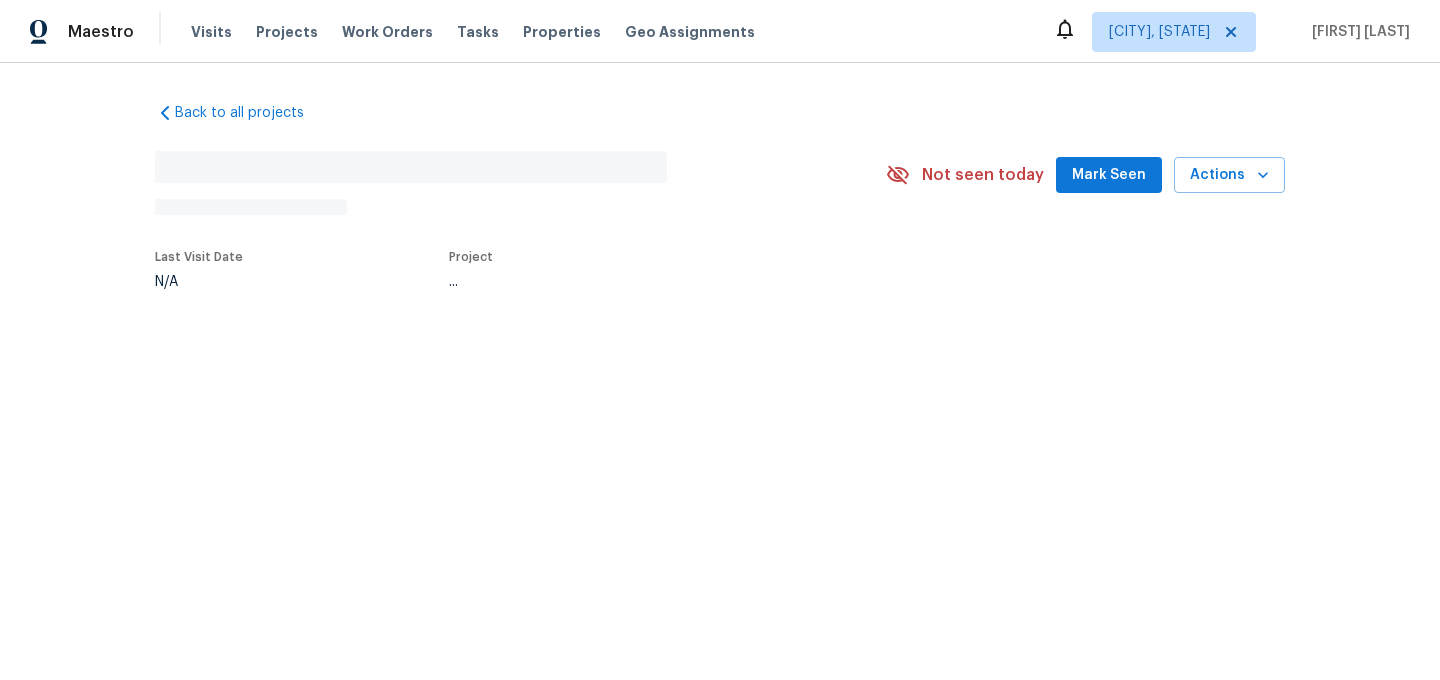 scroll, scrollTop: 0, scrollLeft: 0, axis: both 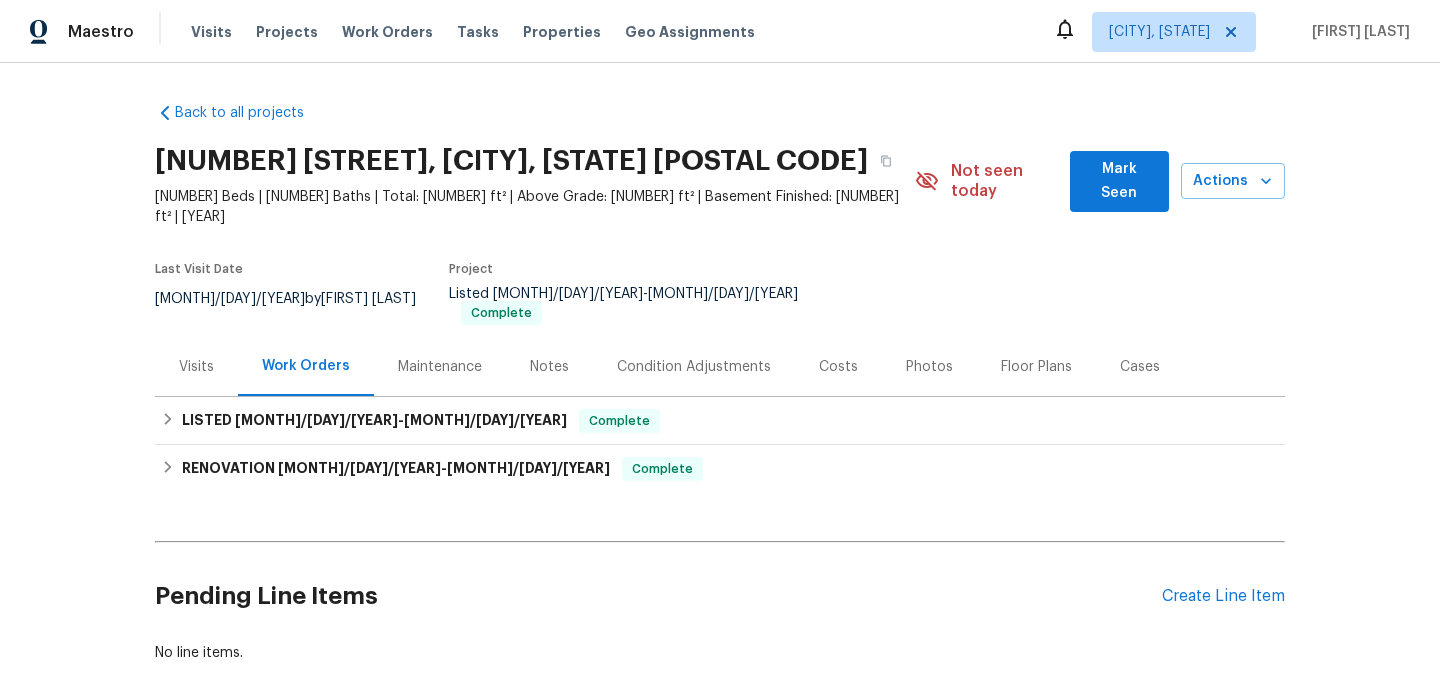 click on "Maintenance" at bounding box center [440, 367] 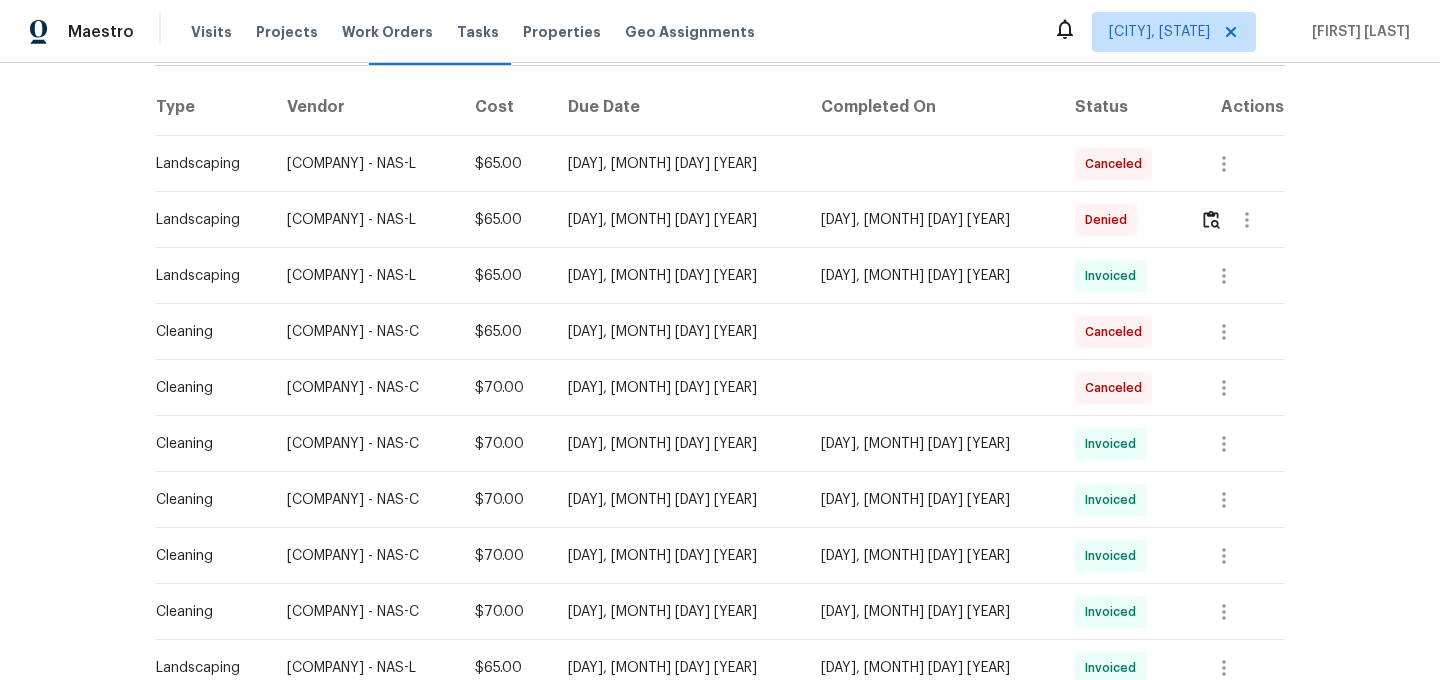 scroll, scrollTop: 361, scrollLeft: 0, axis: vertical 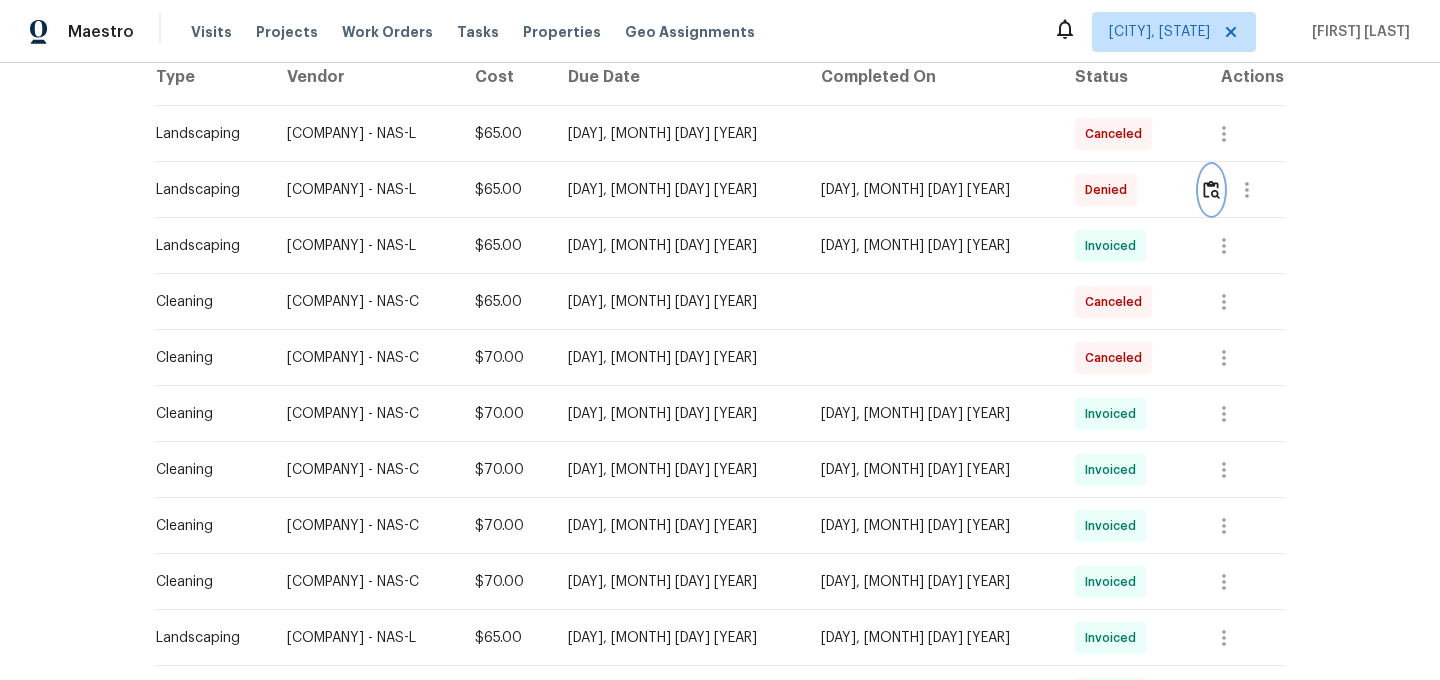 click at bounding box center [1211, 189] 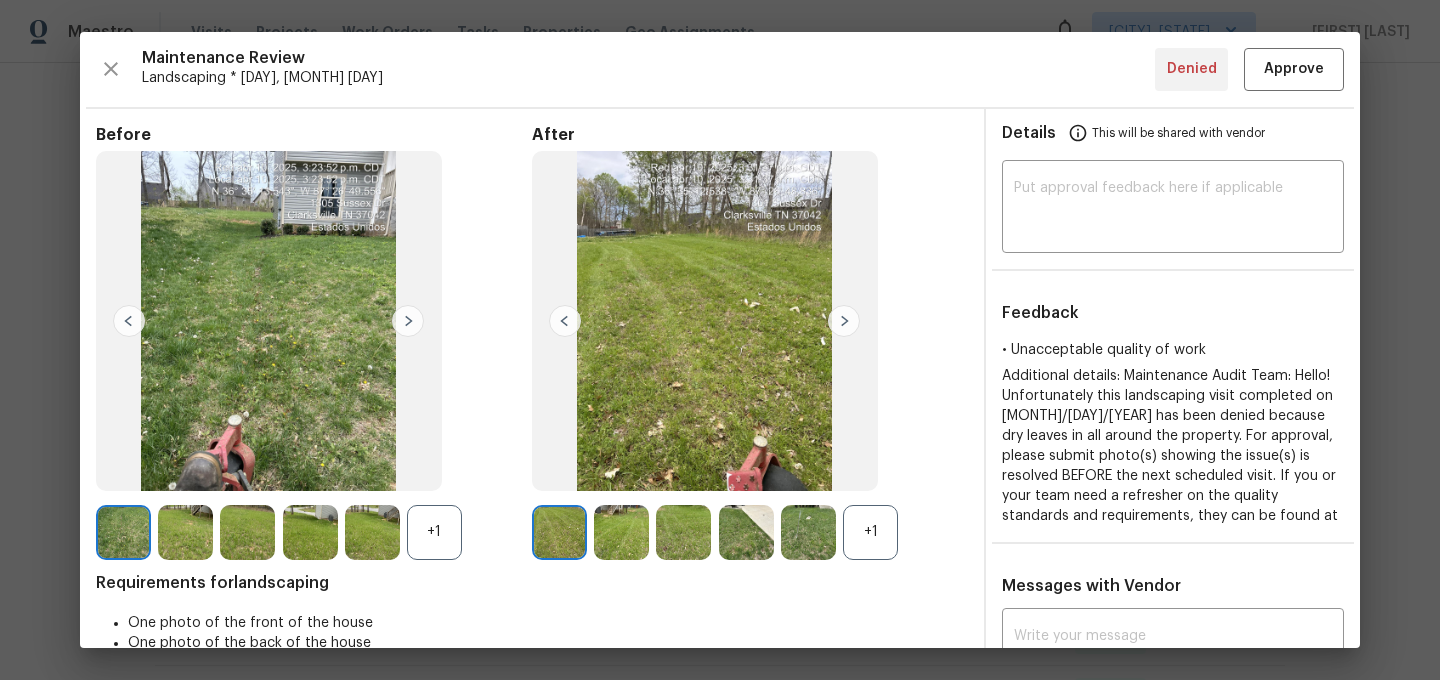 click on "+1" at bounding box center [870, 532] 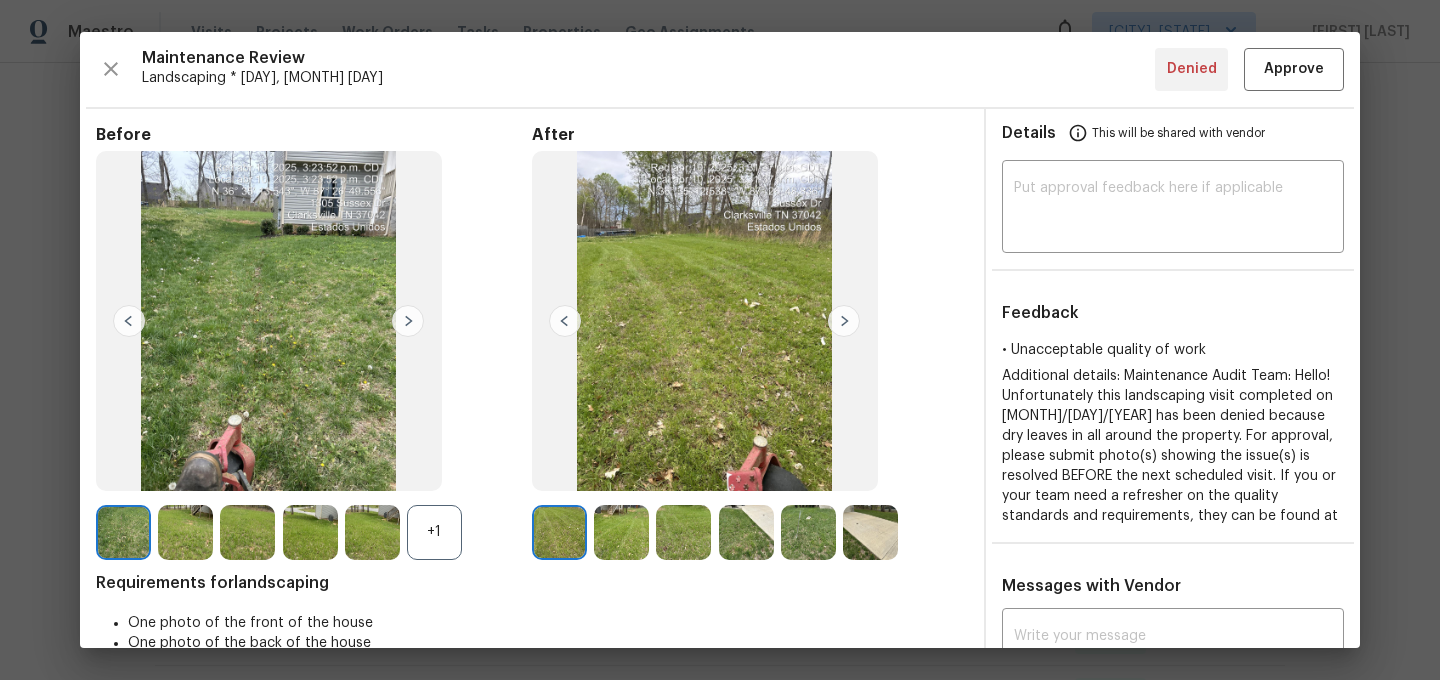 click on "+1" at bounding box center (434, 532) 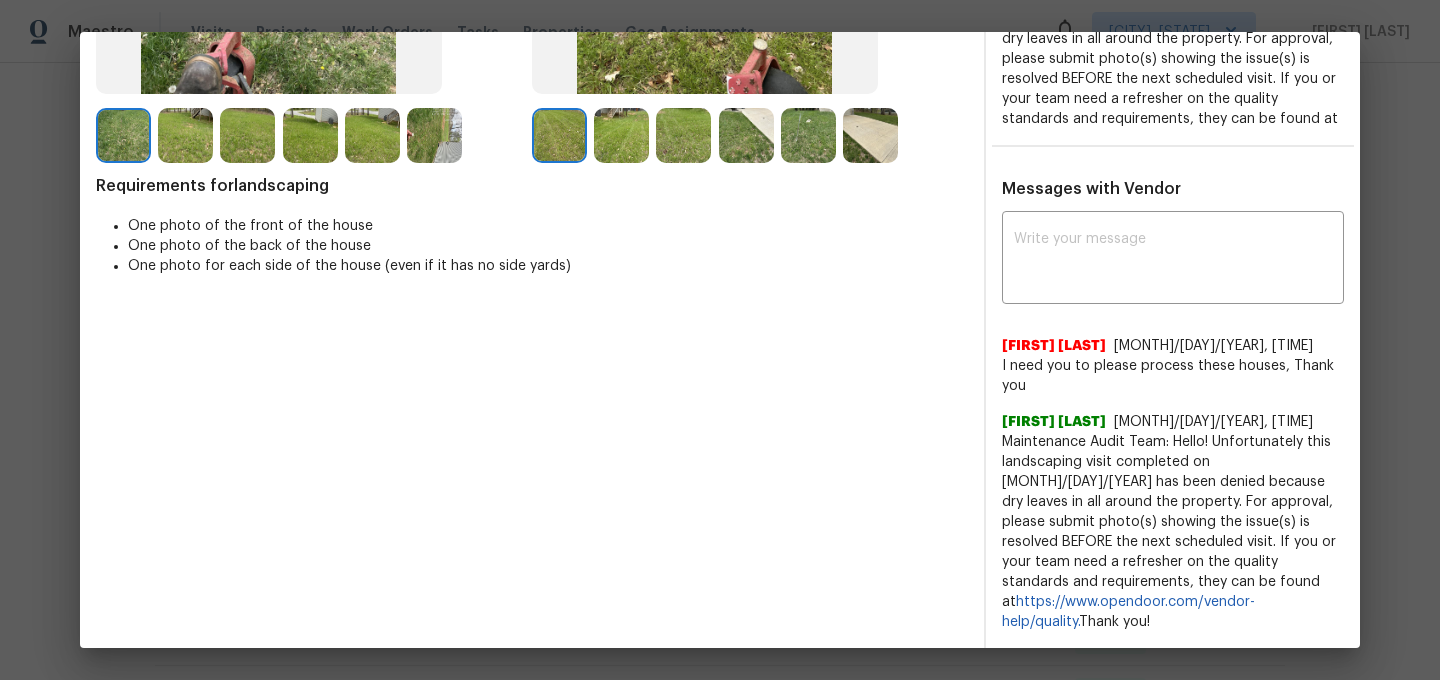 scroll, scrollTop: 416, scrollLeft: 0, axis: vertical 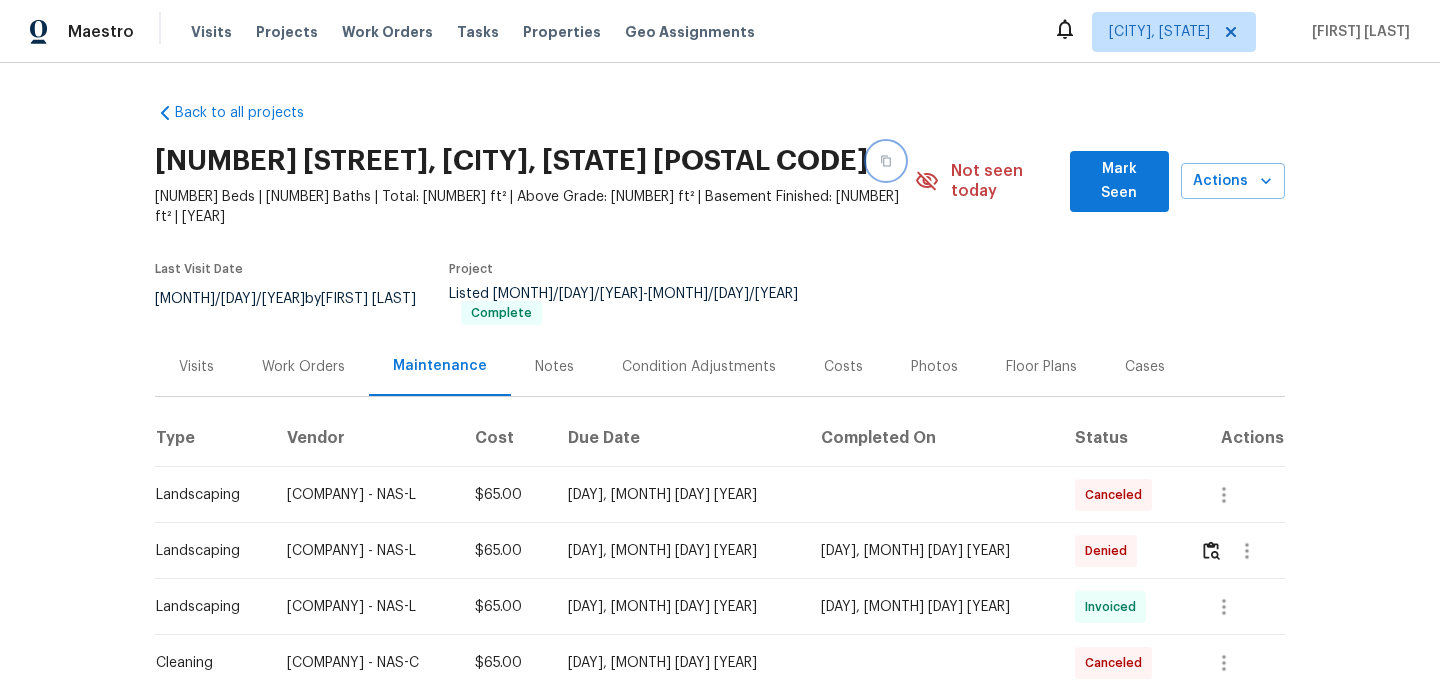 click at bounding box center (886, 161) 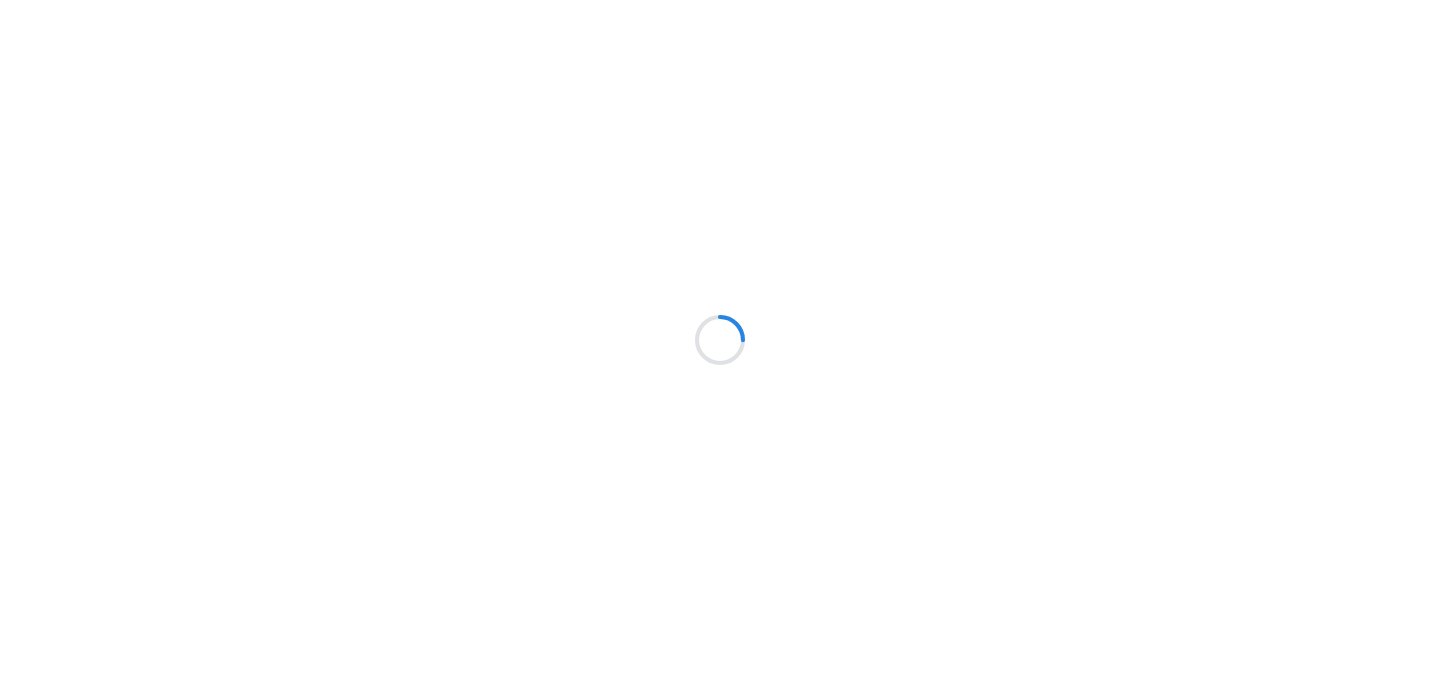 scroll, scrollTop: 0, scrollLeft: 0, axis: both 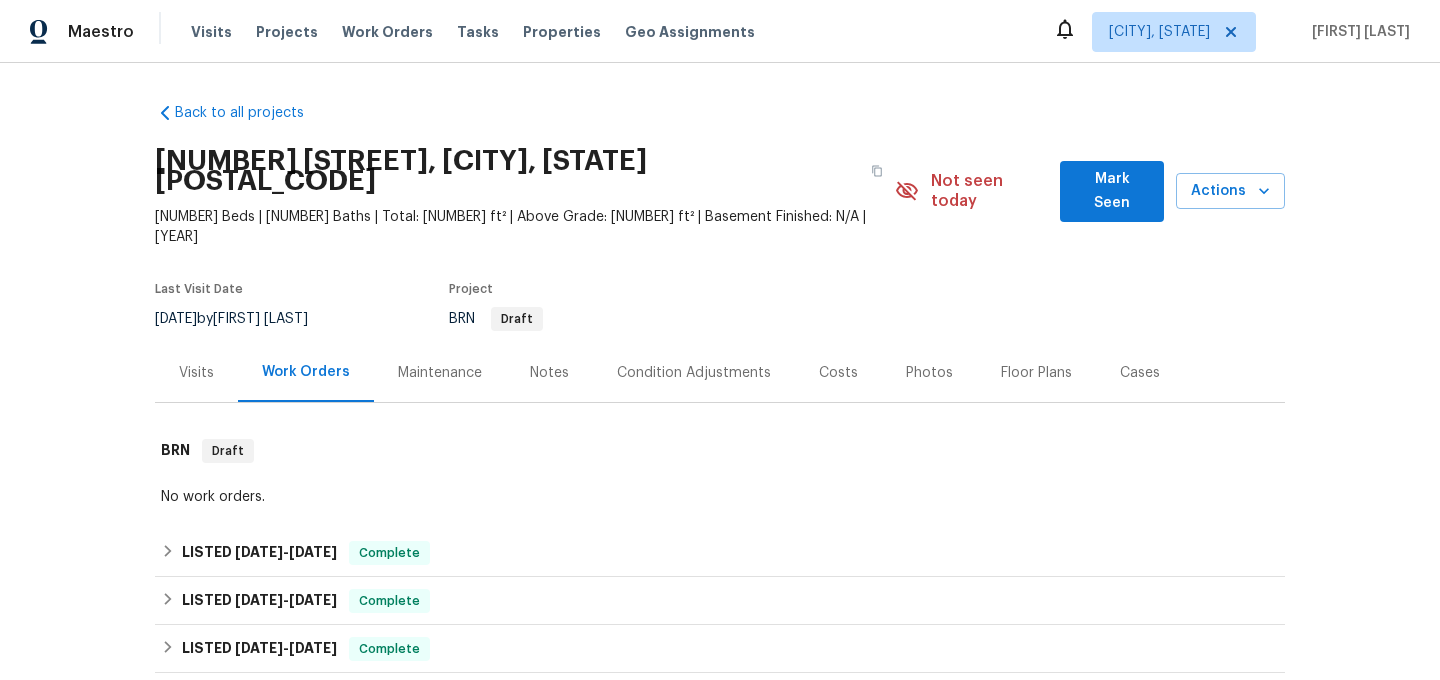 click on "Maintenance" at bounding box center (440, 373) 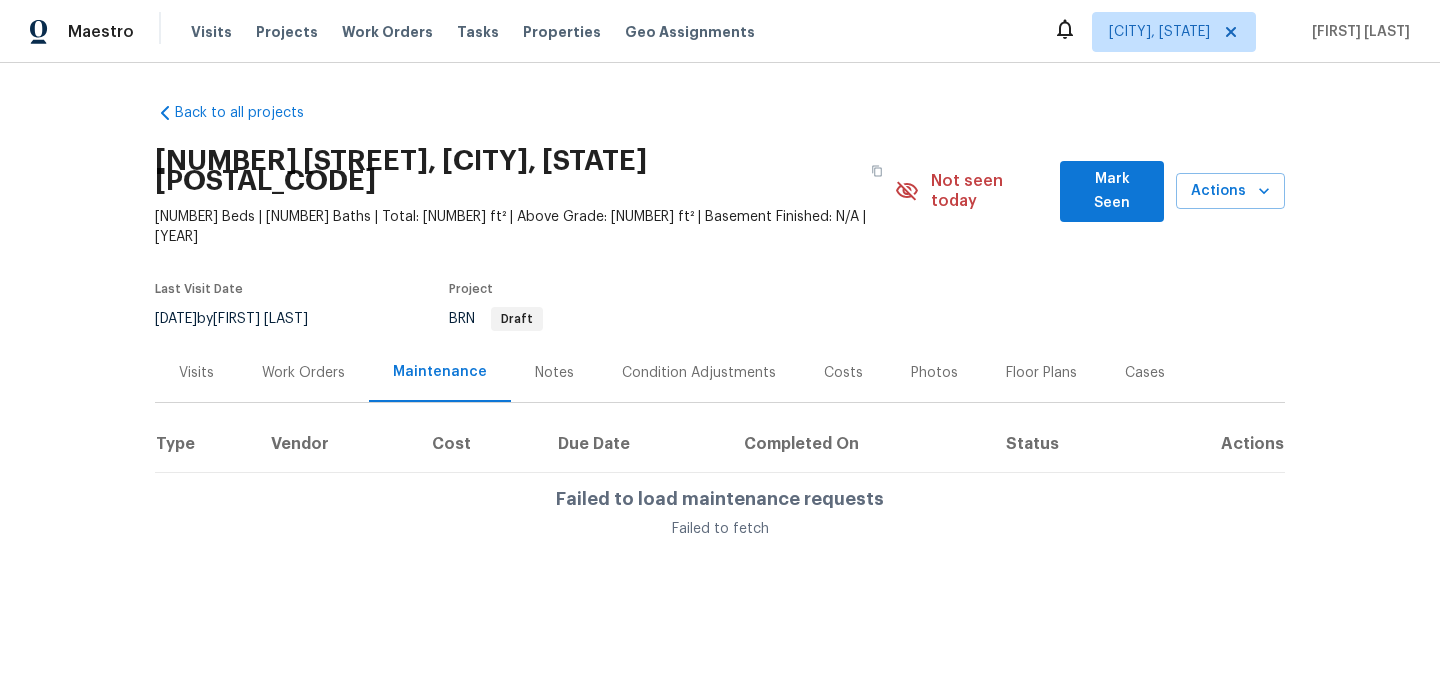 click on "Maintenance" at bounding box center (440, 372) 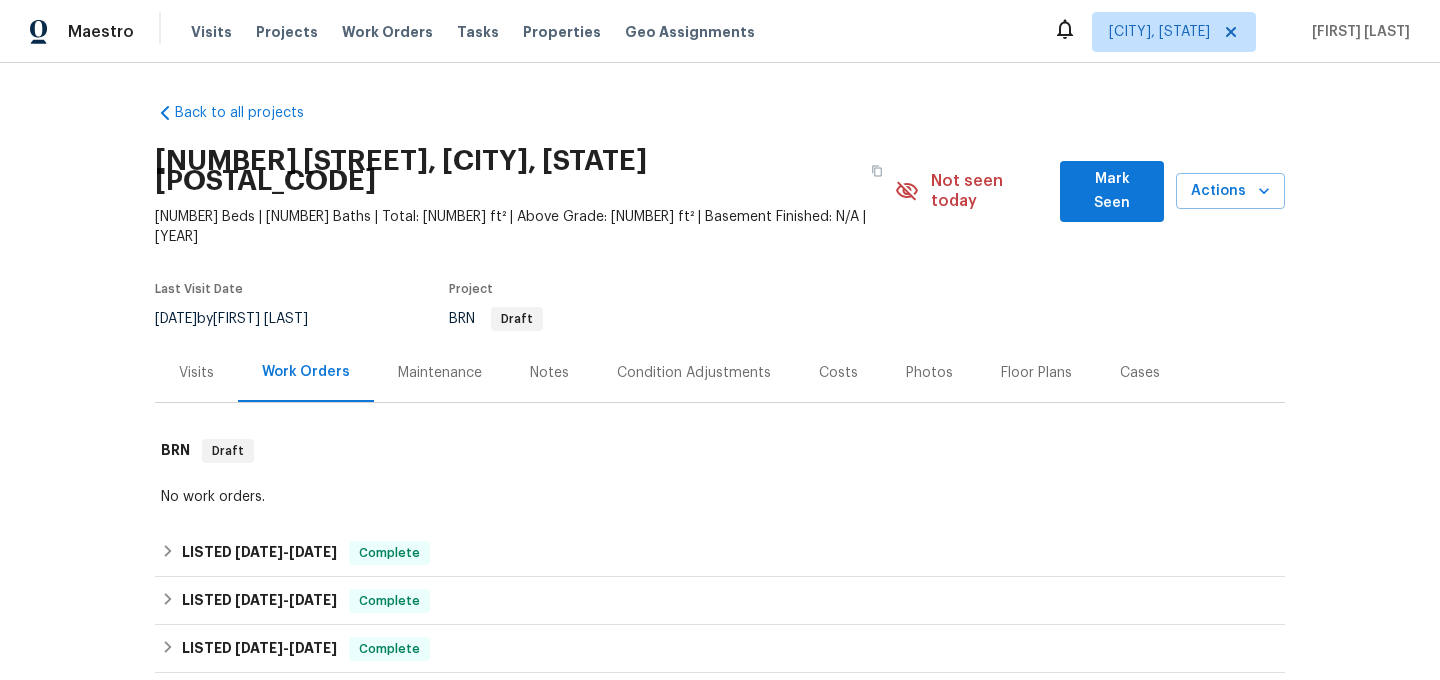 click on "Maintenance" at bounding box center [440, 372] 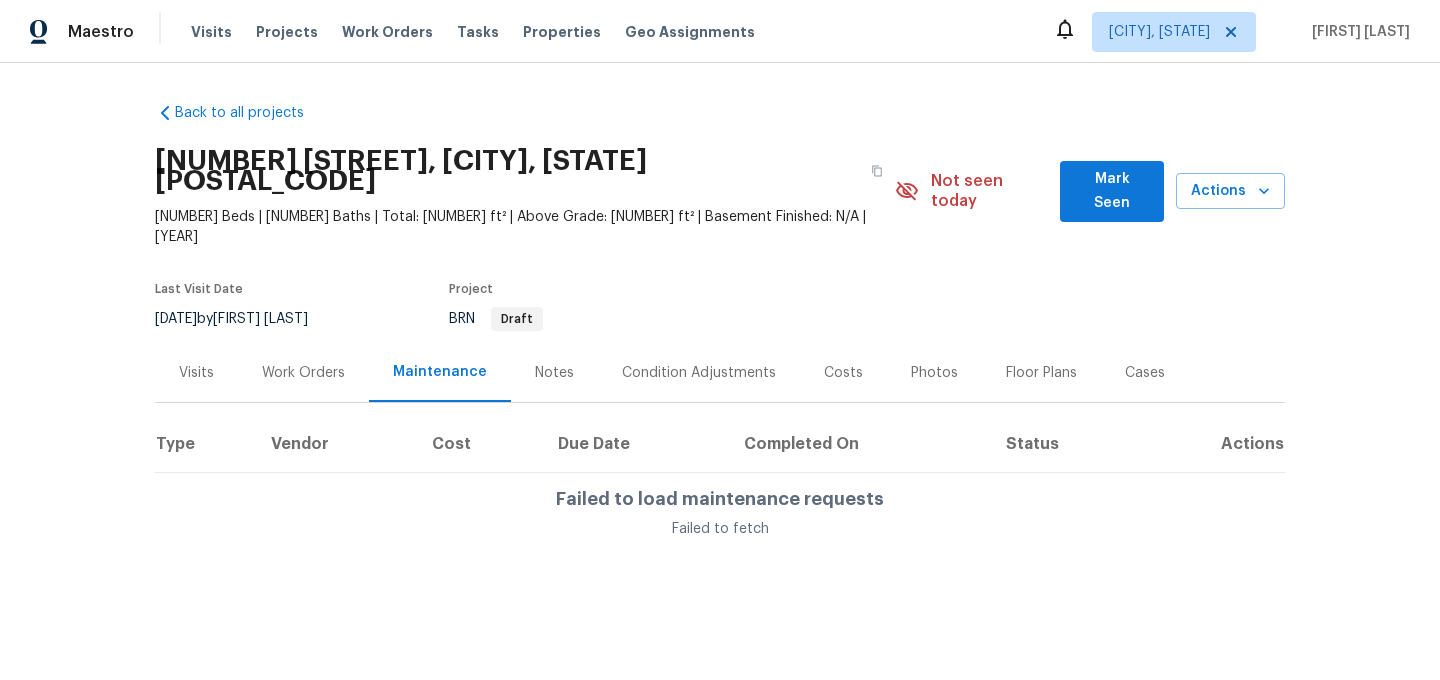 click on "Failed to load maintenance requests Failed to fetch" at bounding box center [720, 514] 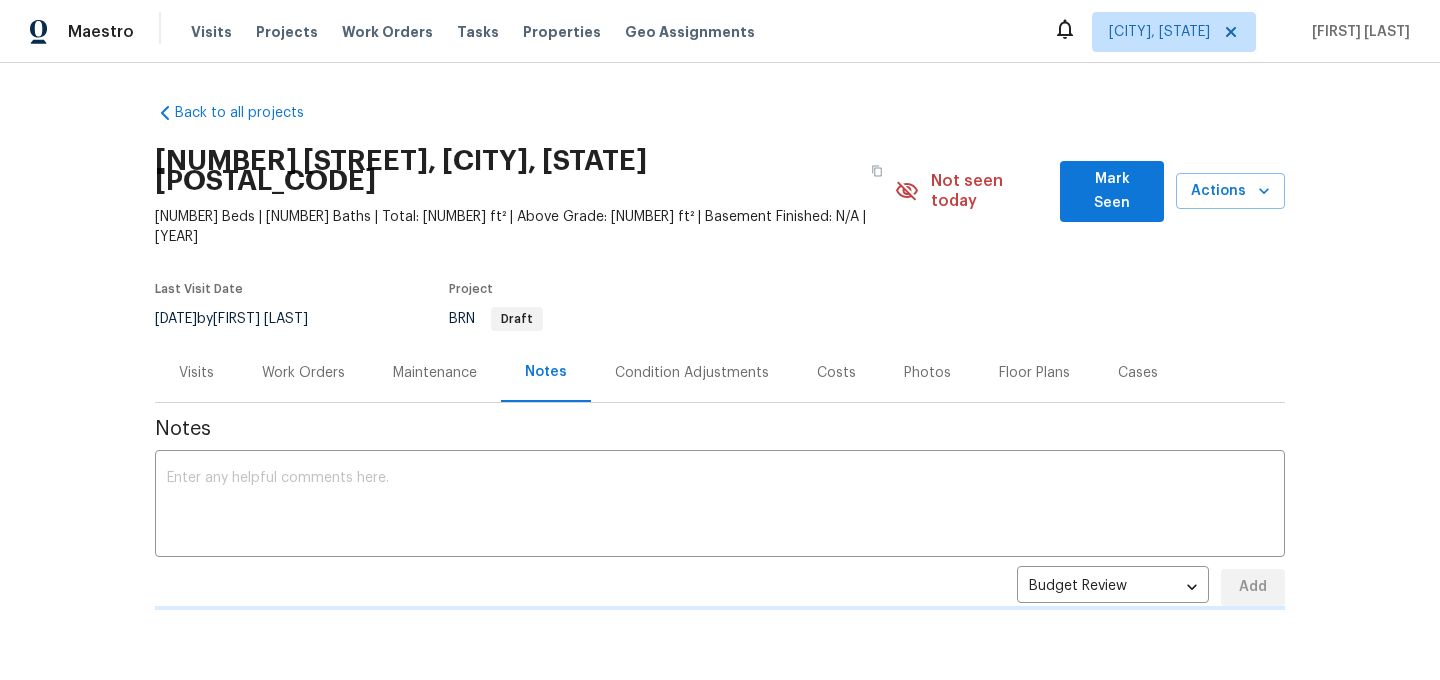 click on "Maintenance" at bounding box center [435, 373] 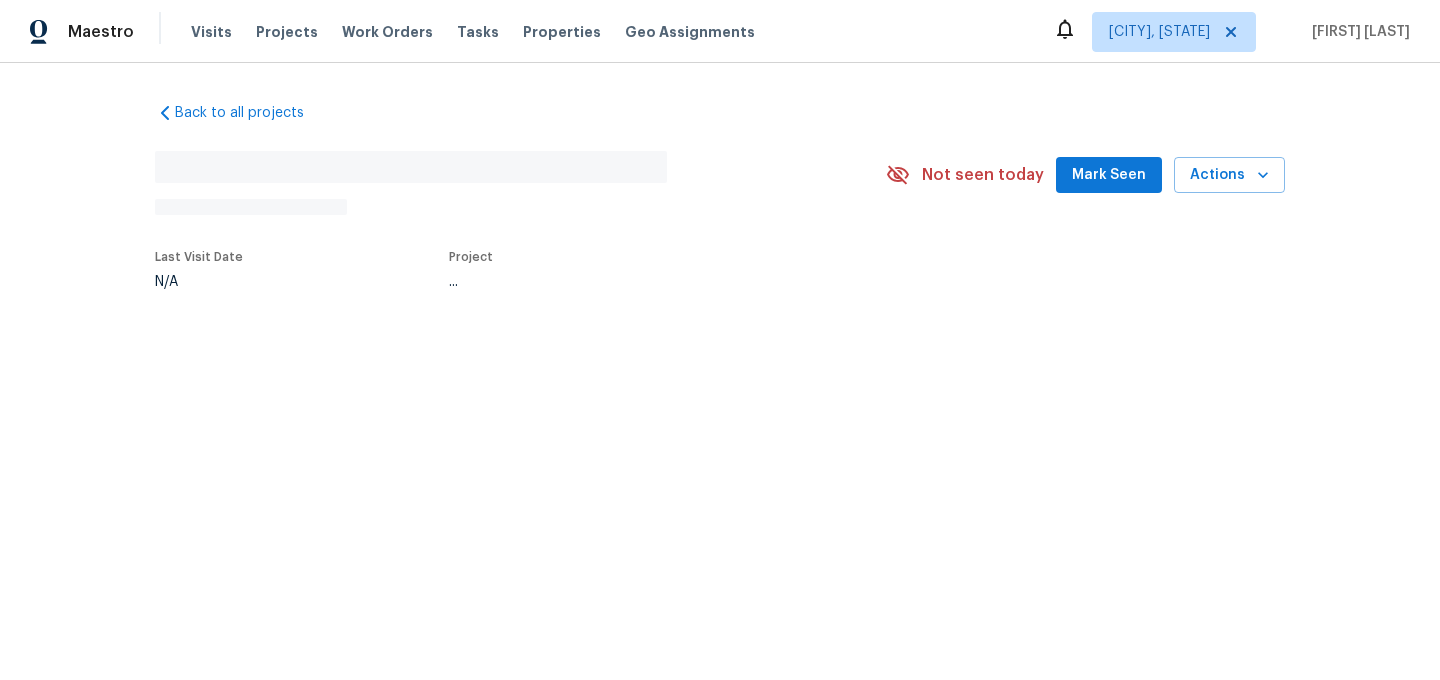 scroll, scrollTop: 0, scrollLeft: 0, axis: both 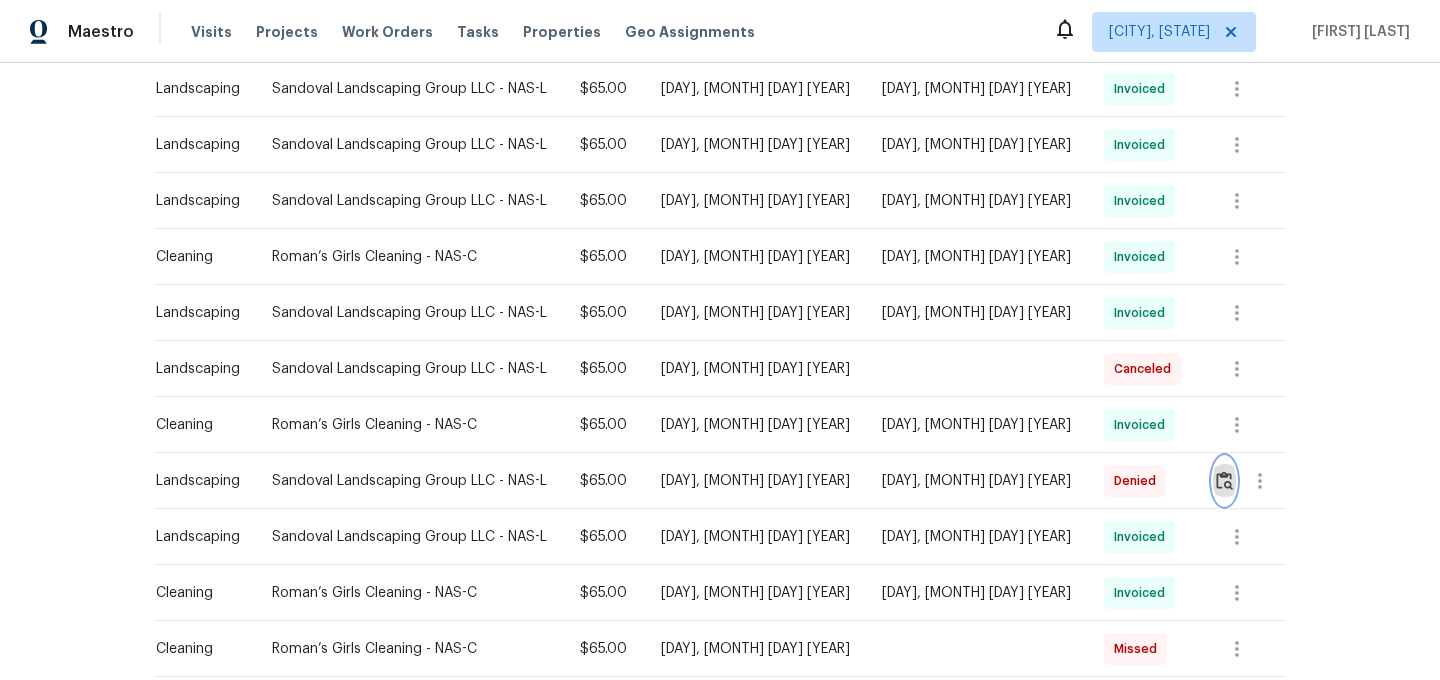 click at bounding box center [1224, 480] 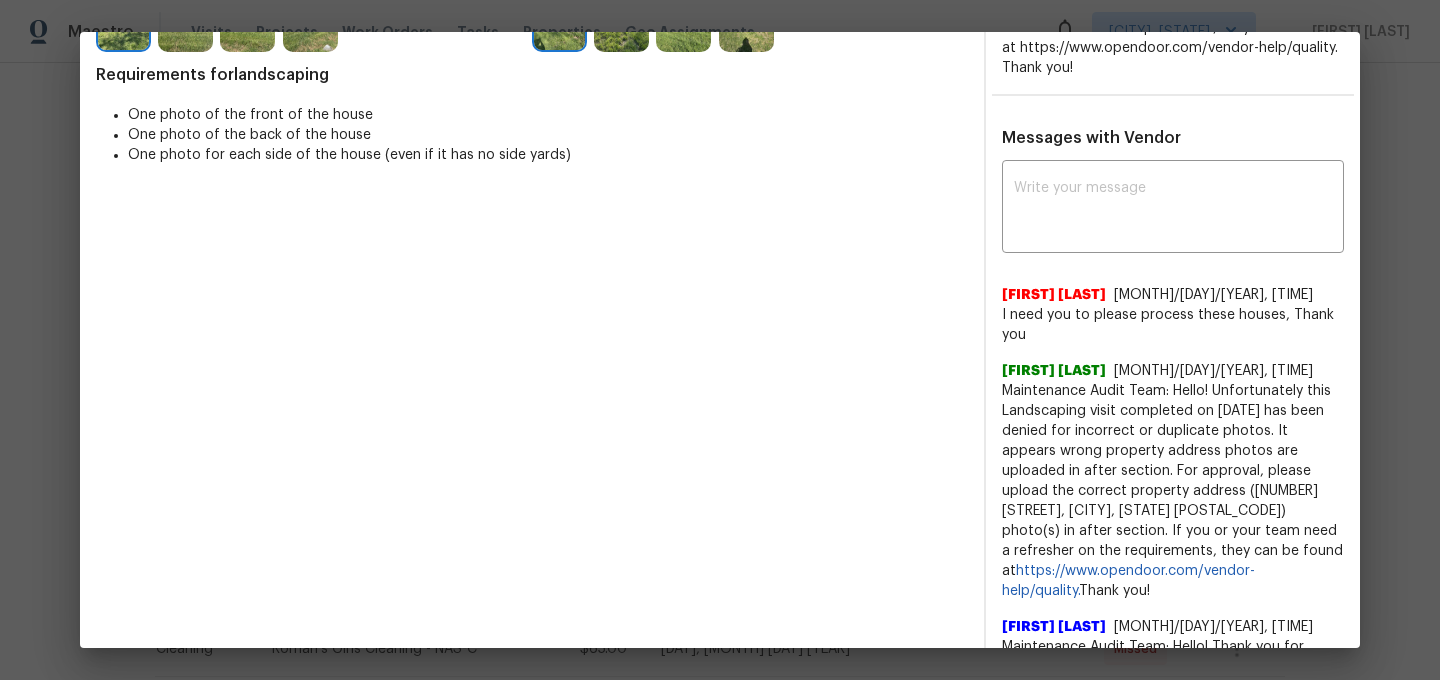 scroll, scrollTop: 572, scrollLeft: 0, axis: vertical 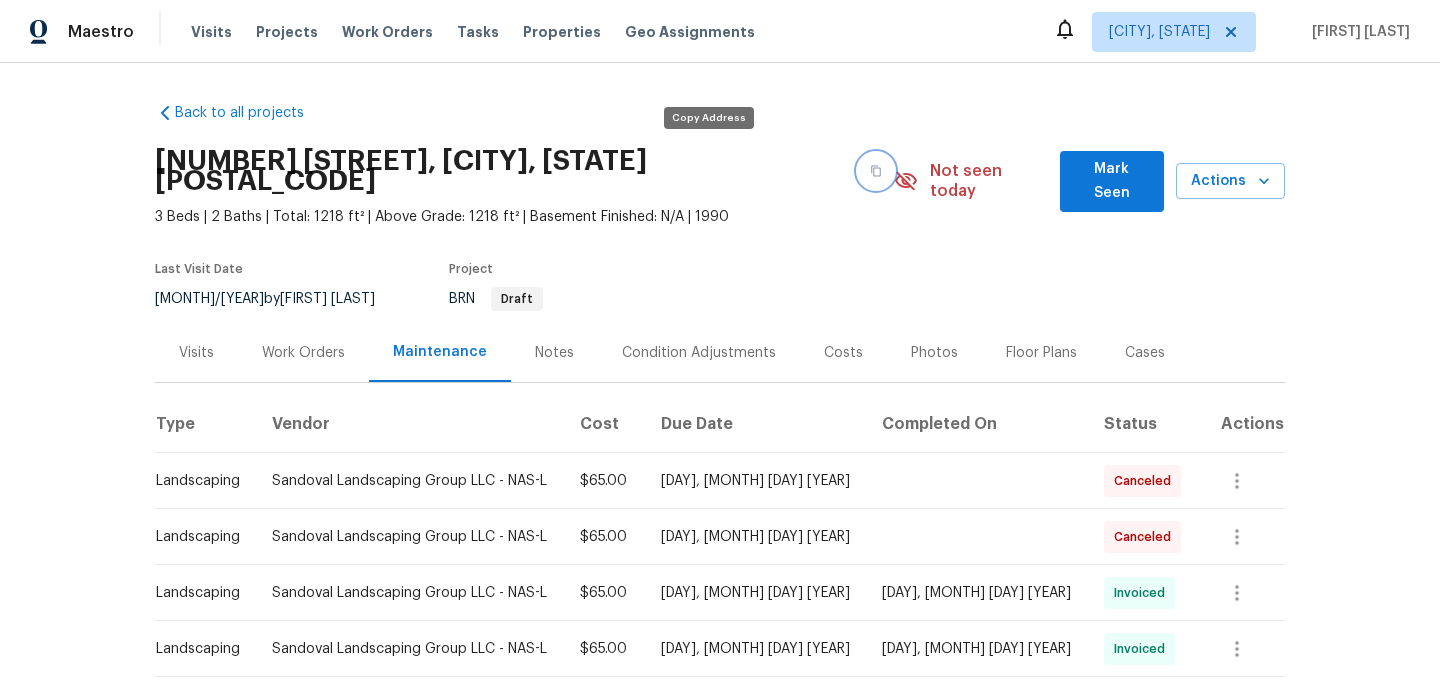 click at bounding box center (876, 171) 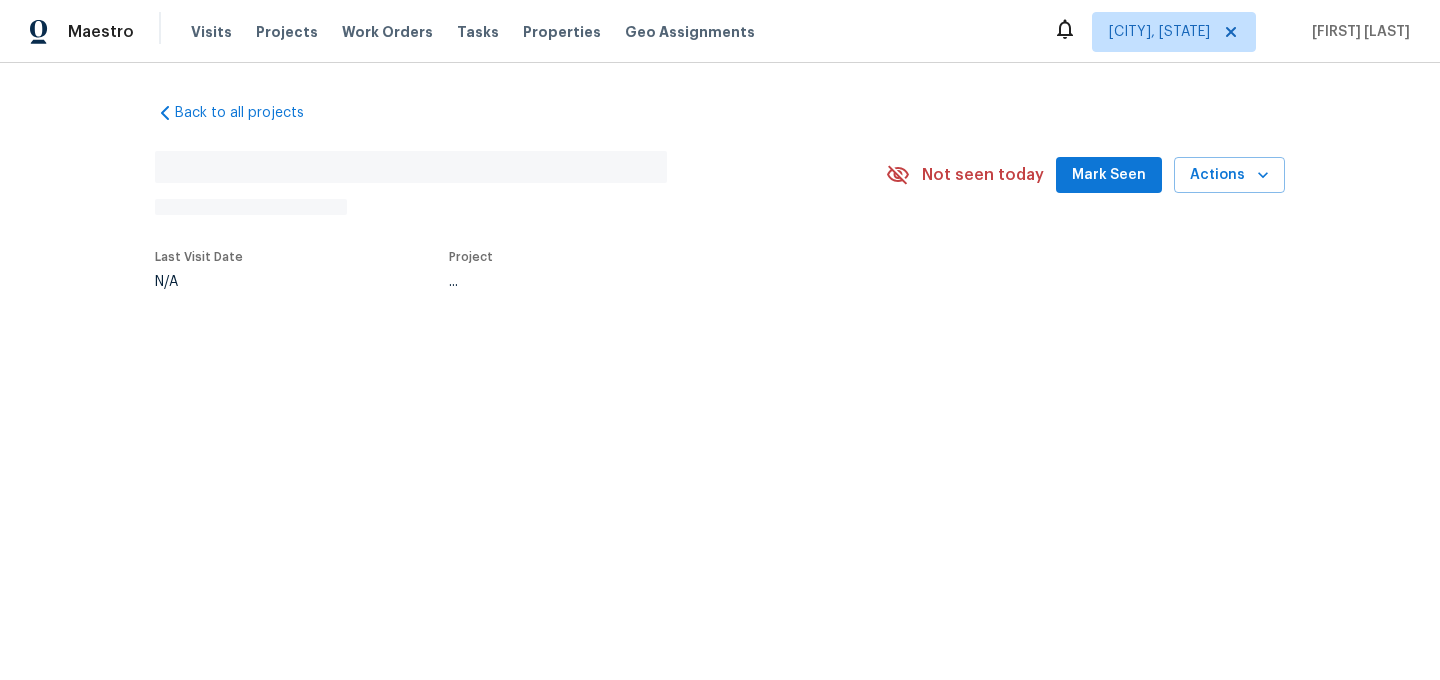 scroll, scrollTop: 0, scrollLeft: 0, axis: both 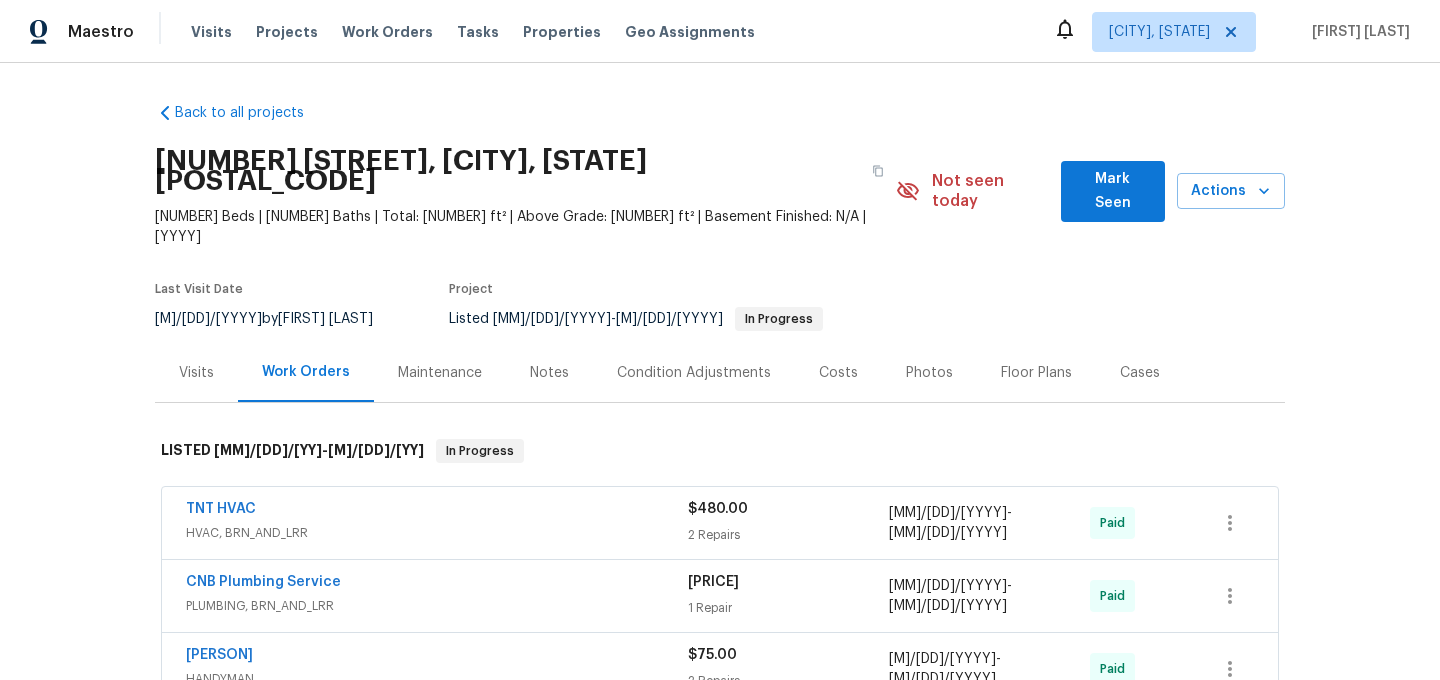 click on "Maintenance" at bounding box center [440, 373] 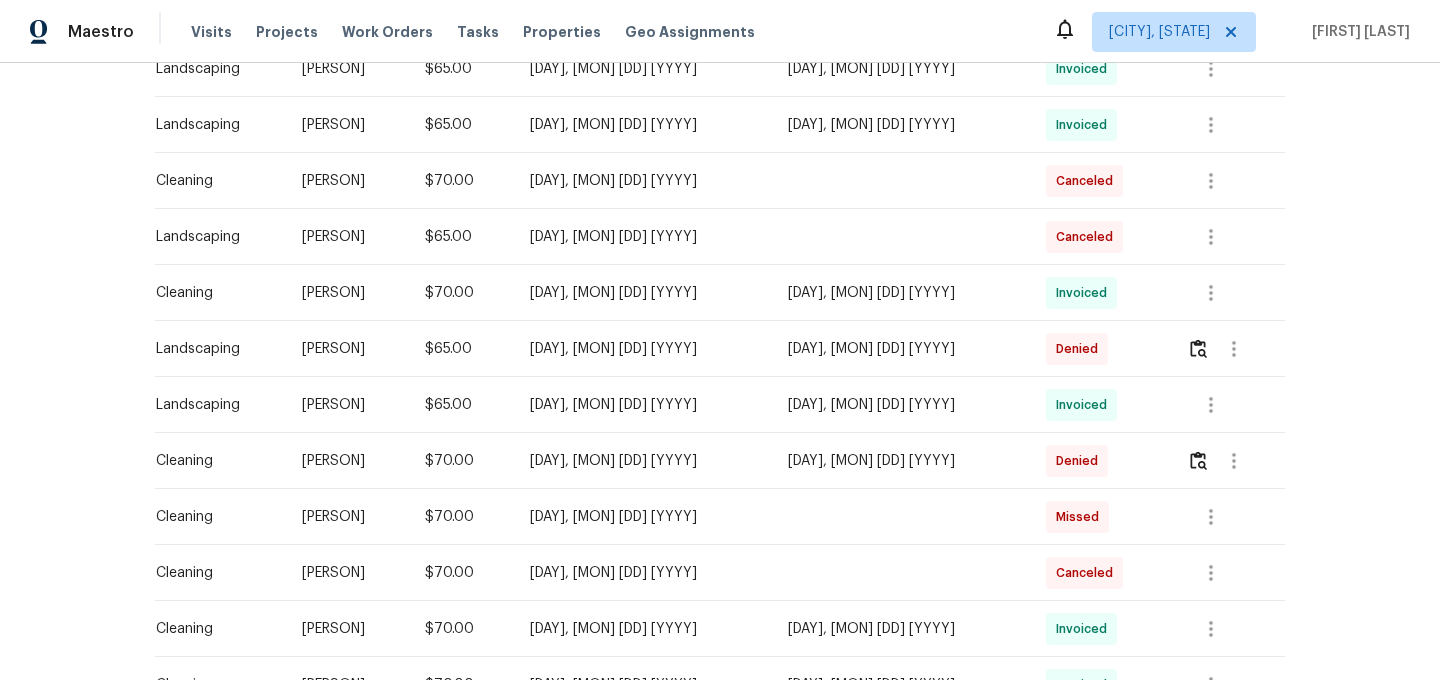scroll, scrollTop: 674, scrollLeft: 0, axis: vertical 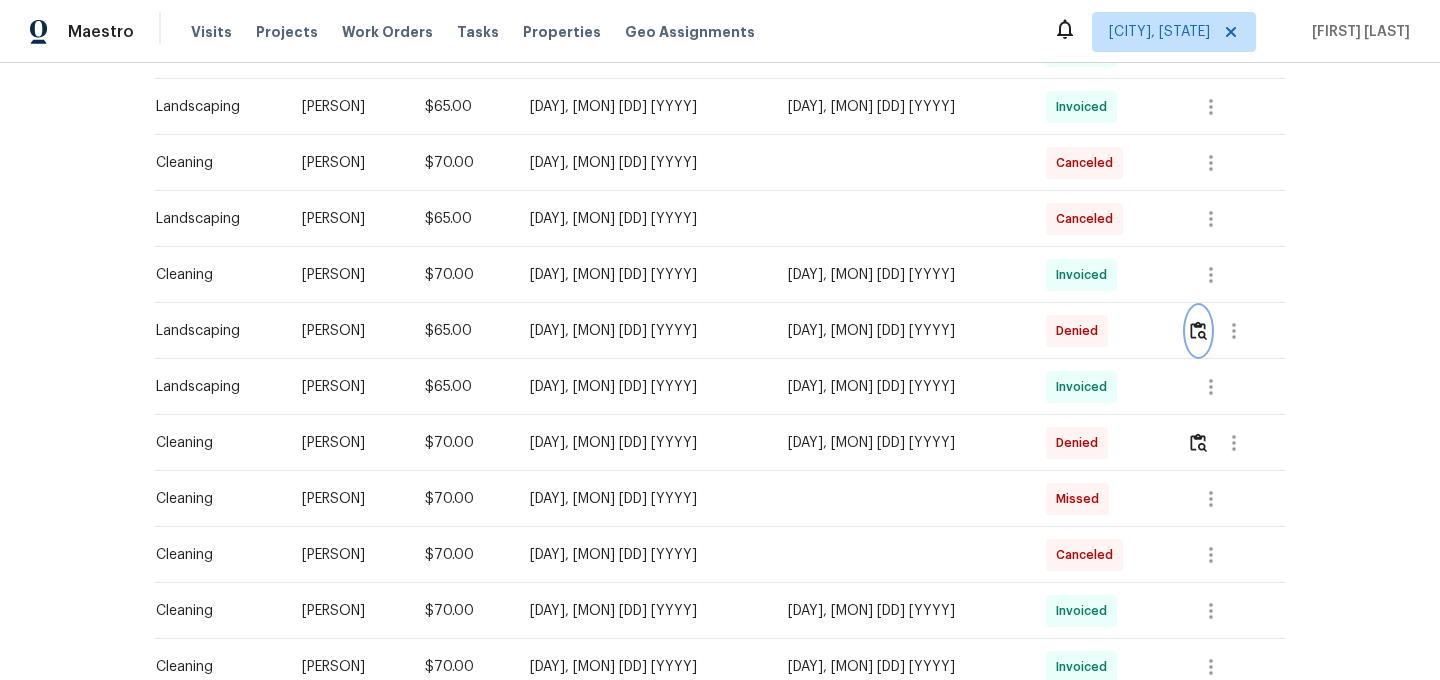 click at bounding box center [1198, 330] 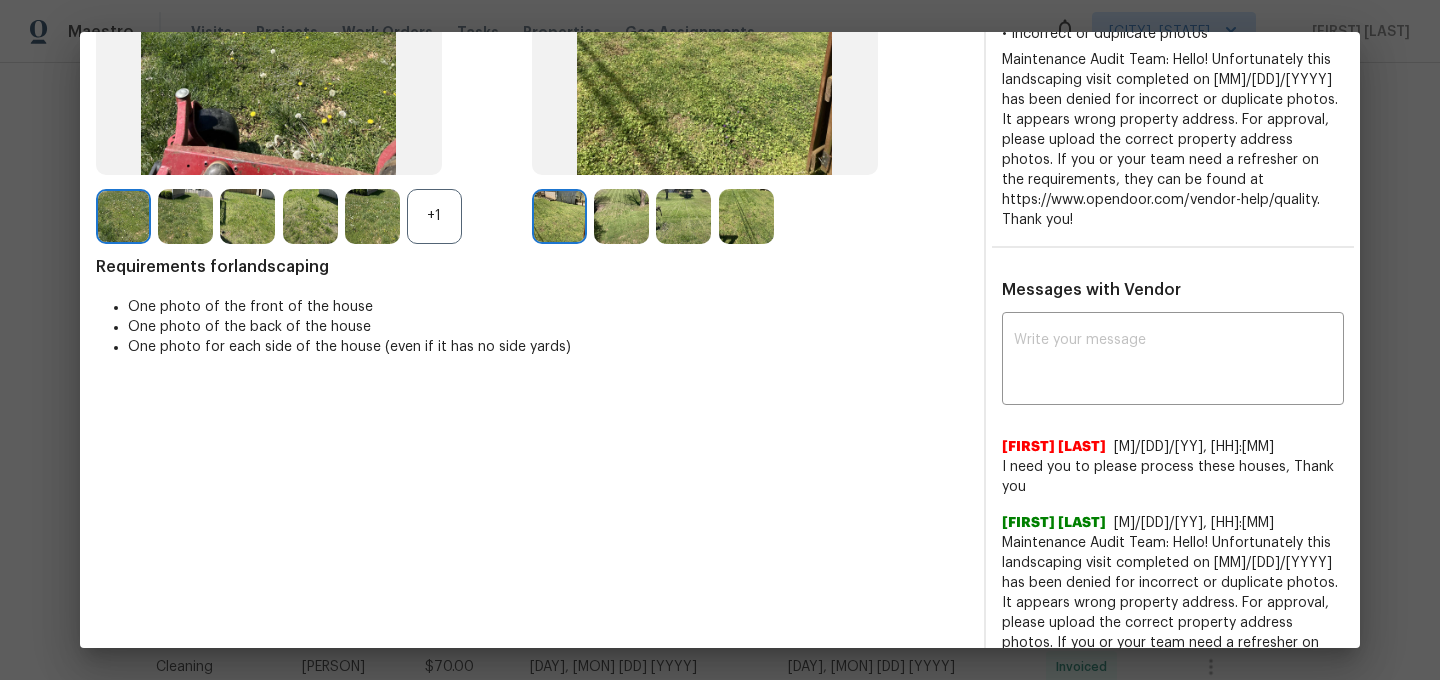 scroll, scrollTop: 396, scrollLeft: 0, axis: vertical 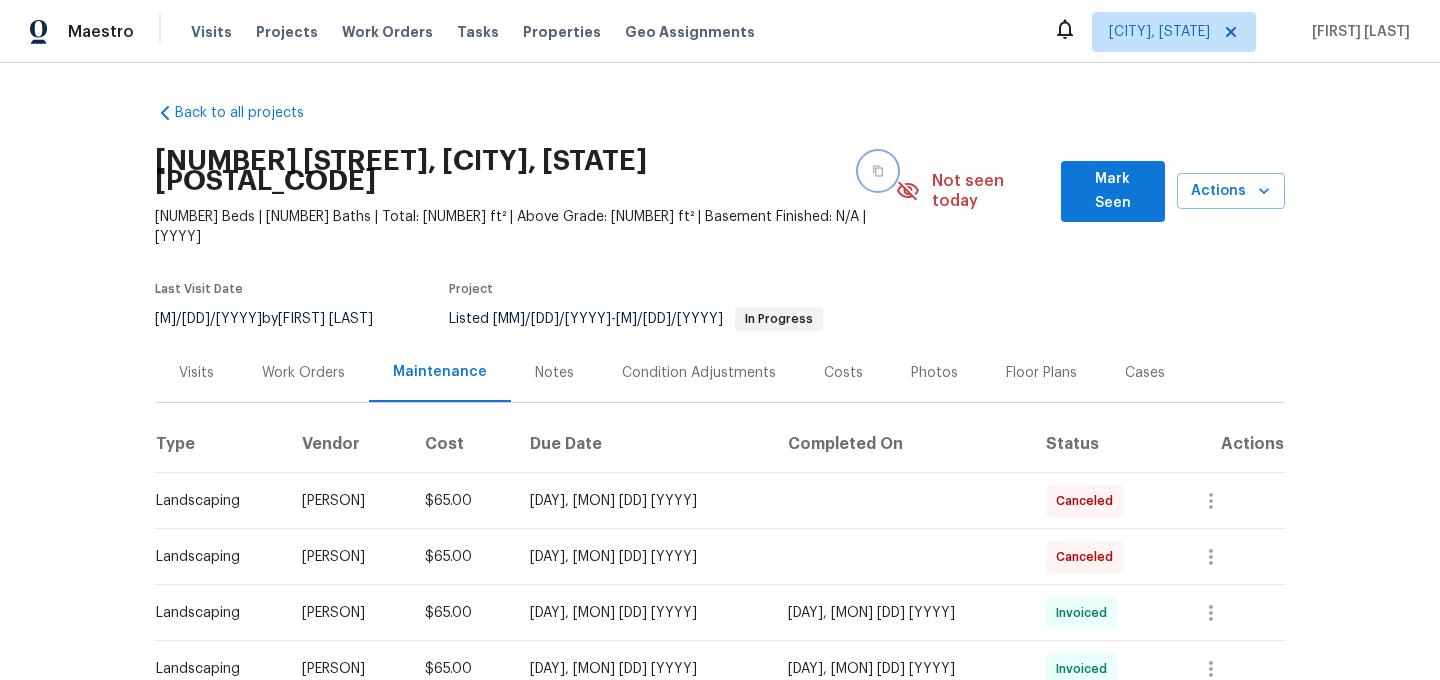 click 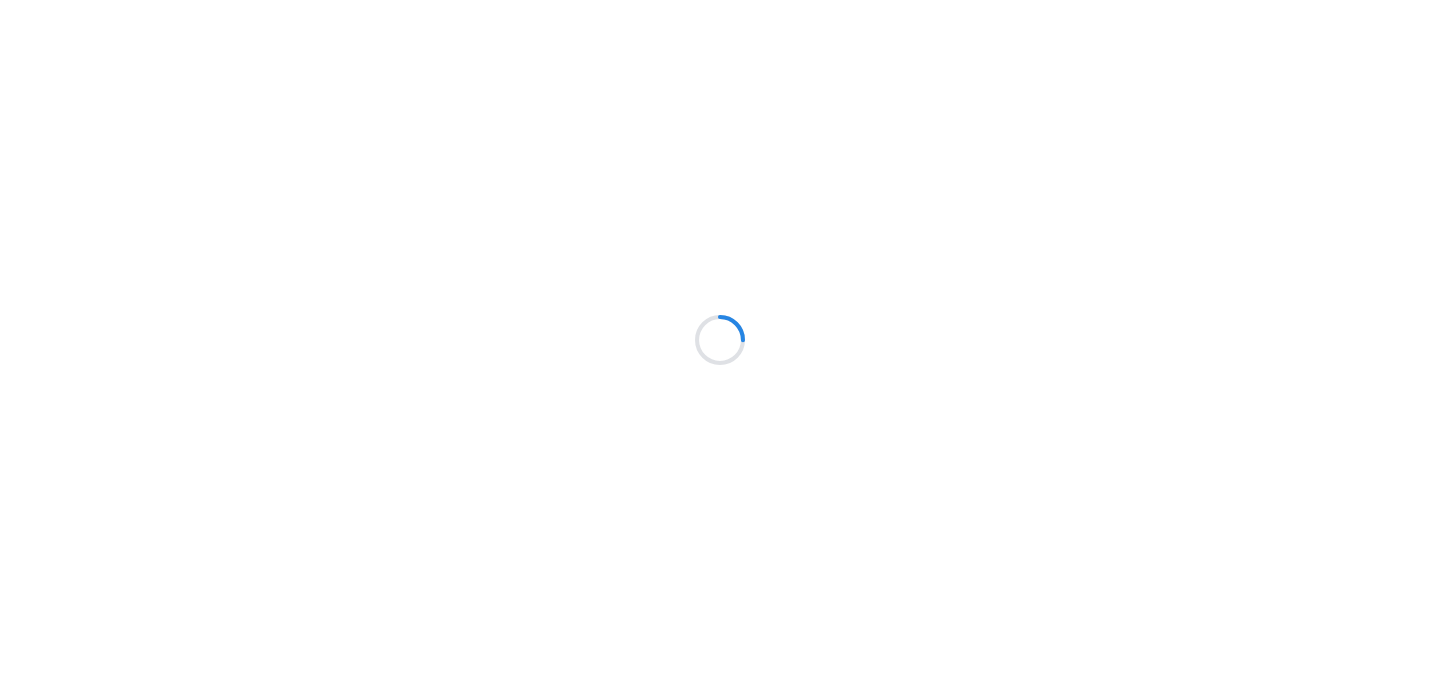 scroll, scrollTop: 0, scrollLeft: 0, axis: both 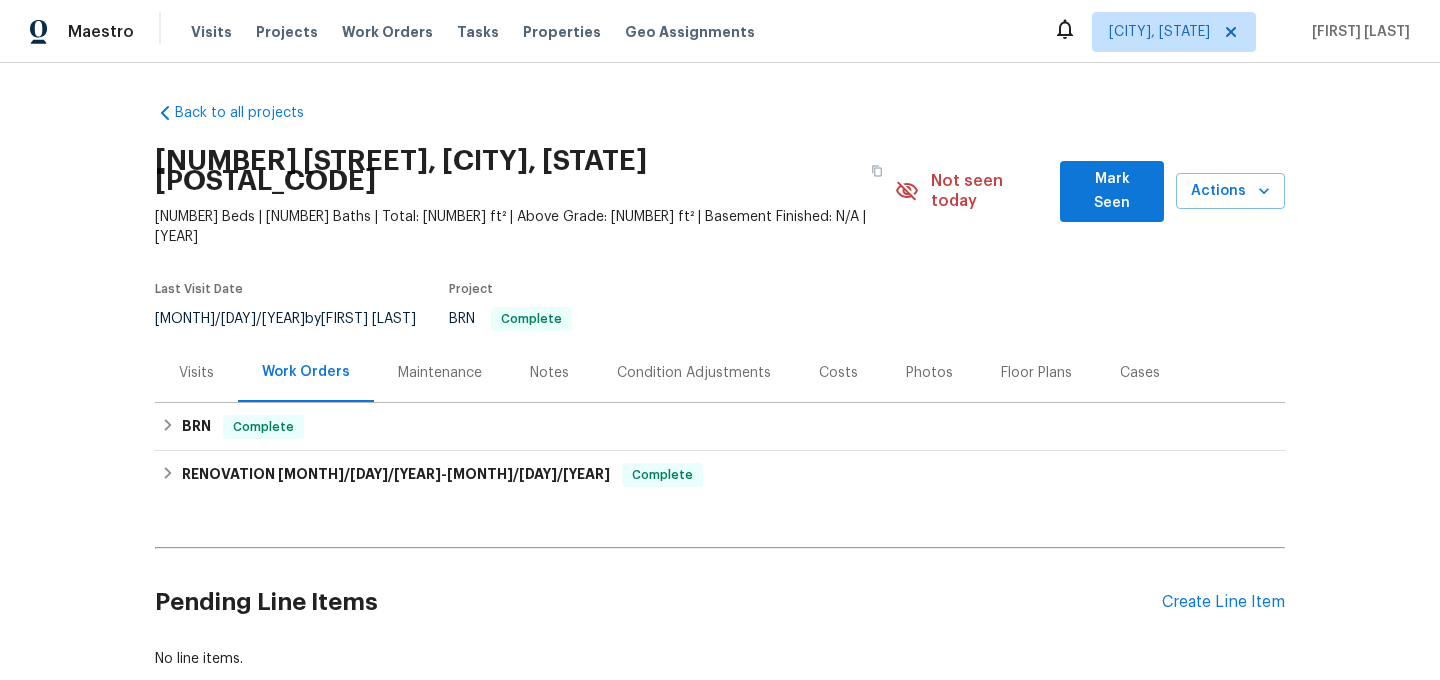 click on "Maintenance" at bounding box center [440, 373] 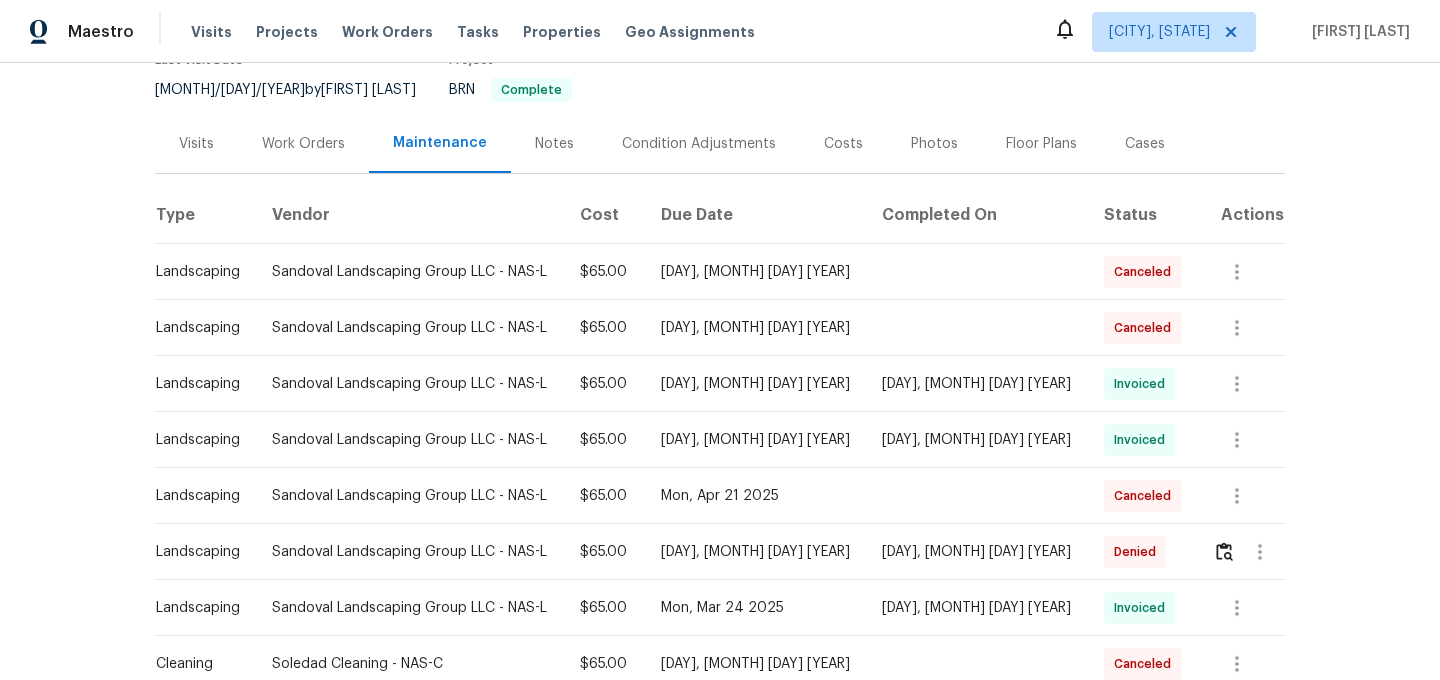 scroll, scrollTop: 331, scrollLeft: 0, axis: vertical 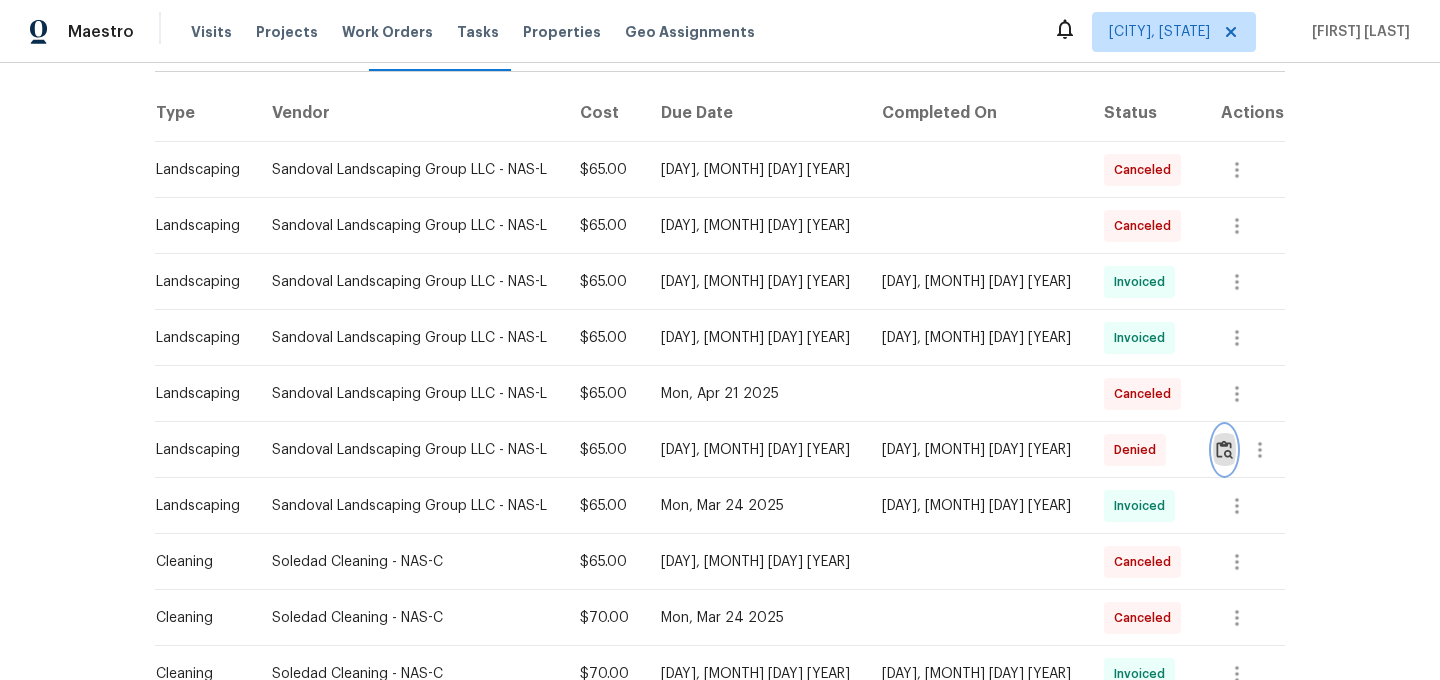 click at bounding box center [1224, 449] 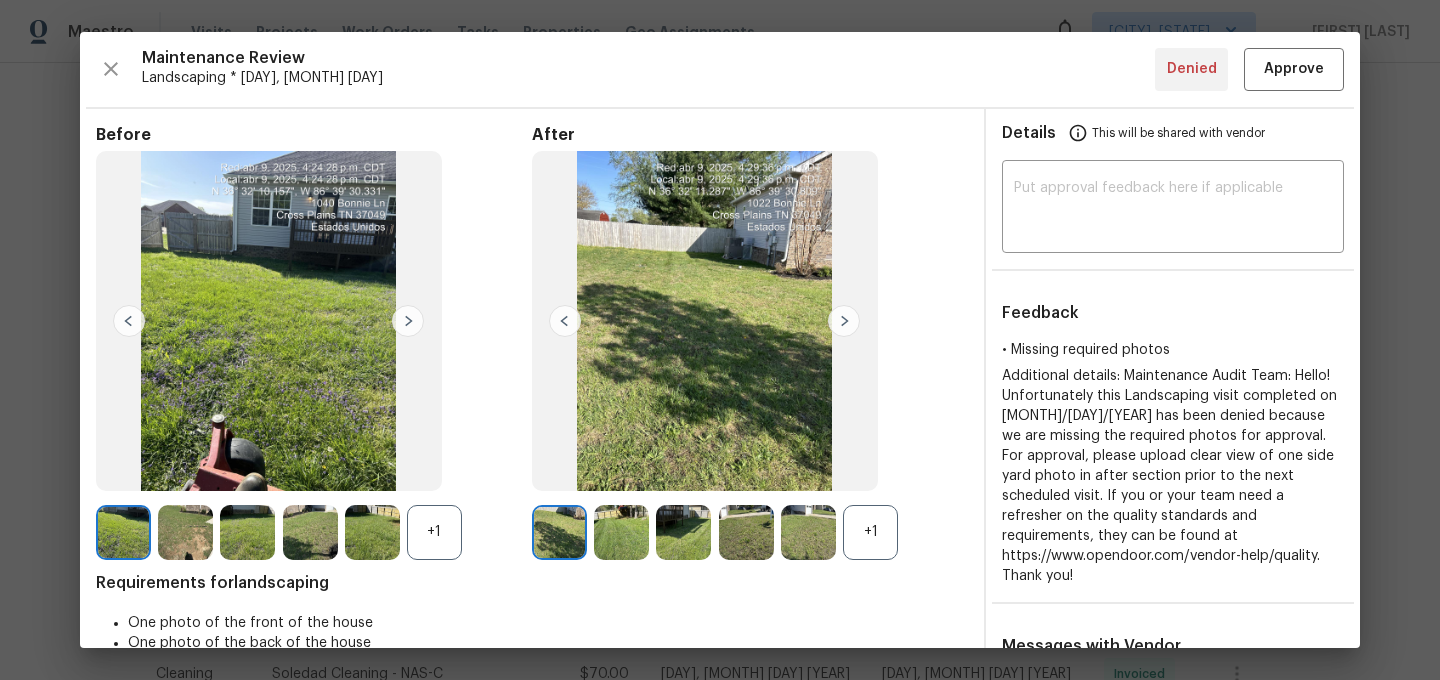 click on "+1" at bounding box center (750, 532) 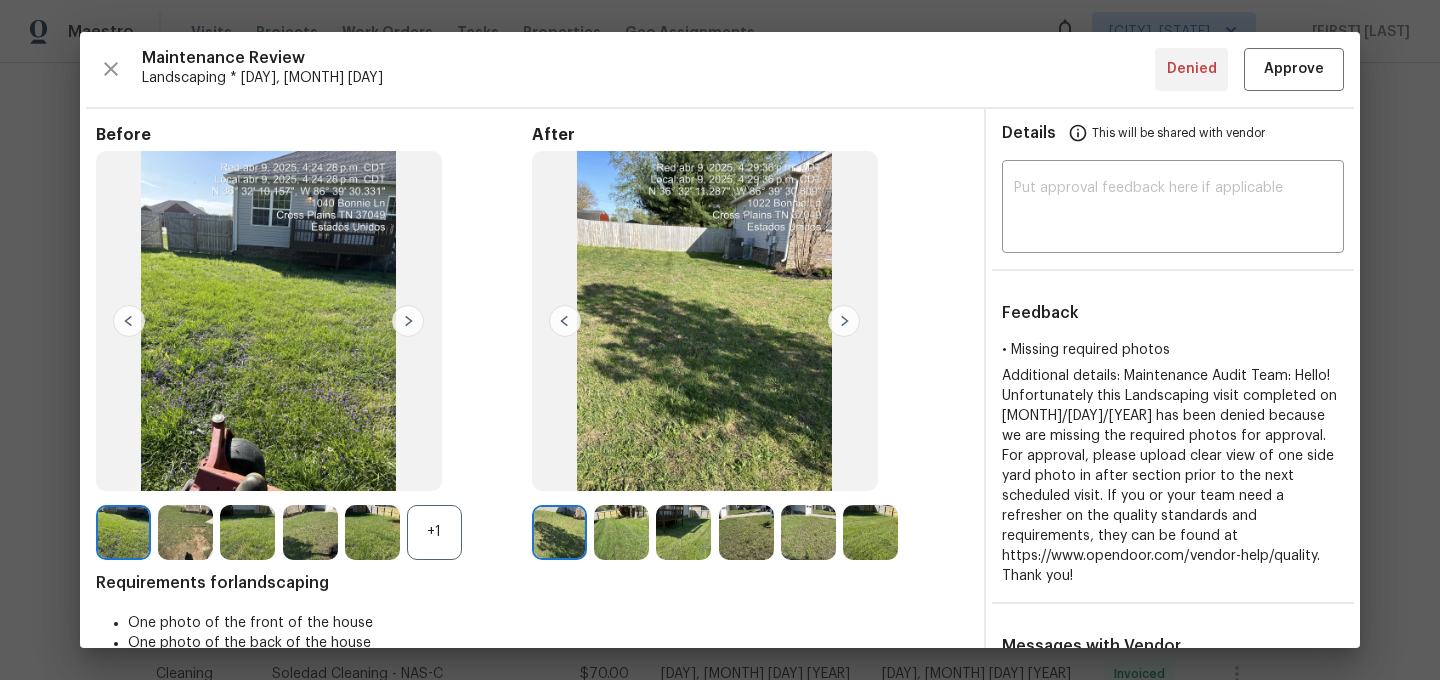 click on "+1" at bounding box center (434, 532) 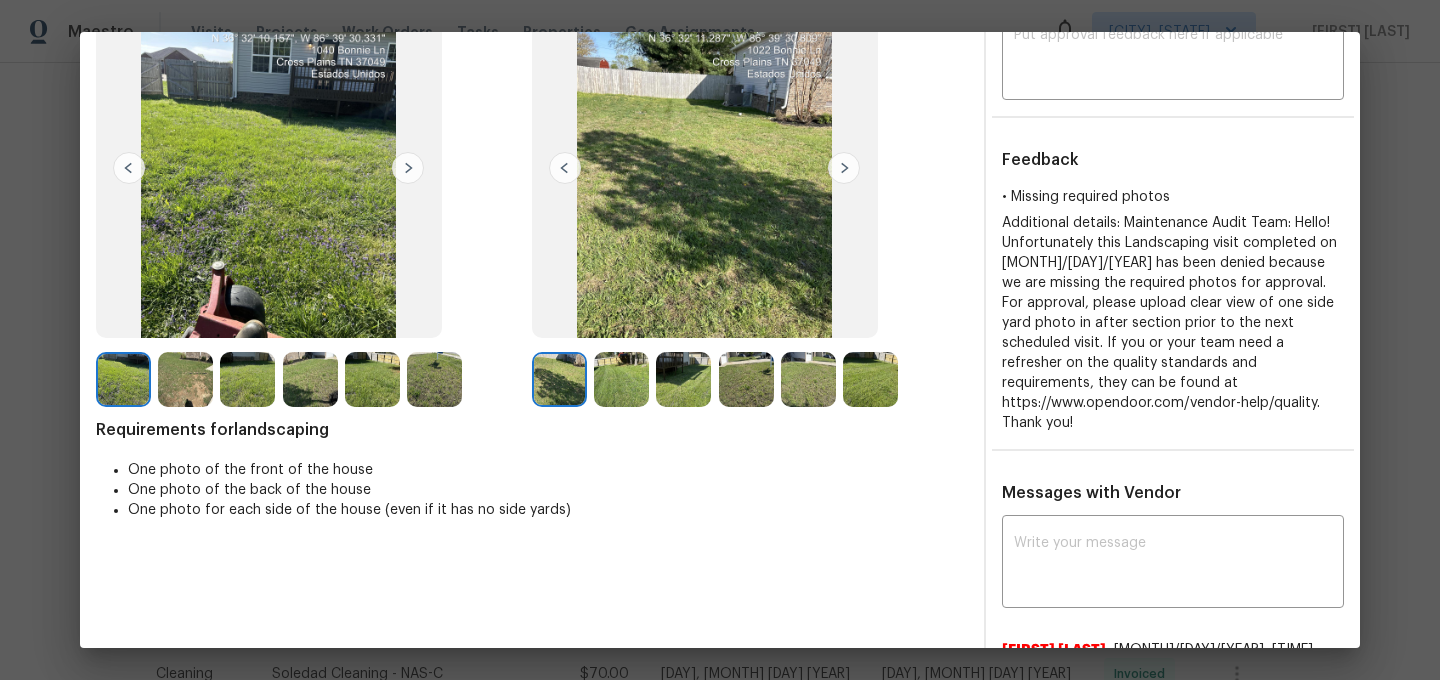 scroll, scrollTop: 110, scrollLeft: 0, axis: vertical 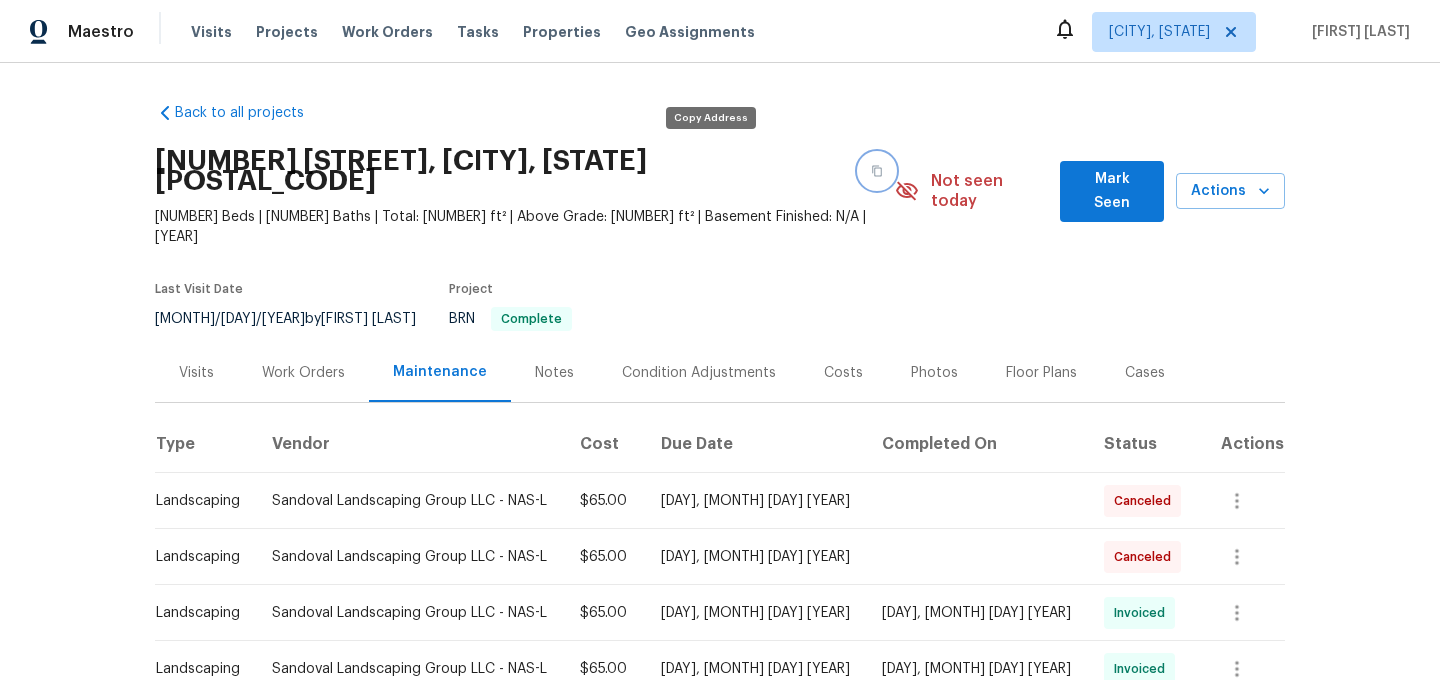 click 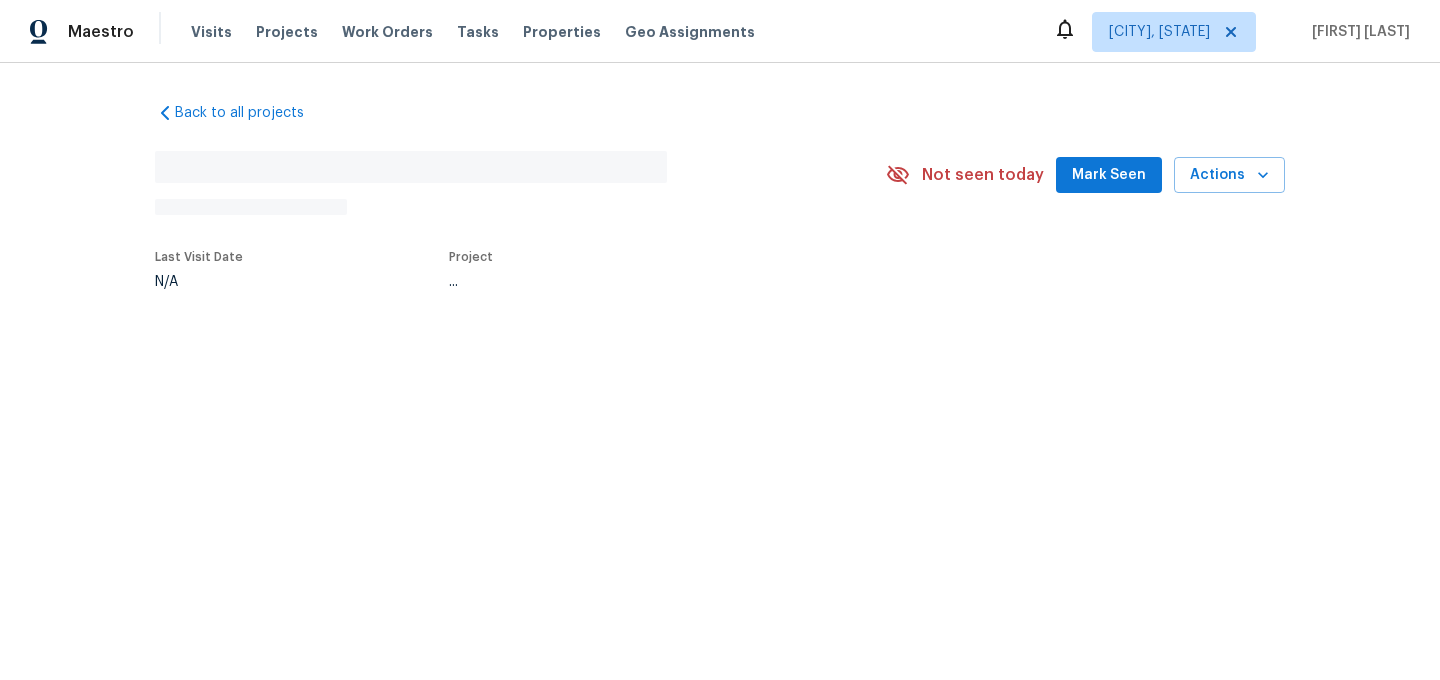 scroll, scrollTop: 0, scrollLeft: 0, axis: both 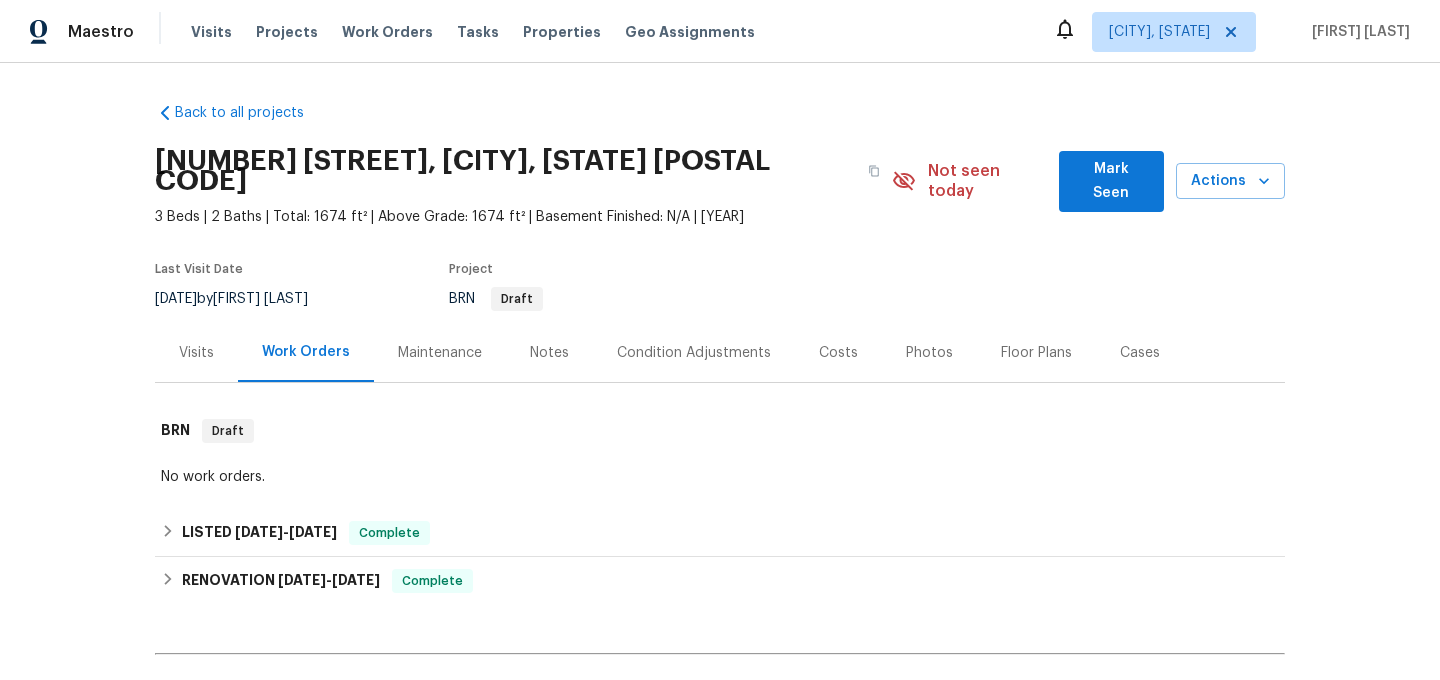 click on "Maintenance" at bounding box center [440, 353] 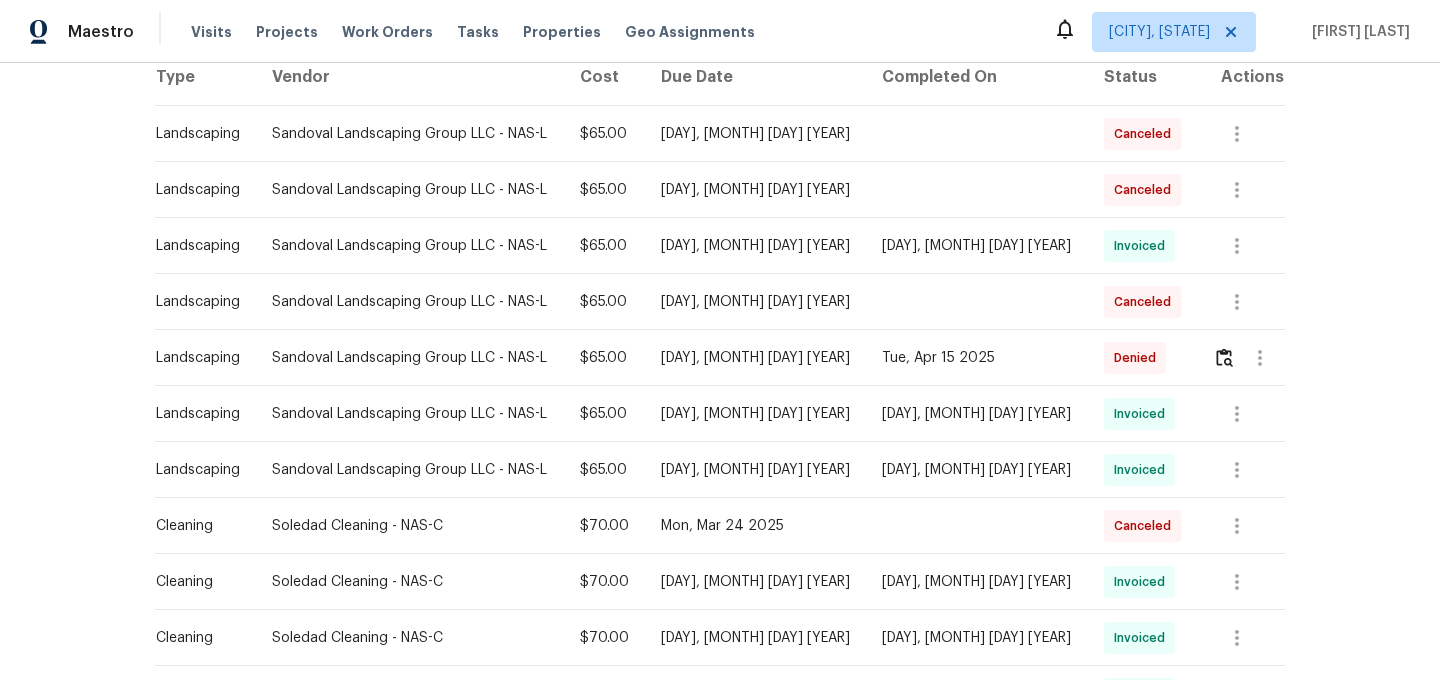 scroll, scrollTop: 352, scrollLeft: 0, axis: vertical 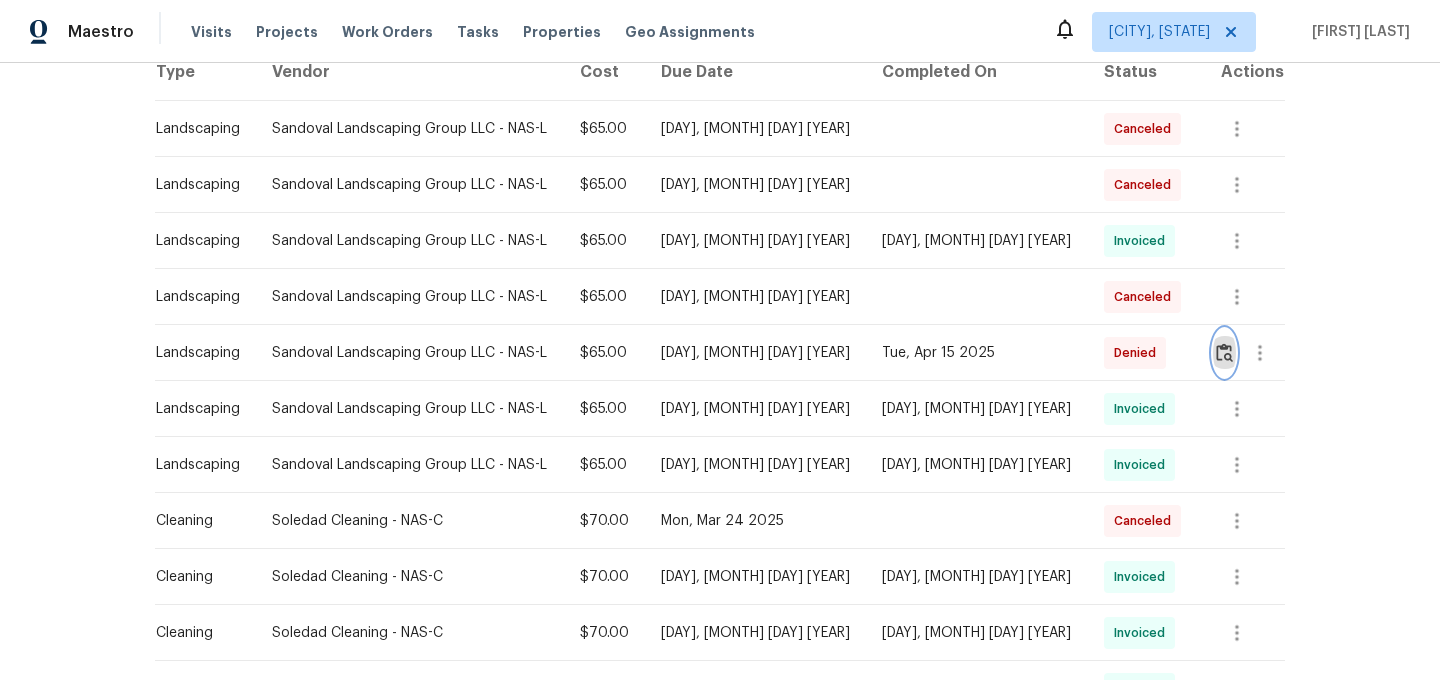 click at bounding box center (1224, 352) 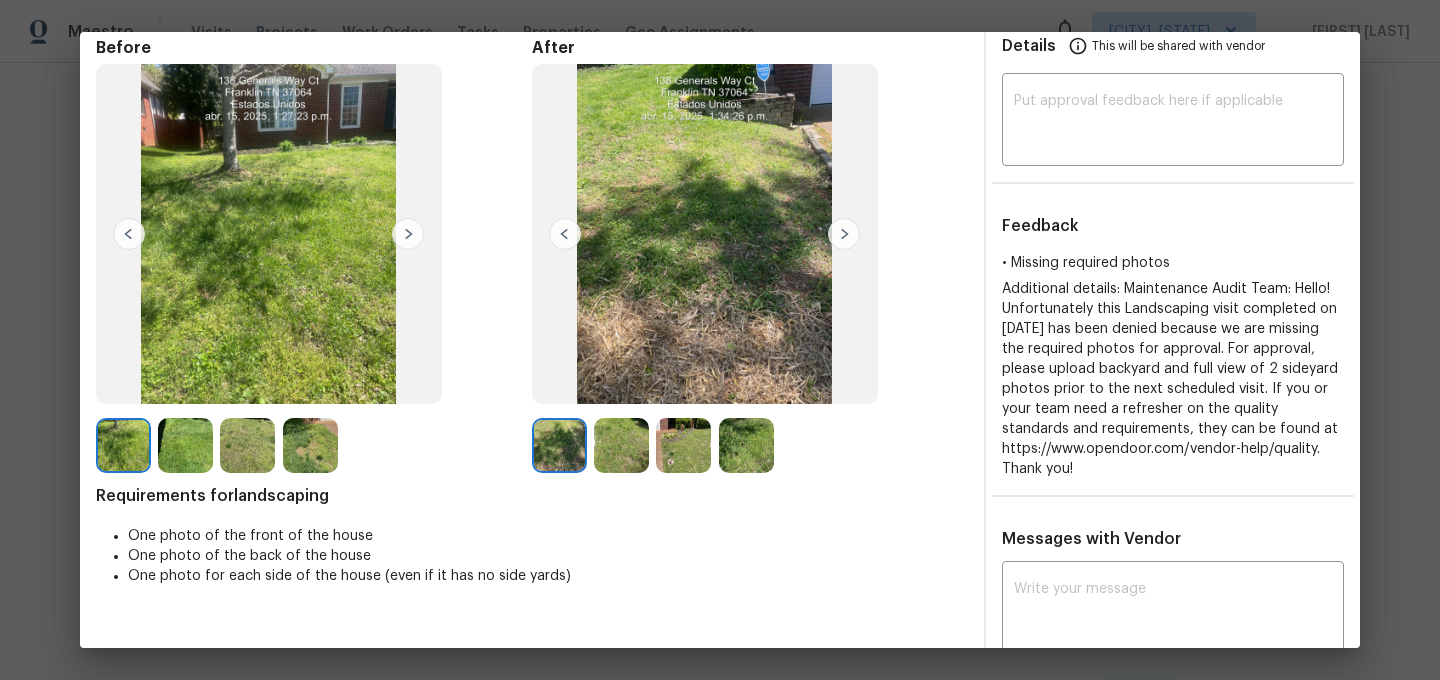 scroll, scrollTop: 119, scrollLeft: 0, axis: vertical 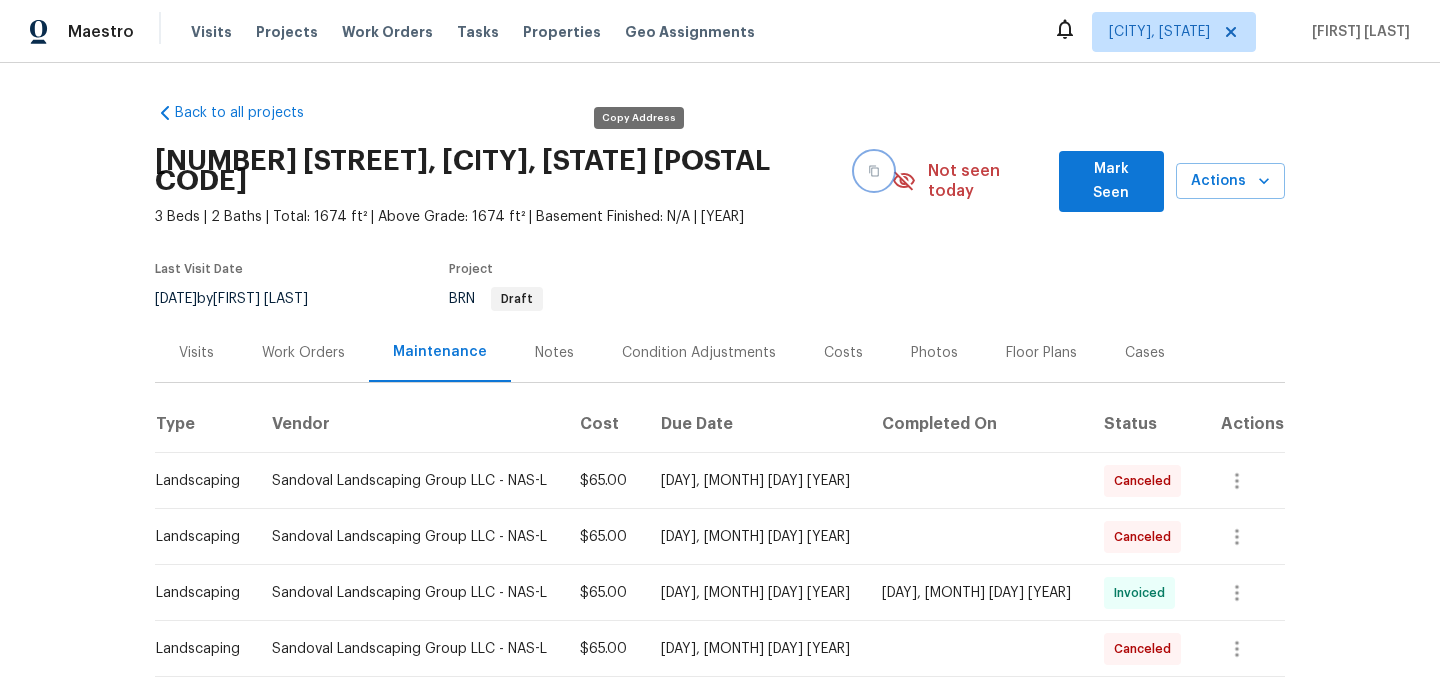 click 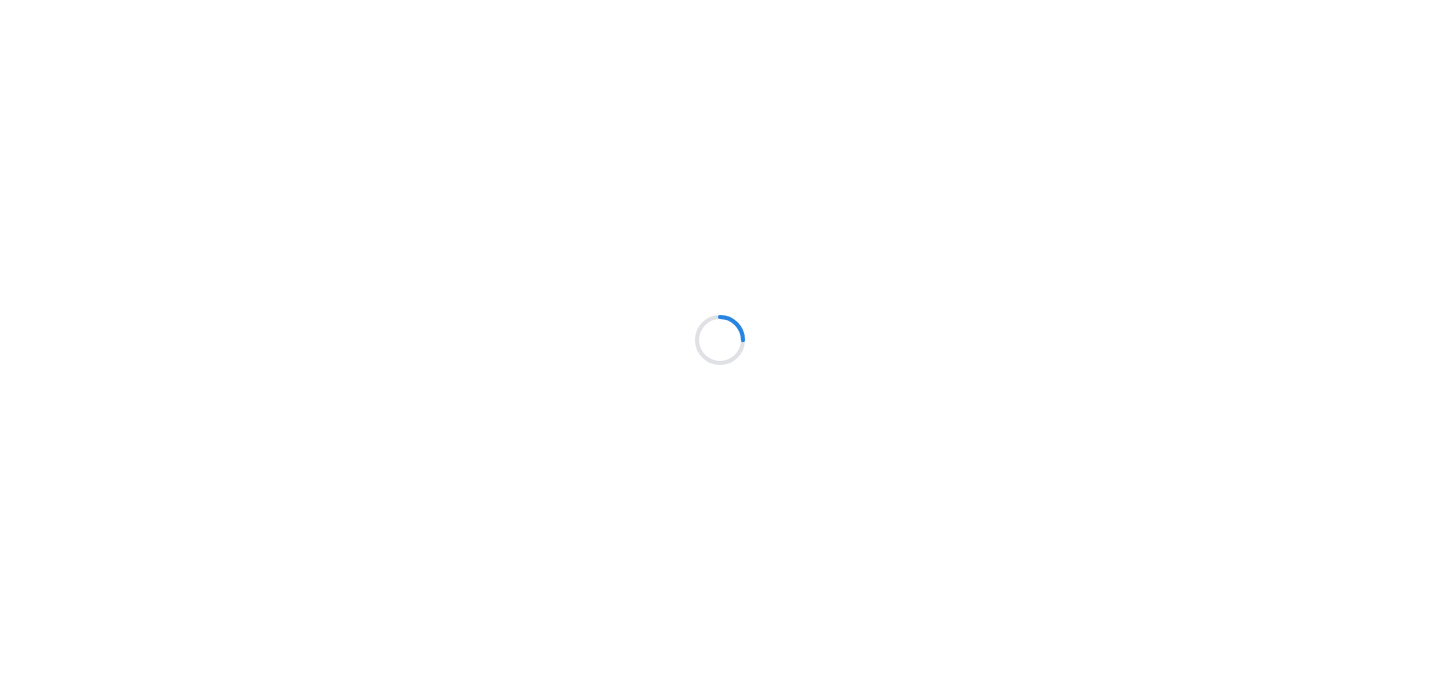 scroll, scrollTop: 0, scrollLeft: 0, axis: both 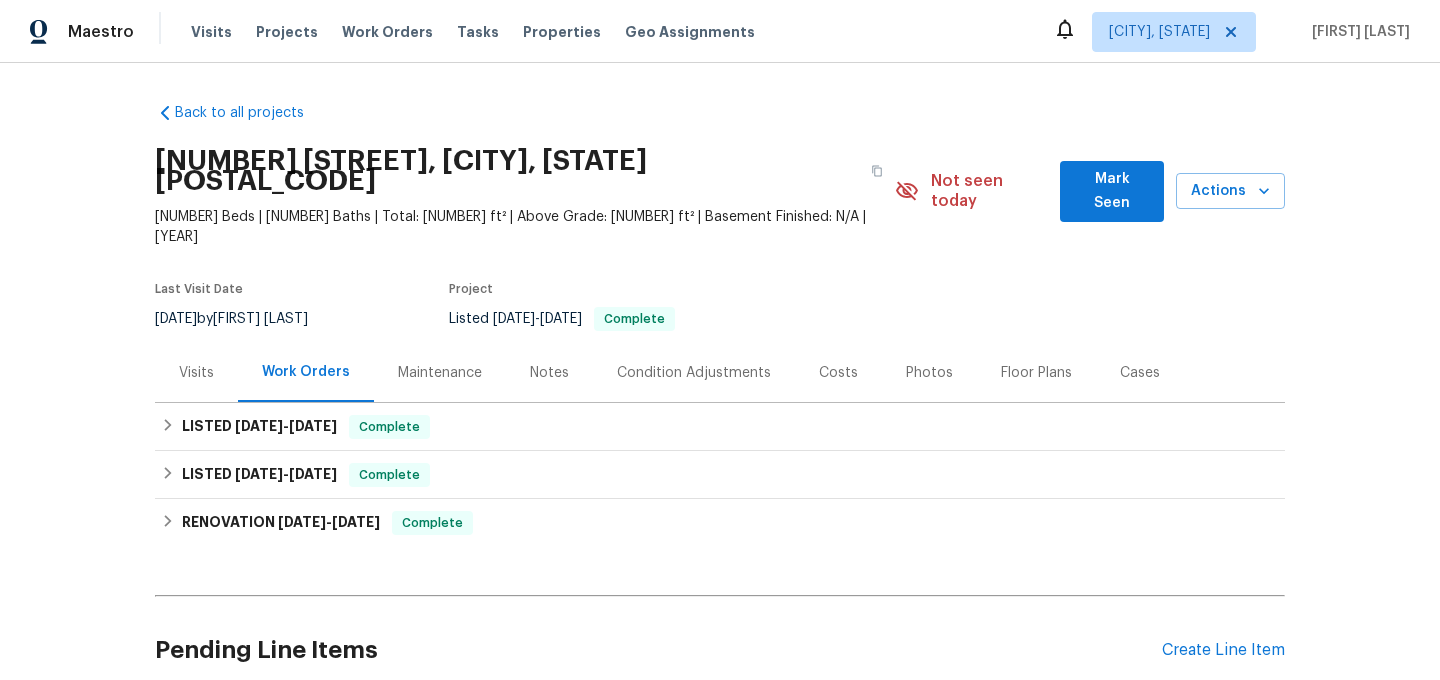 click on "Maintenance" at bounding box center (440, 373) 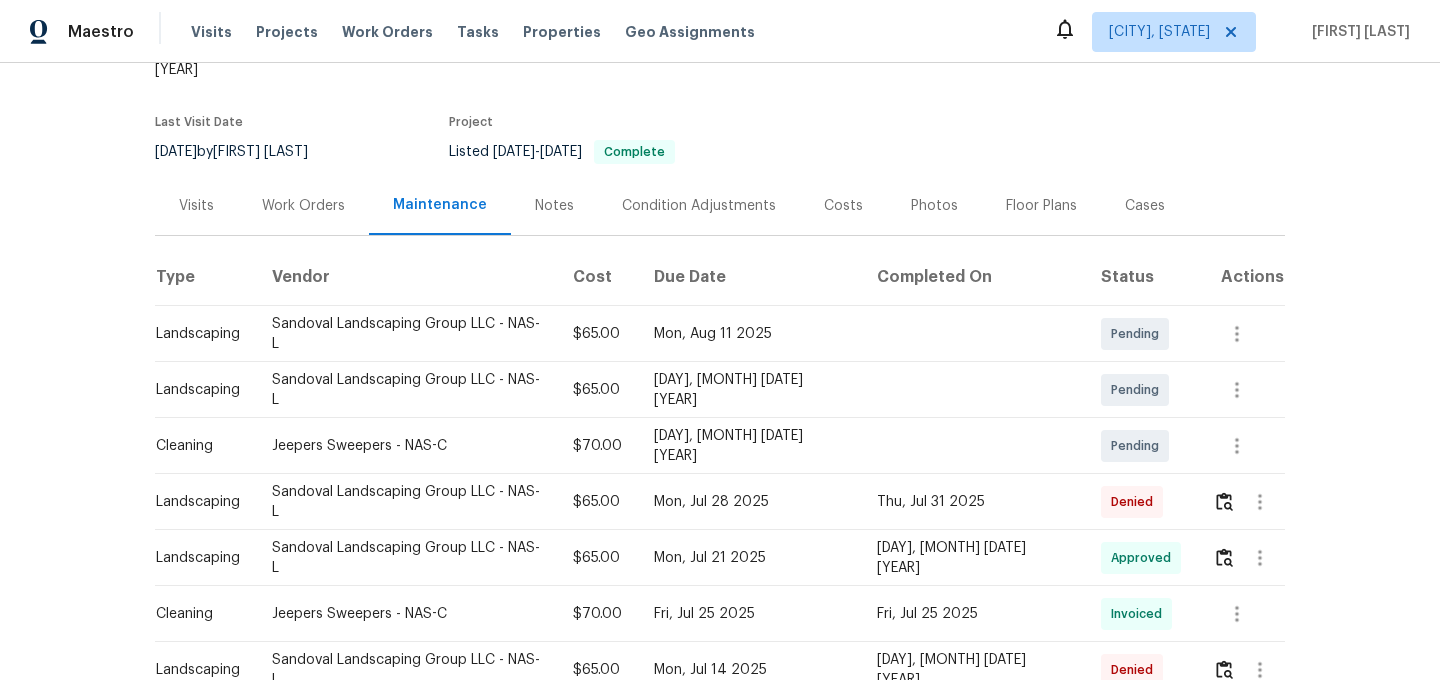 scroll, scrollTop: 193, scrollLeft: 0, axis: vertical 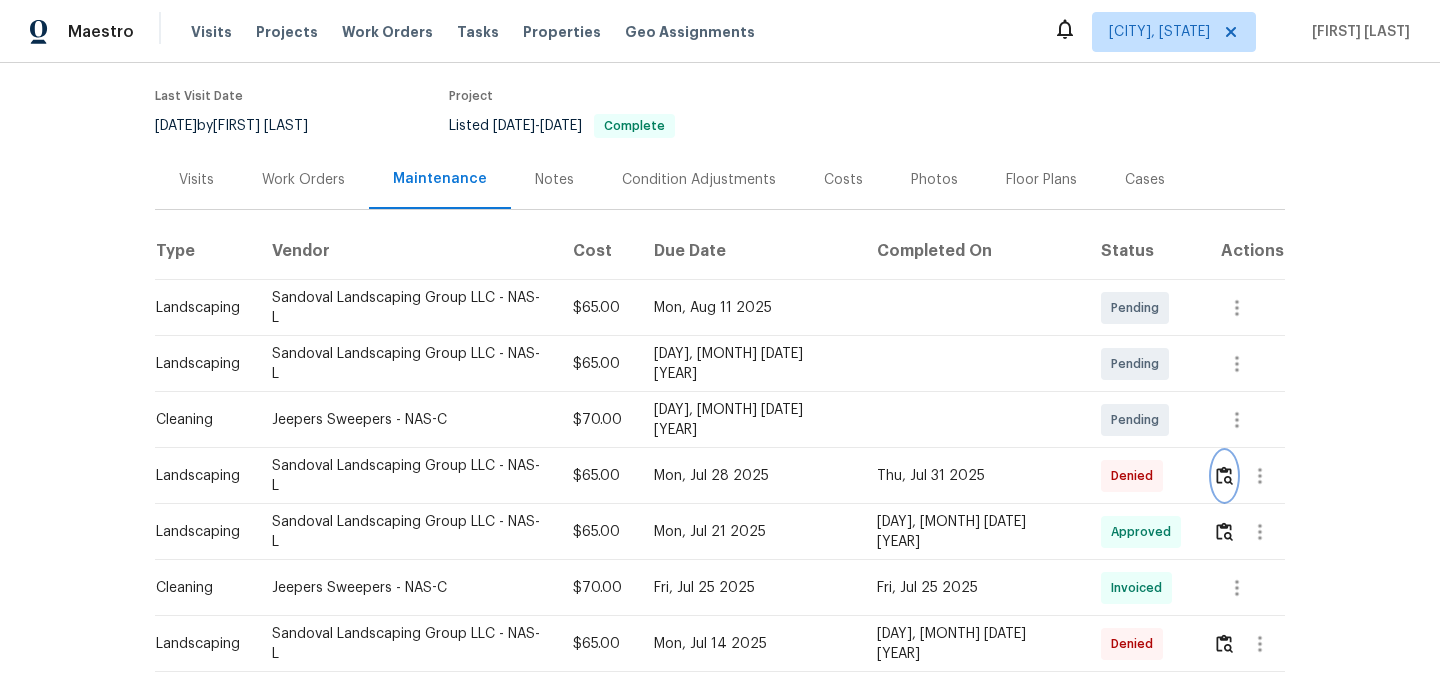 click at bounding box center (1224, 476) 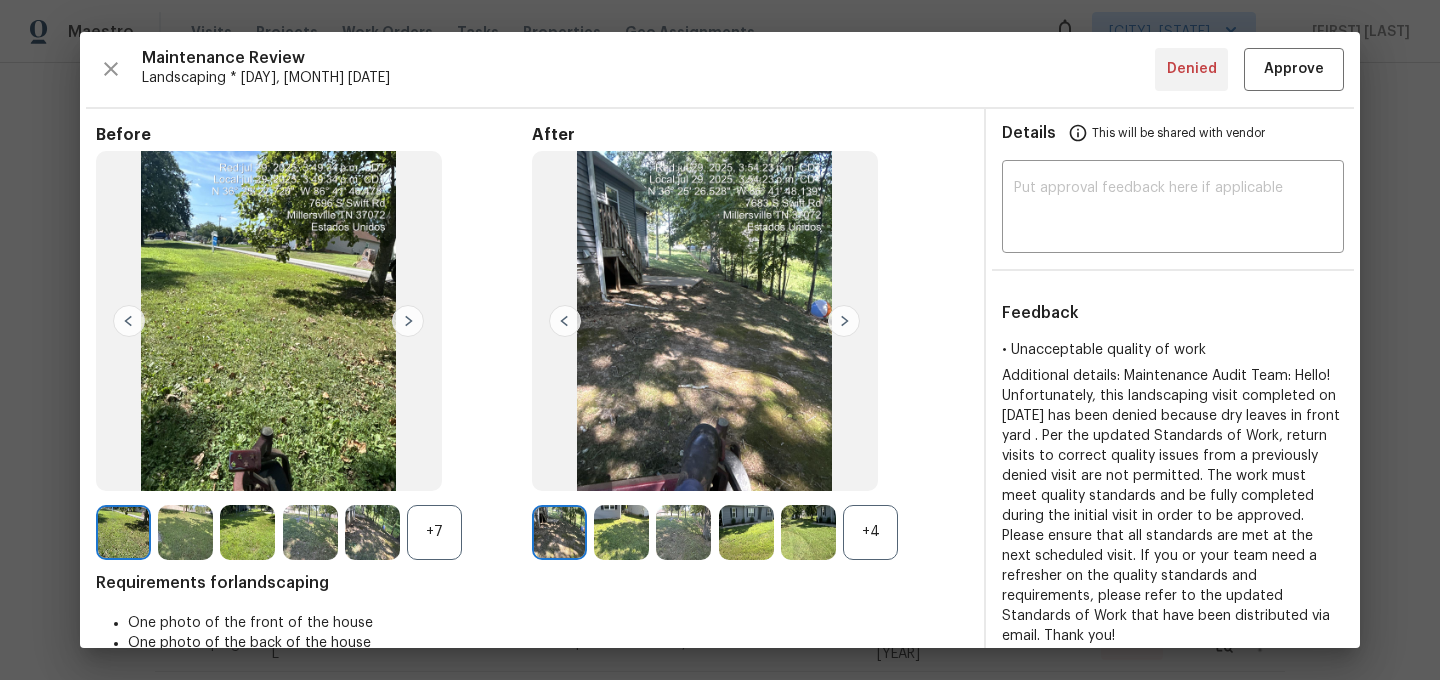 click on "+4" at bounding box center (870, 532) 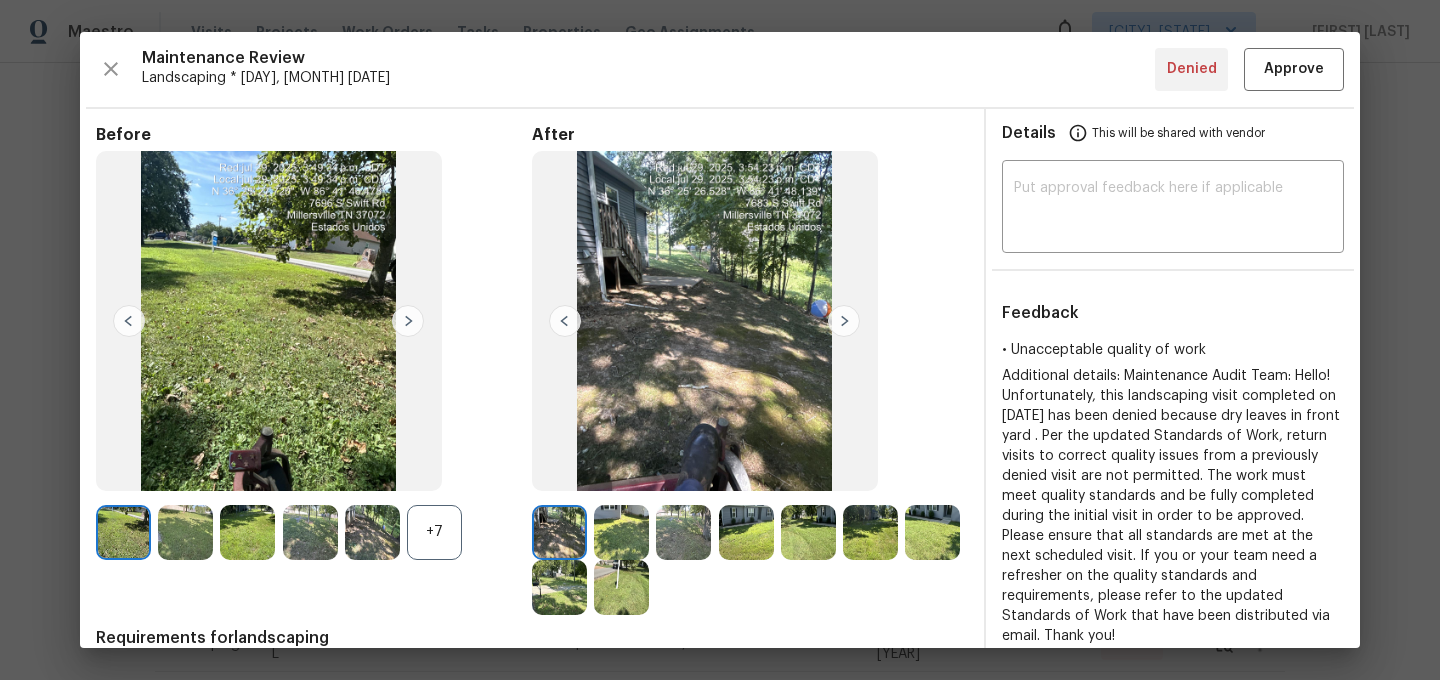 click on "+7" at bounding box center (434, 532) 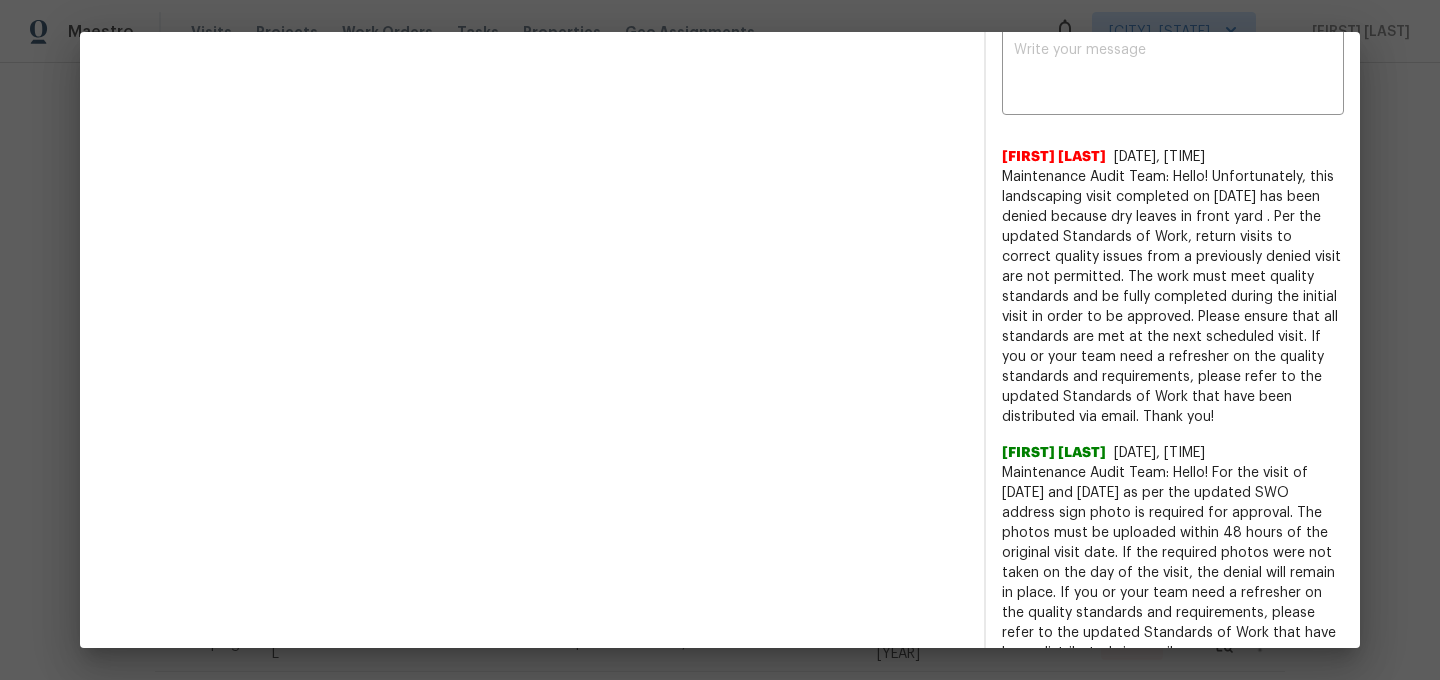 scroll, scrollTop: 711, scrollLeft: 0, axis: vertical 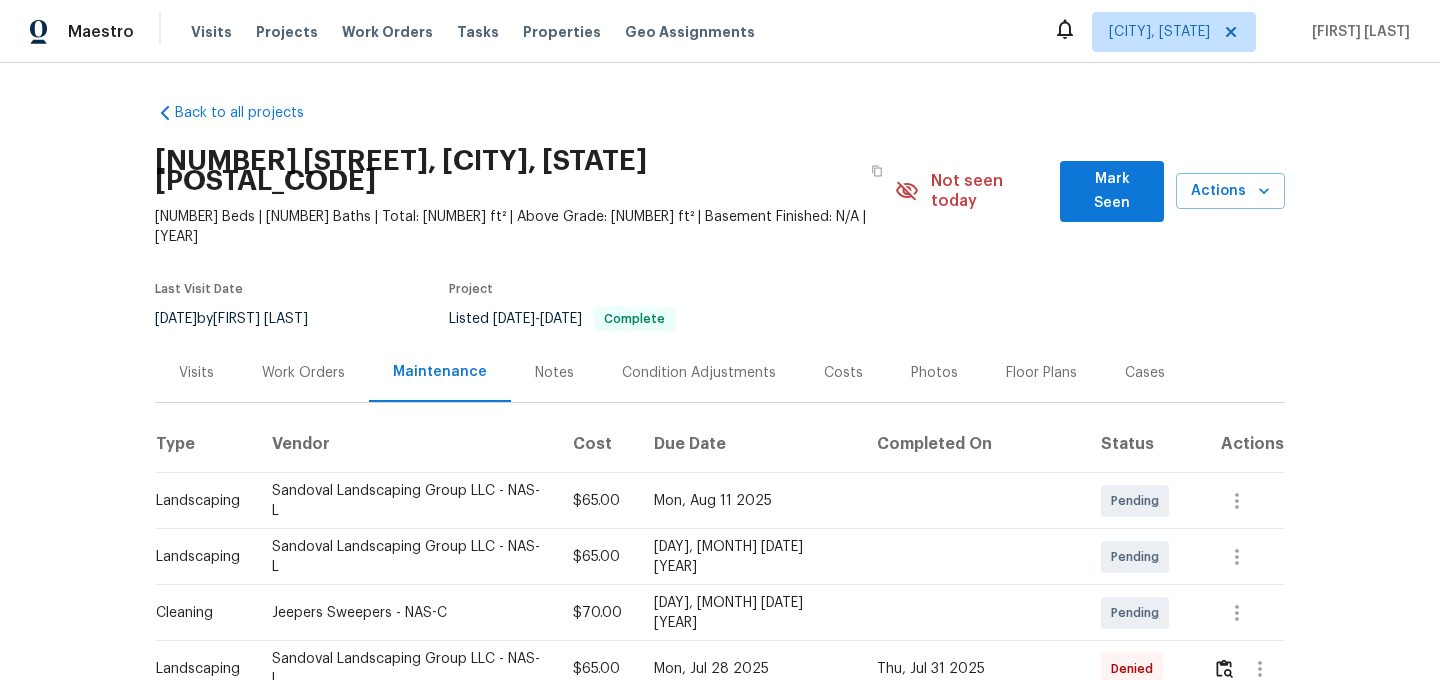 click on "7689 S Swift Rd, Goodlettsville, TN 37072" at bounding box center (525, 171) 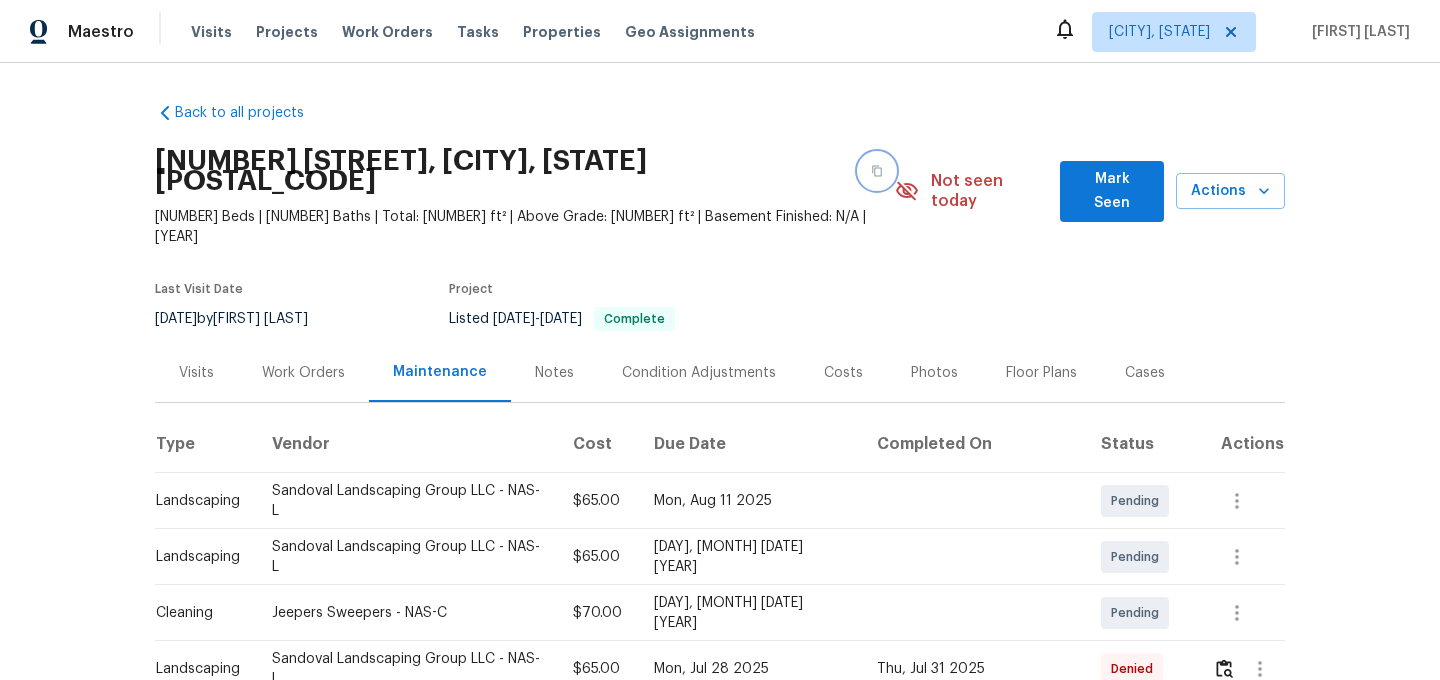 click 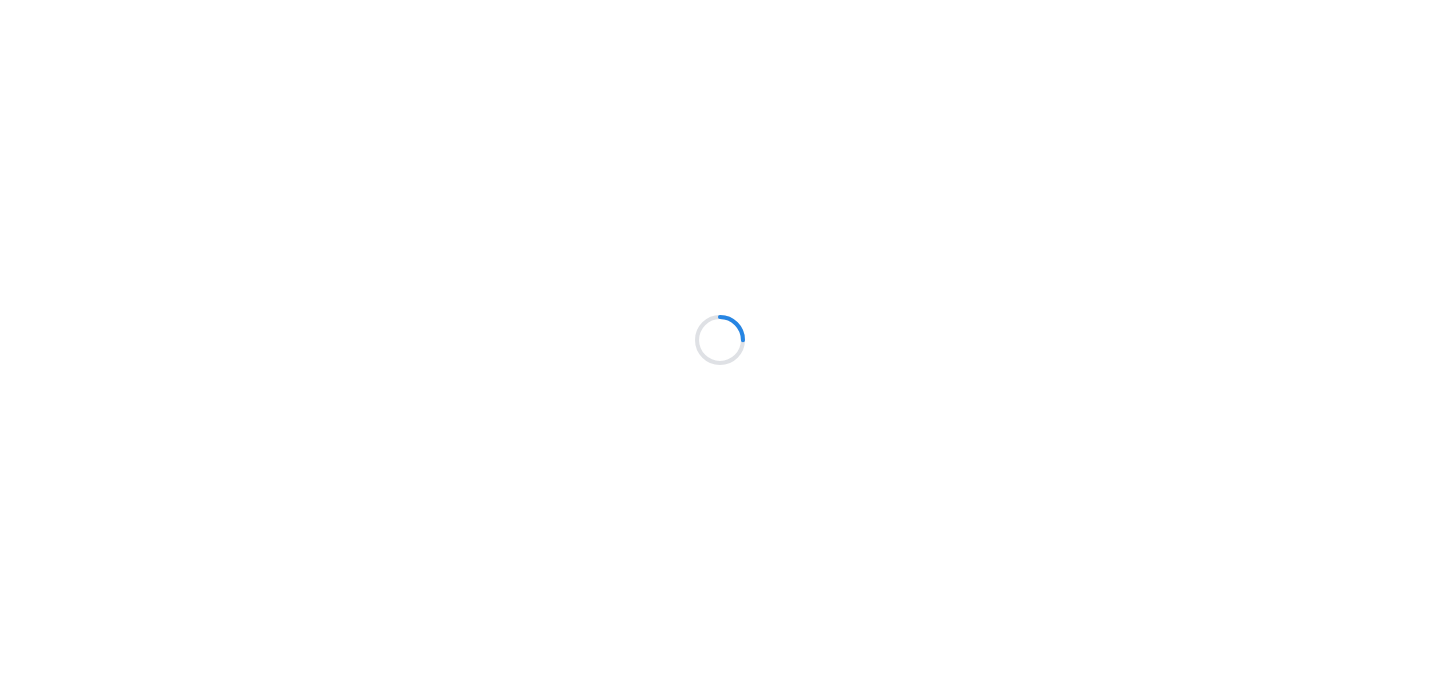 scroll, scrollTop: 0, scrollLeft: 0, axis: both 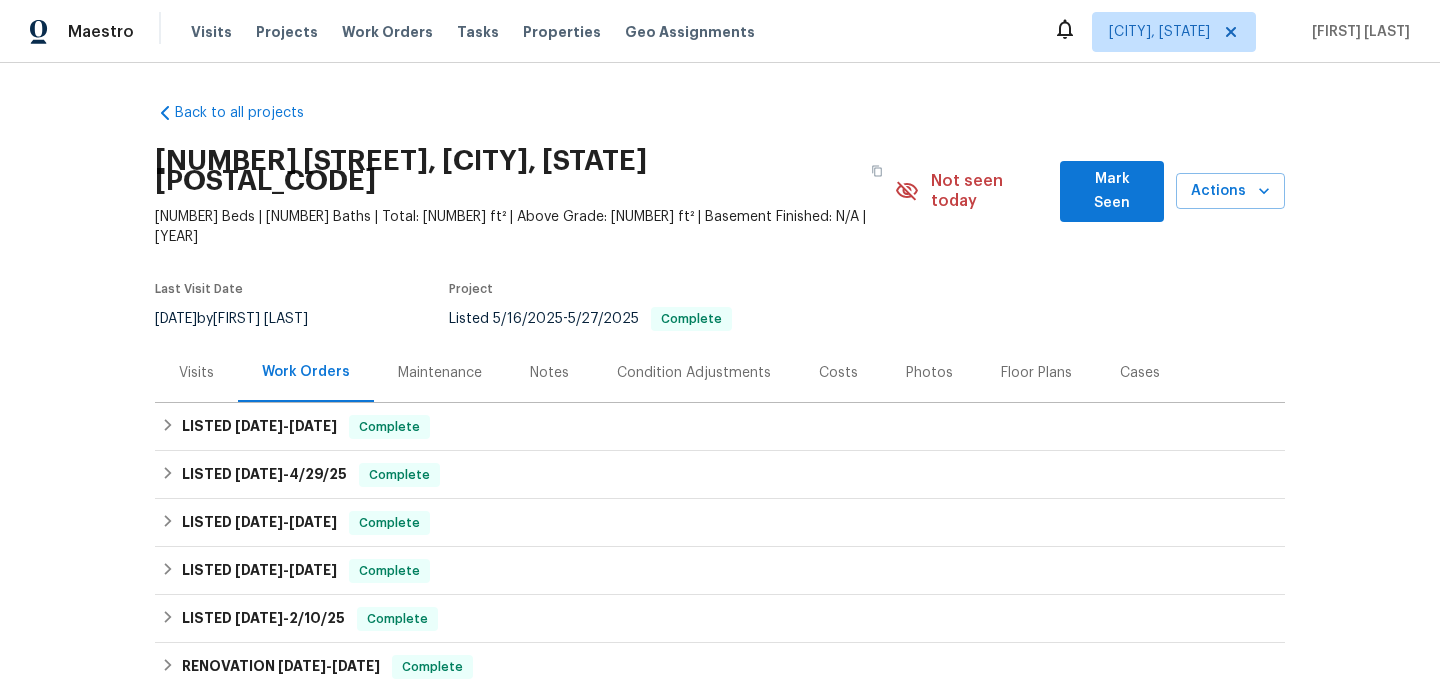 click on "Maintenance" at bounding box center [440, 373] 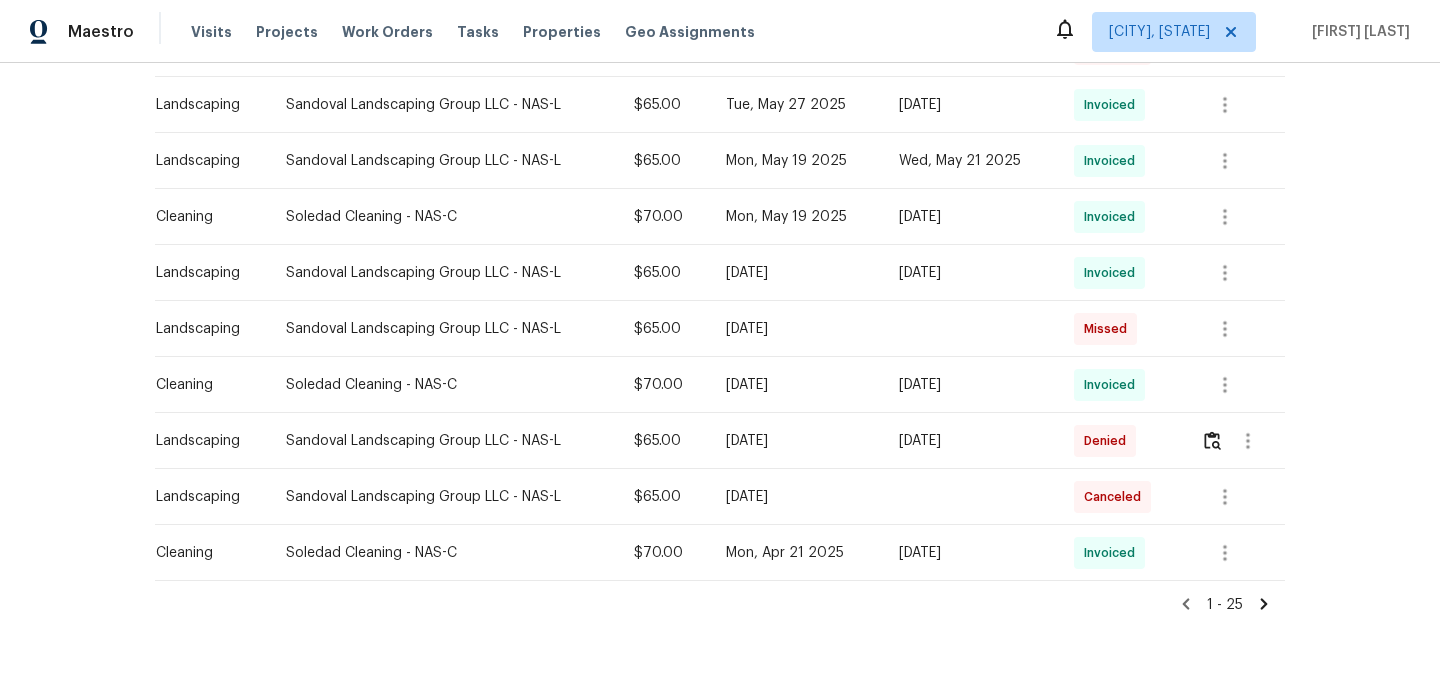 scroll, scrollTop: 1306, scrollLeft: 0, axis: vertical 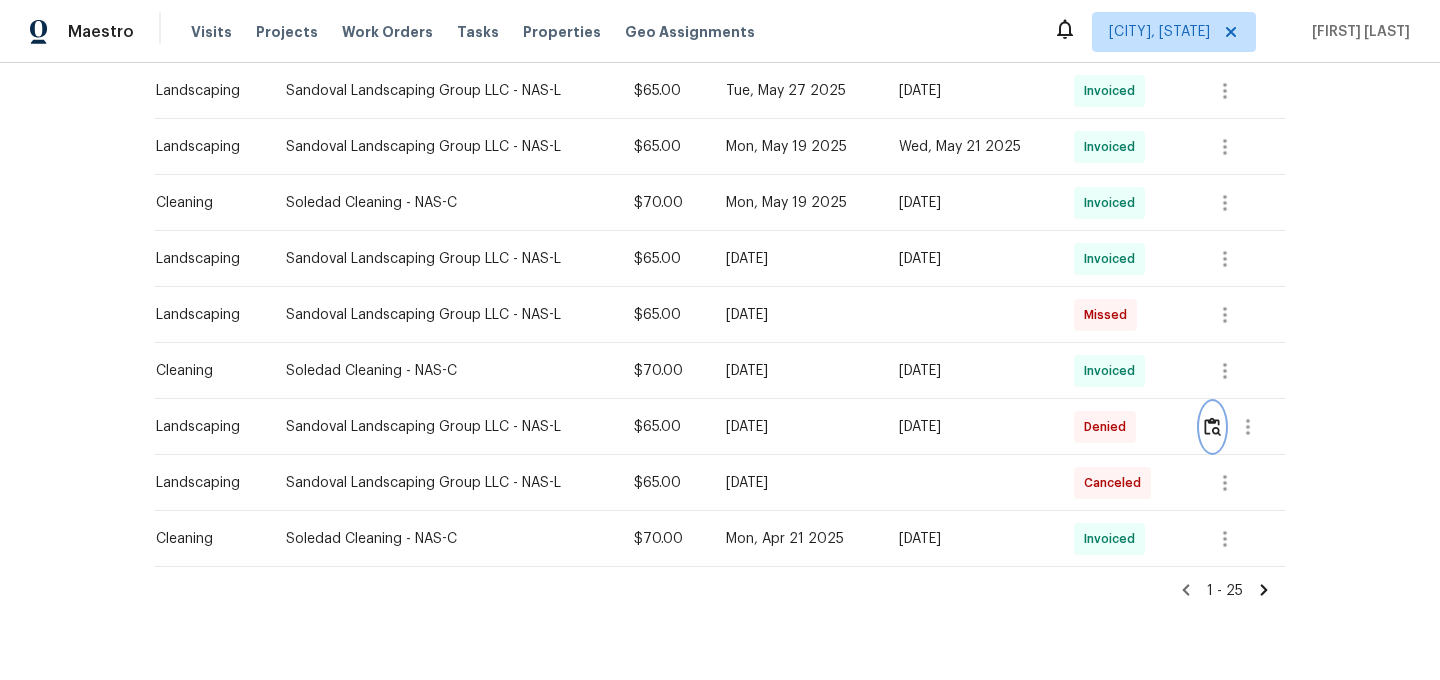 click at bounding box center (1212, 426) 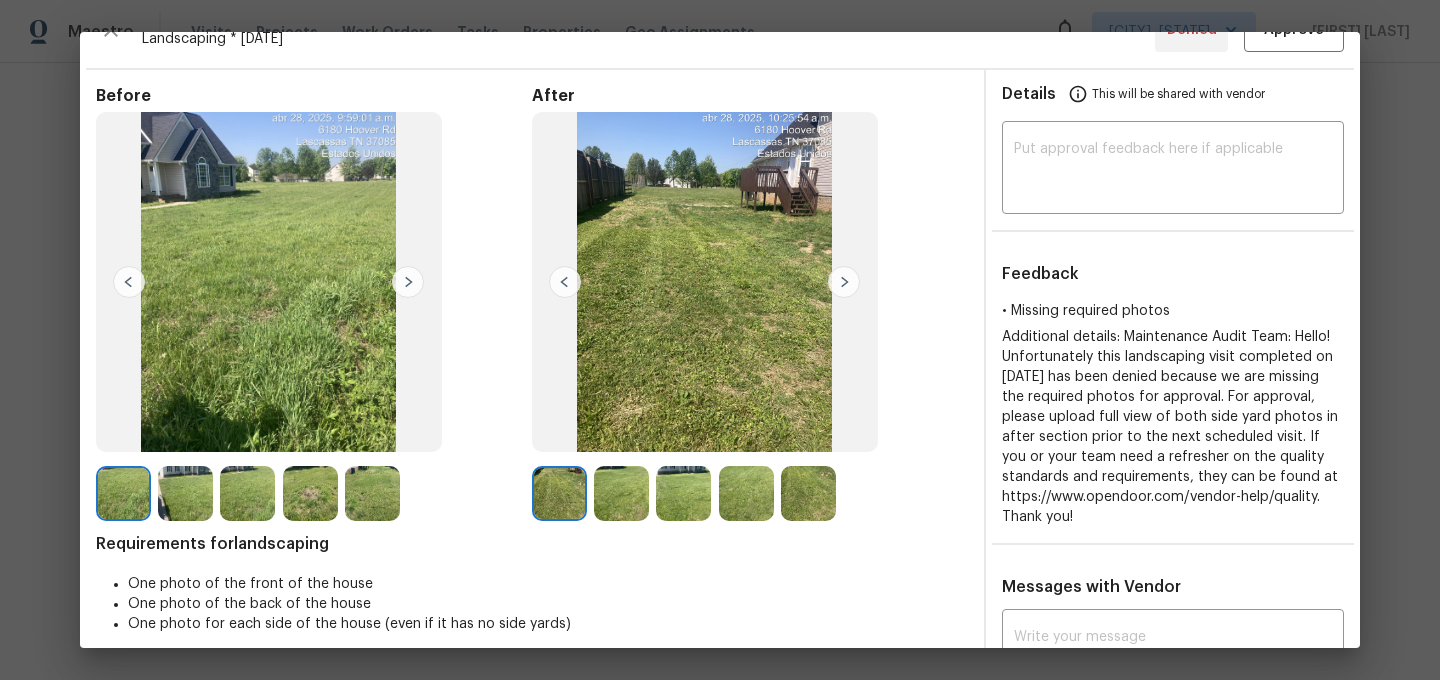 scroll, scrollTop: 35, scrollLeft: 0, axis: vertical 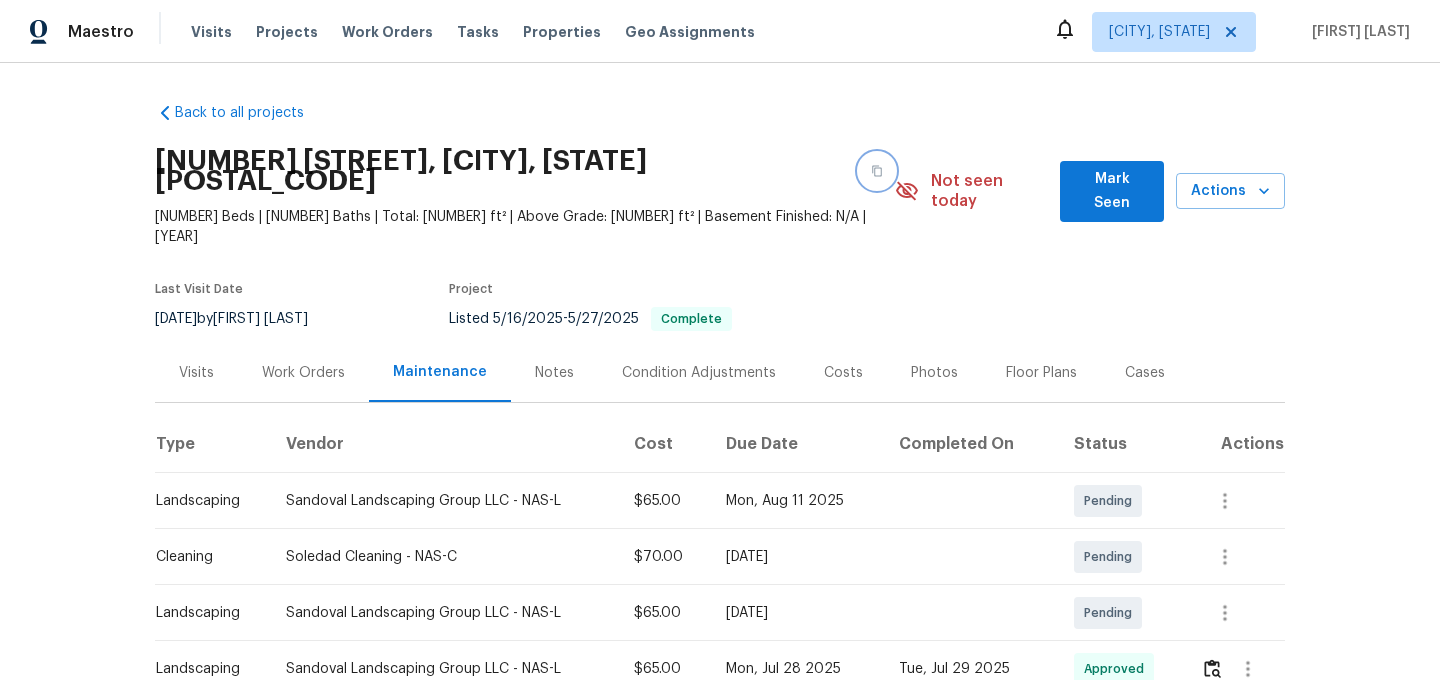 click at bounding box center [877, 171] 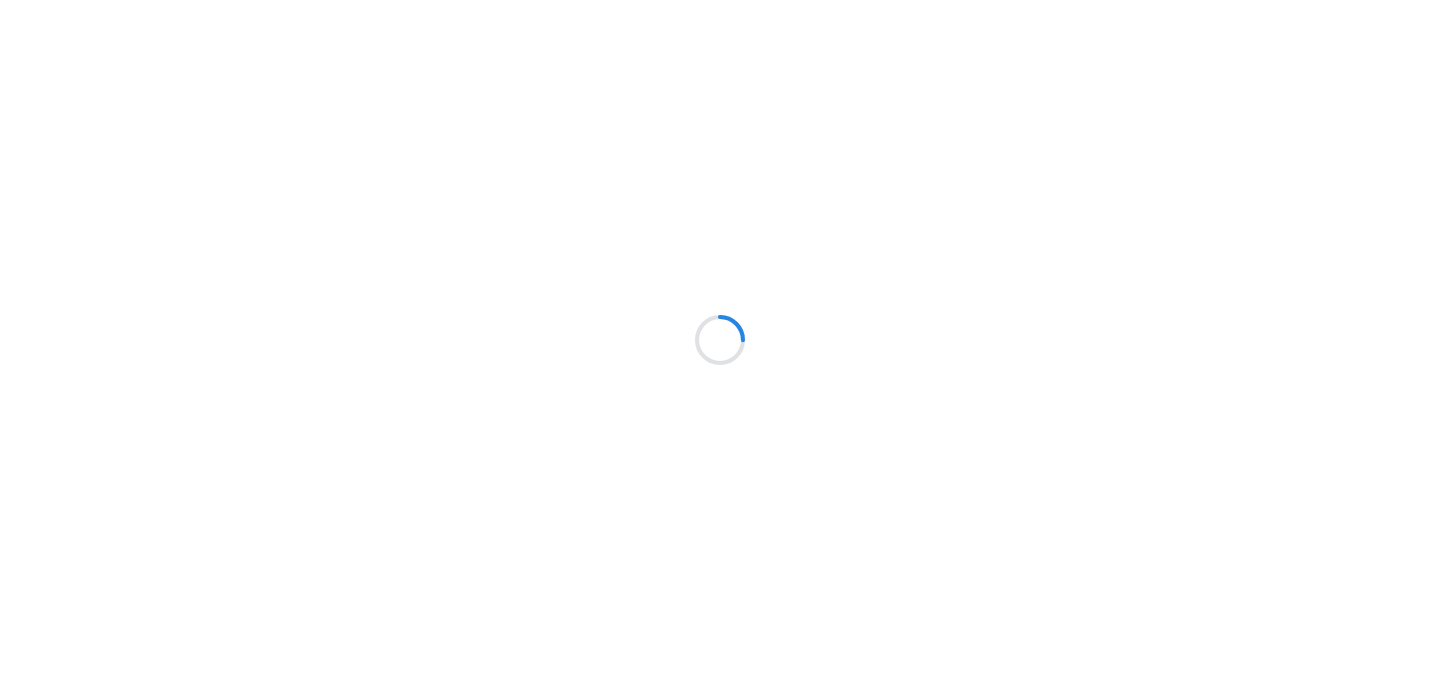 scroll, scrollTop: 0, scrollLeft: 0, axis: both 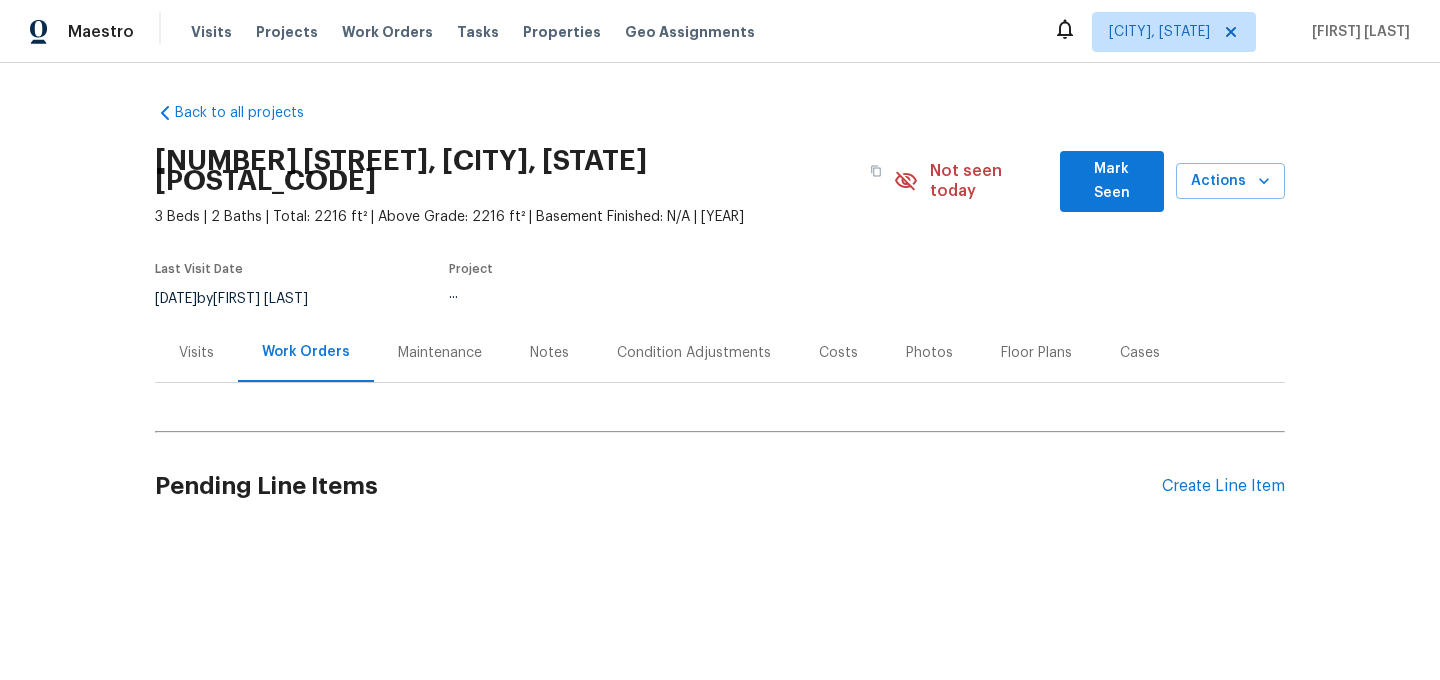 click on "Maintenance" at bounding box center [440, 353] 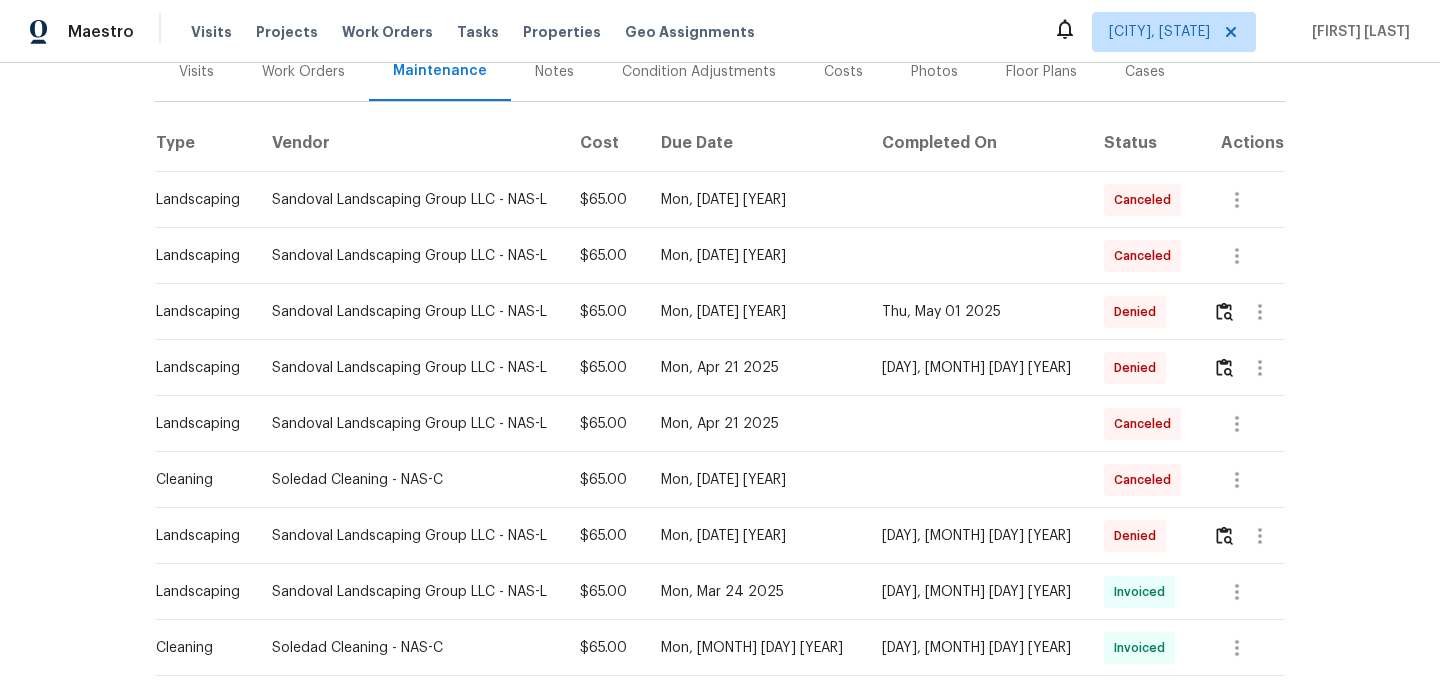 scroll, scrollTop: 359, scrollLeft: 0, axis: vertical 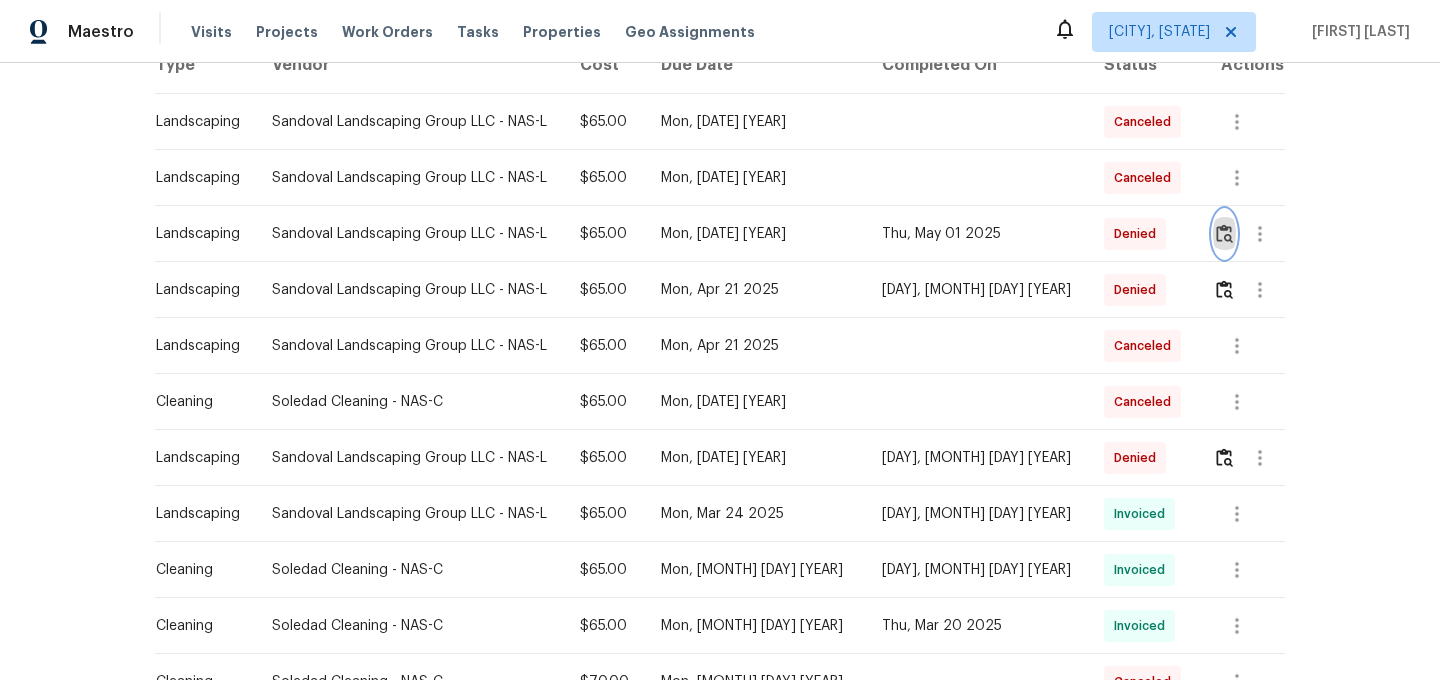 click at bounding box center [1224, 233] 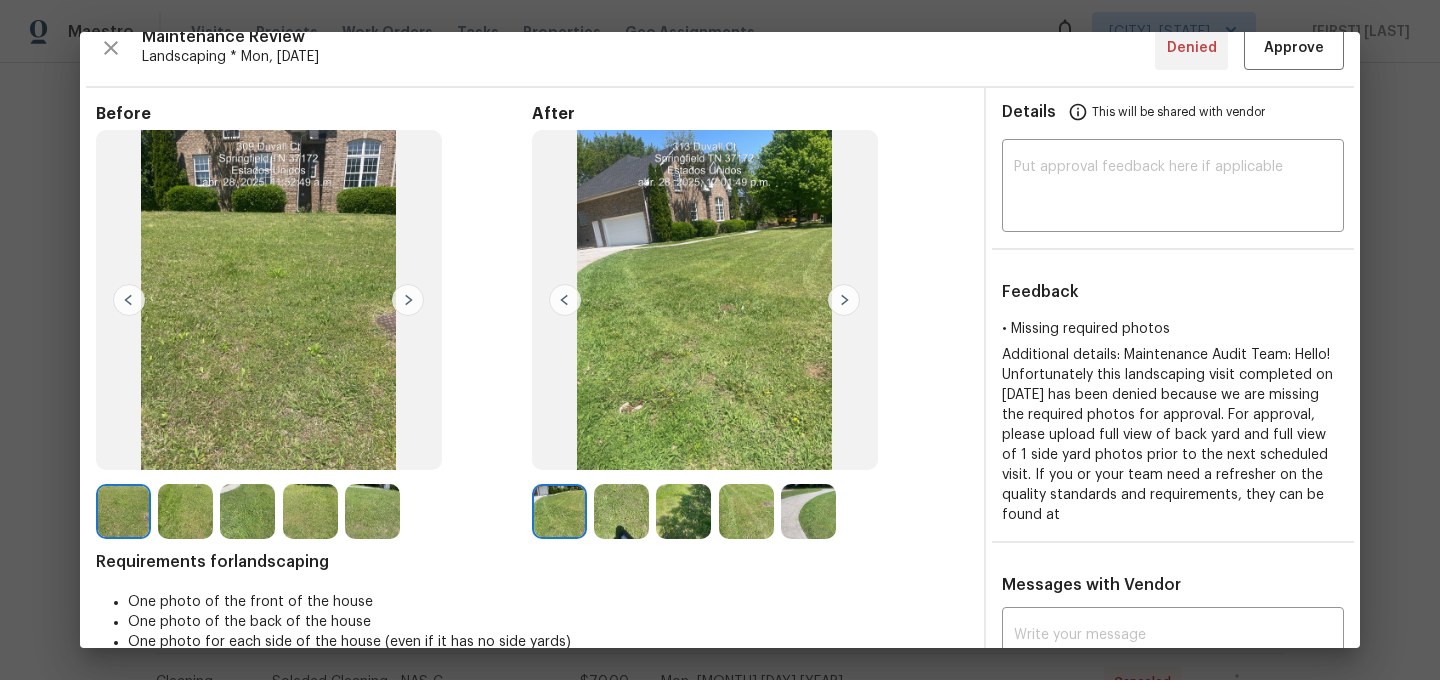 scroll, scrollTop: 12, scrollLeft: 0, axis: vertical 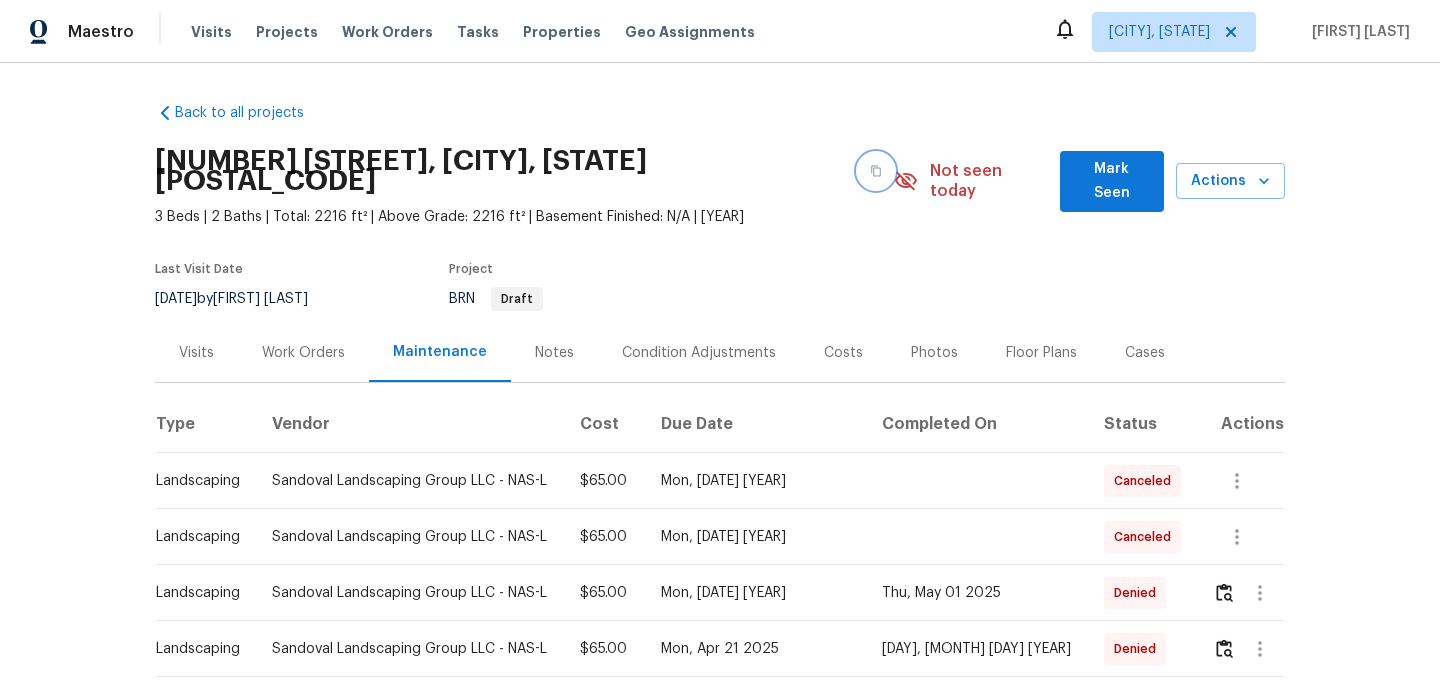 click at bounding box center (876, 171) 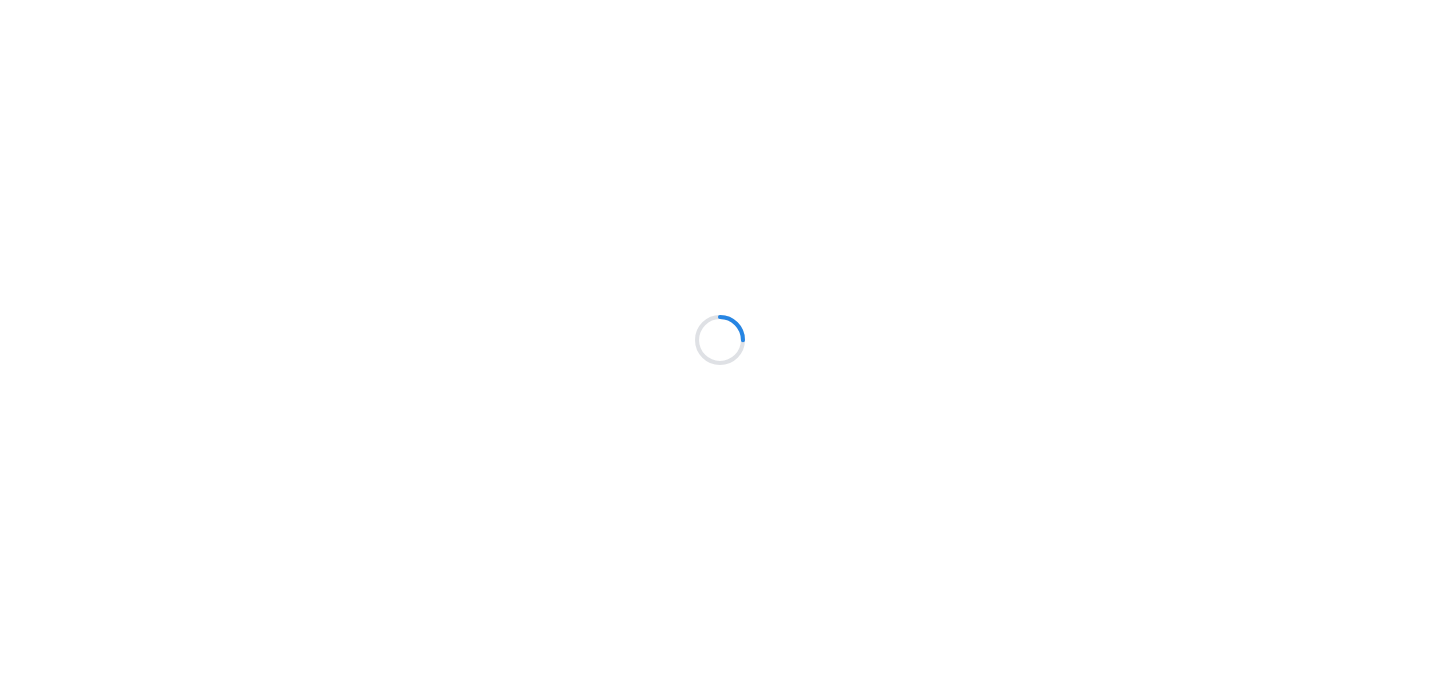 scroll, scrollTop: 0, scrollLeft: 0, axis: both 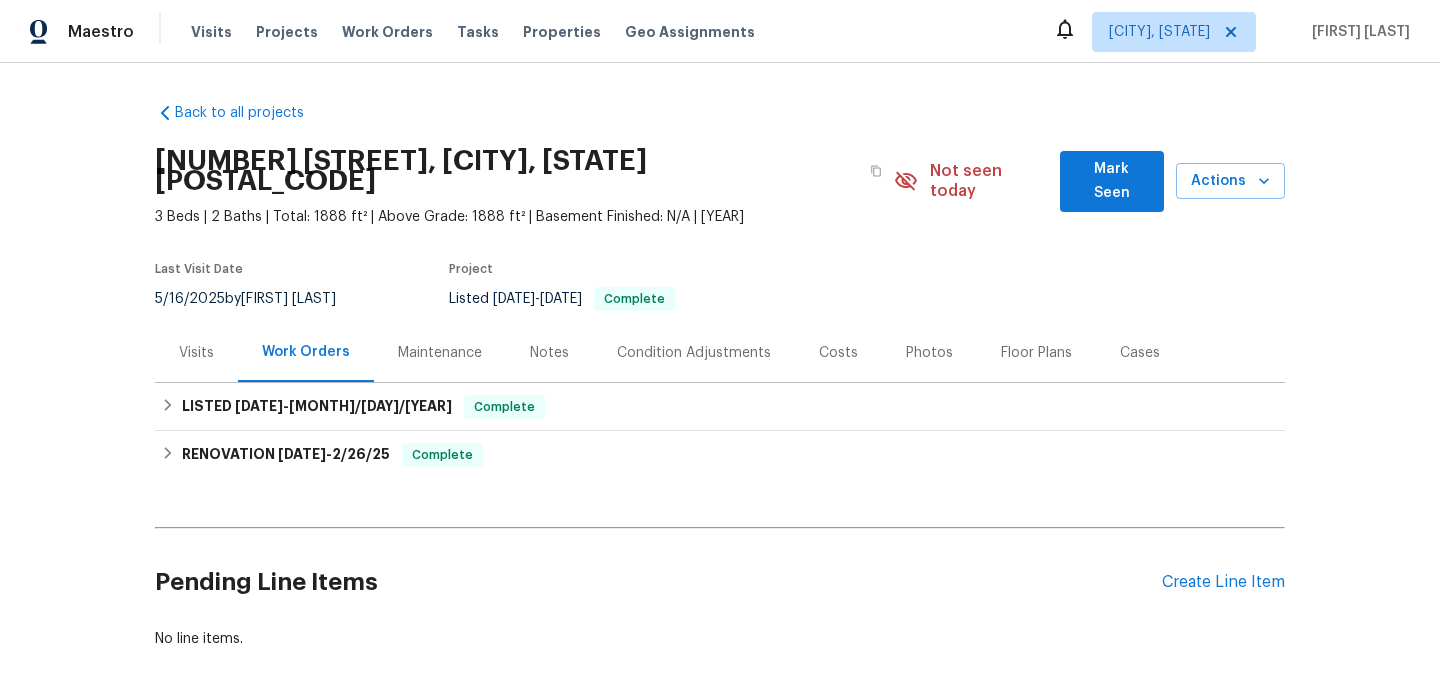 click on "Maintenance" at bounding box center [440, 353] 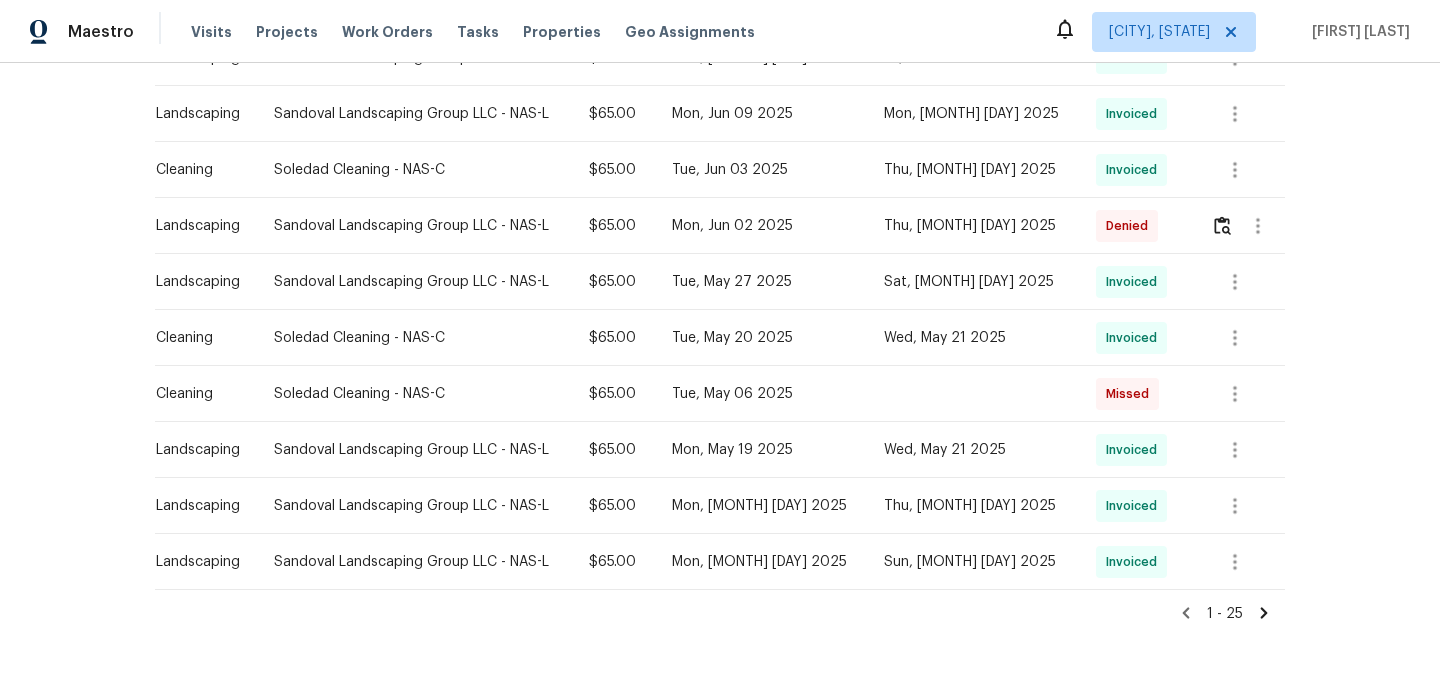 scroll, scrollTop: 1306, scrollLeft: 0, axis: vertical 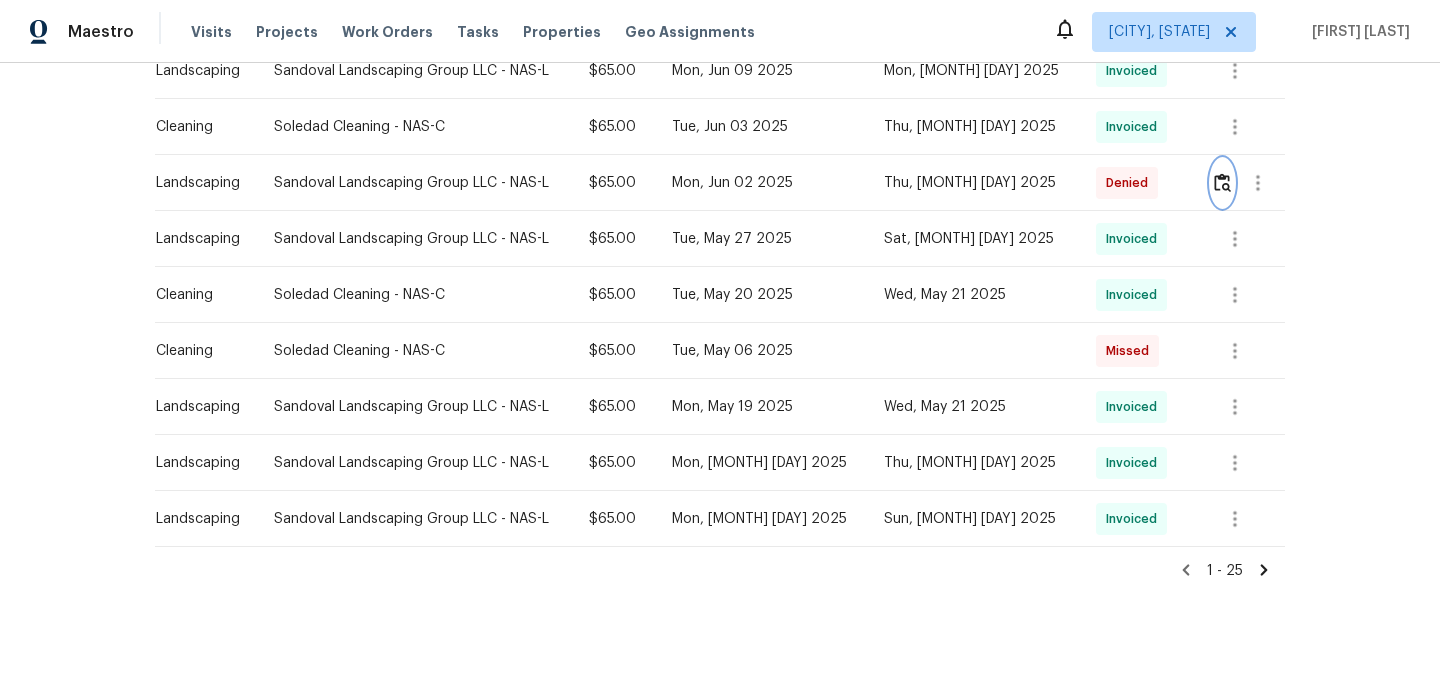 click at bounding box center [1222, 182] 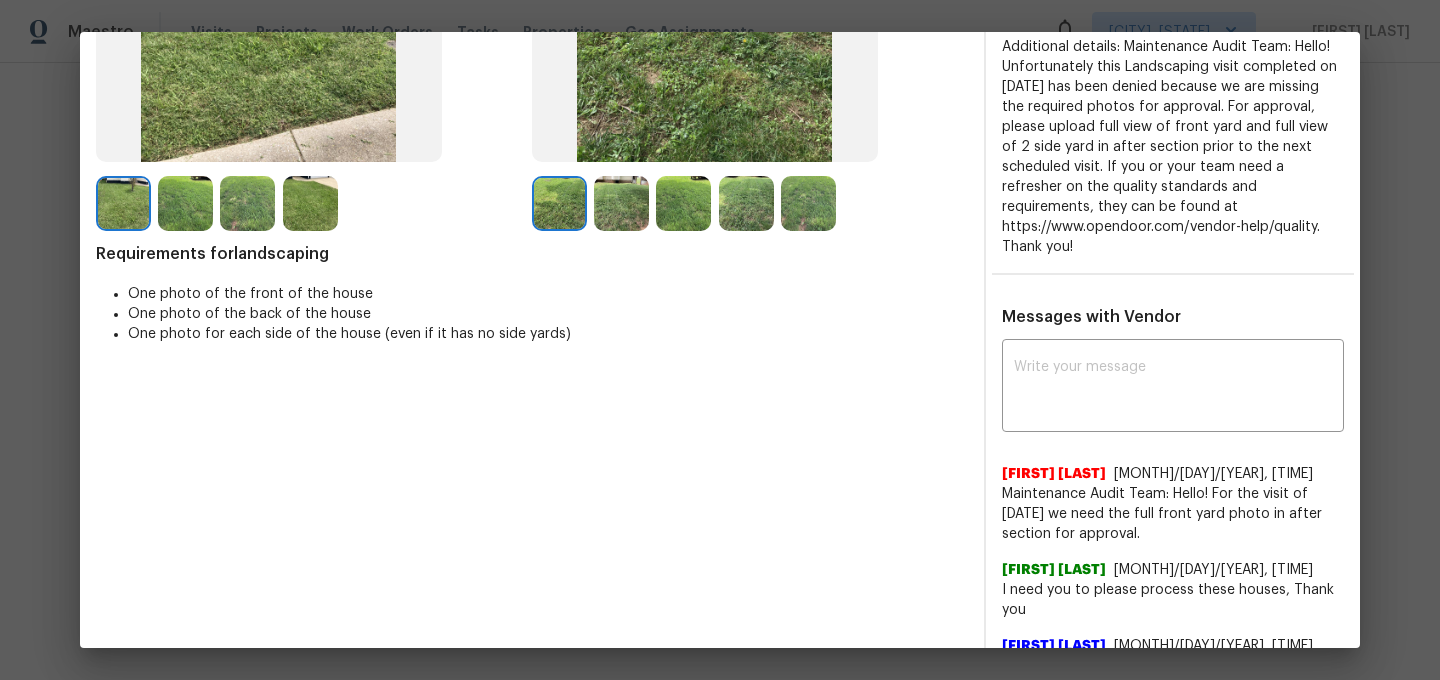 scroll, scrollTop: 250, scrollLeft: 0, axis: vertical 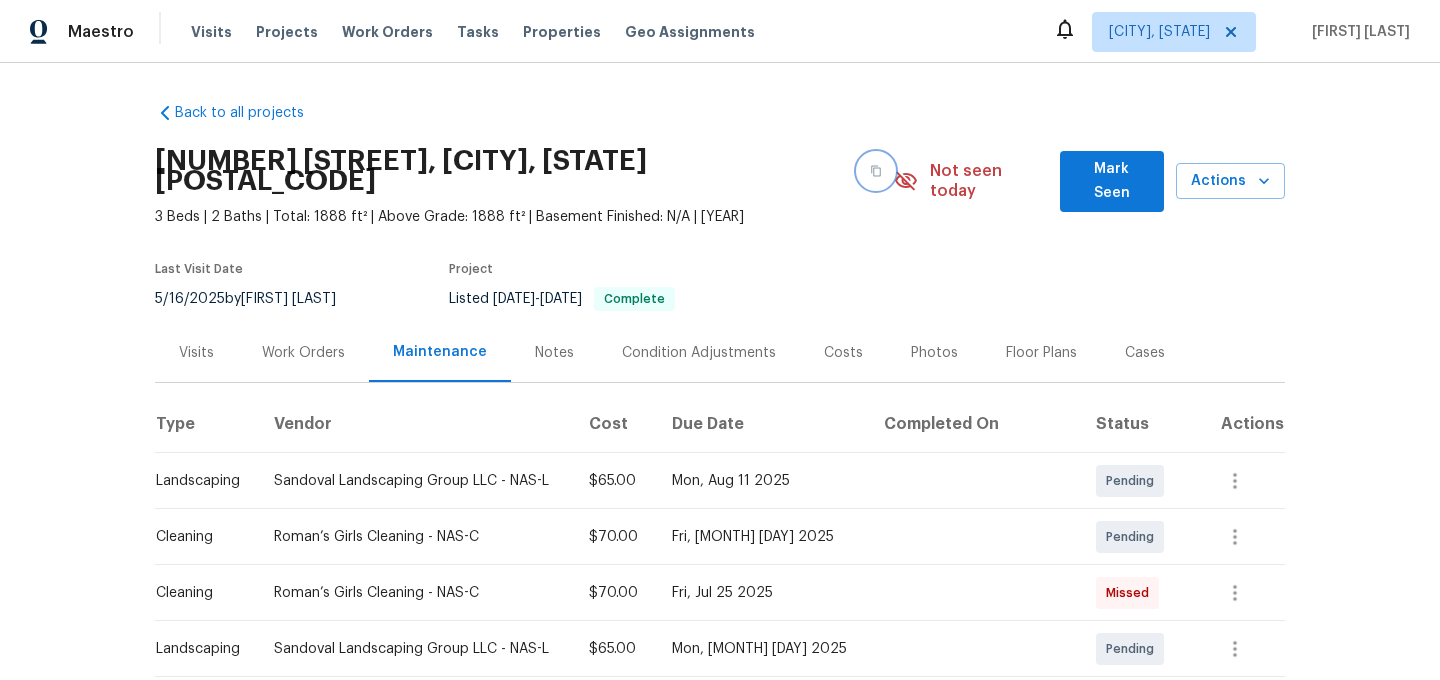 click at bounding box center (876, 171) 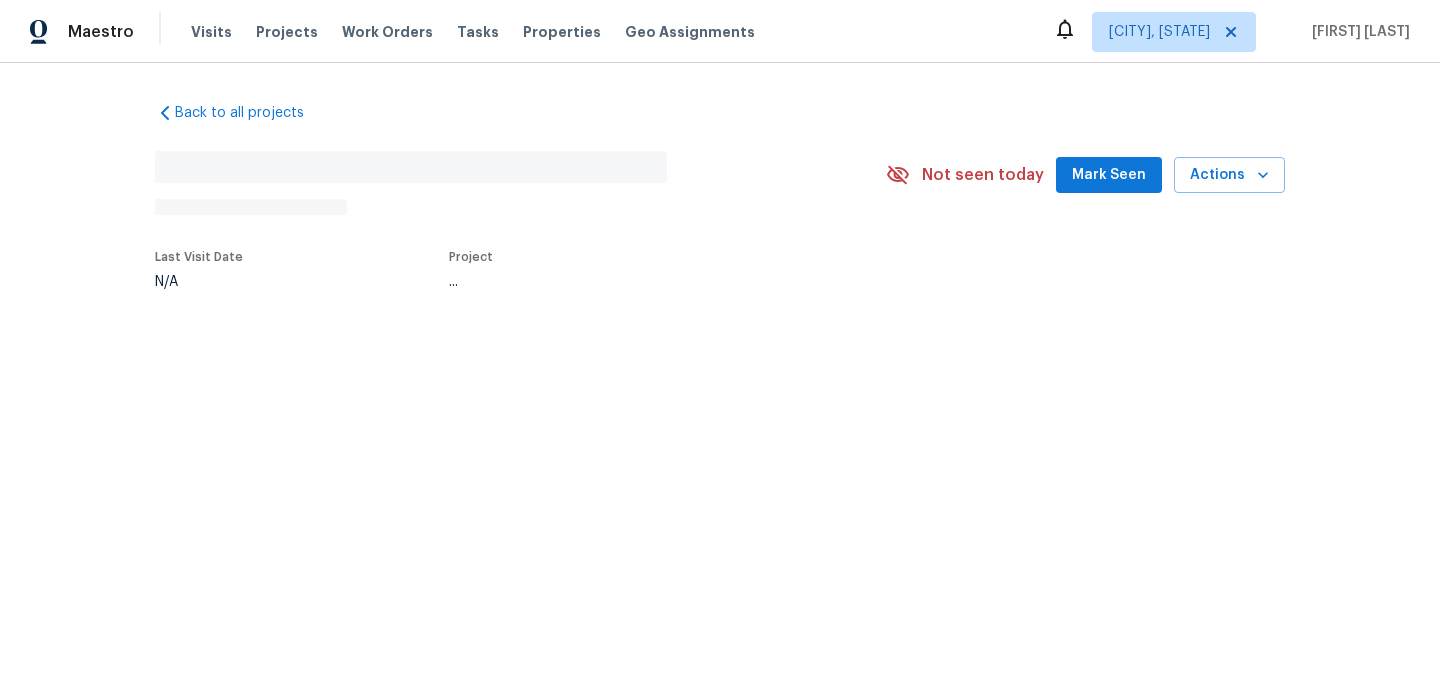 scroll, scrollTop: 0, scrollLeft: 0, axis: both 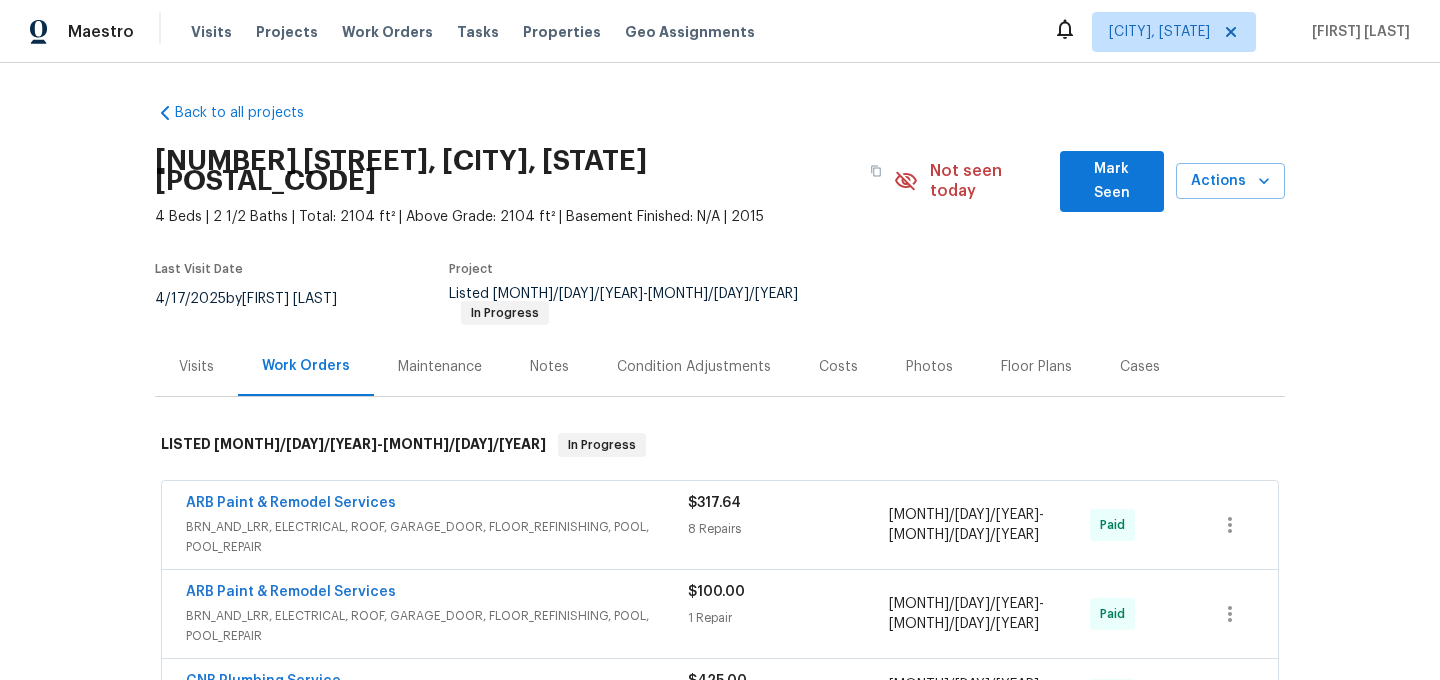 click on "Maintenance" at bounding box center (440, 367) 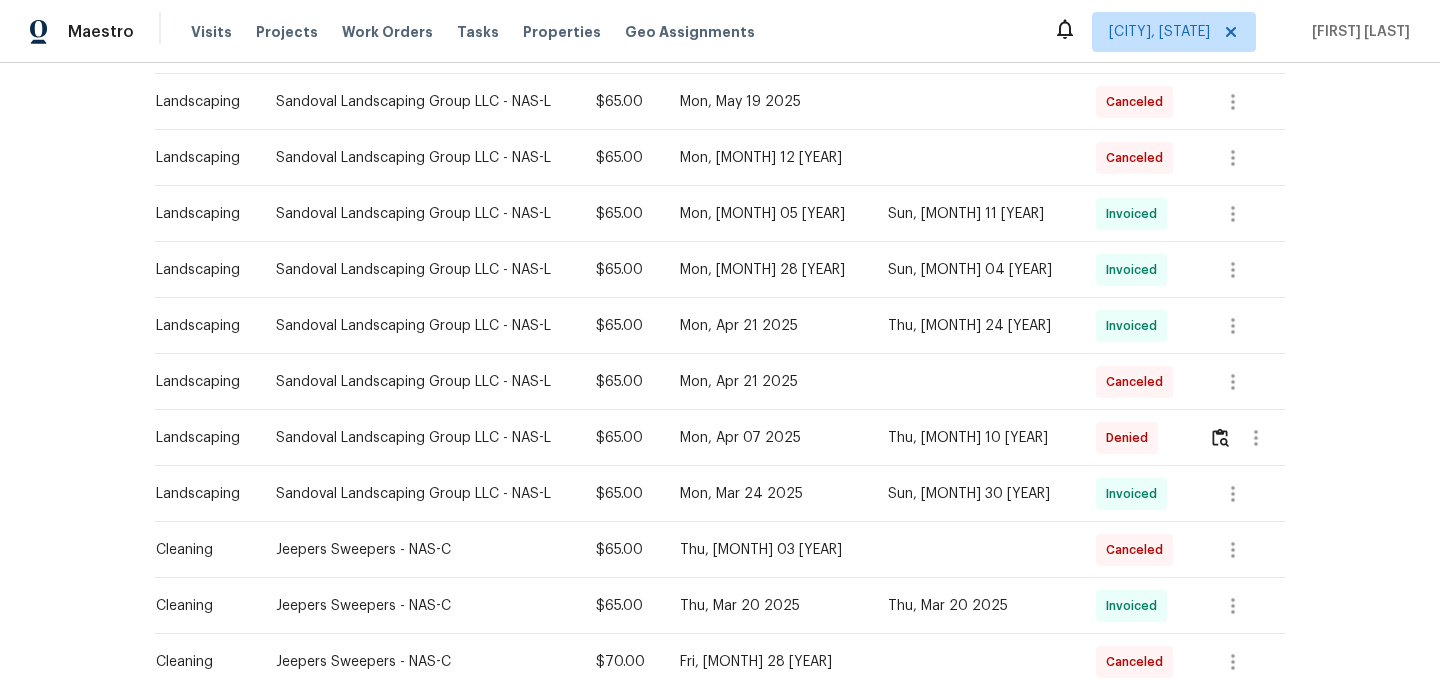 scroll, scrollTop: 443, scrollLeft: 0, axis: vertical 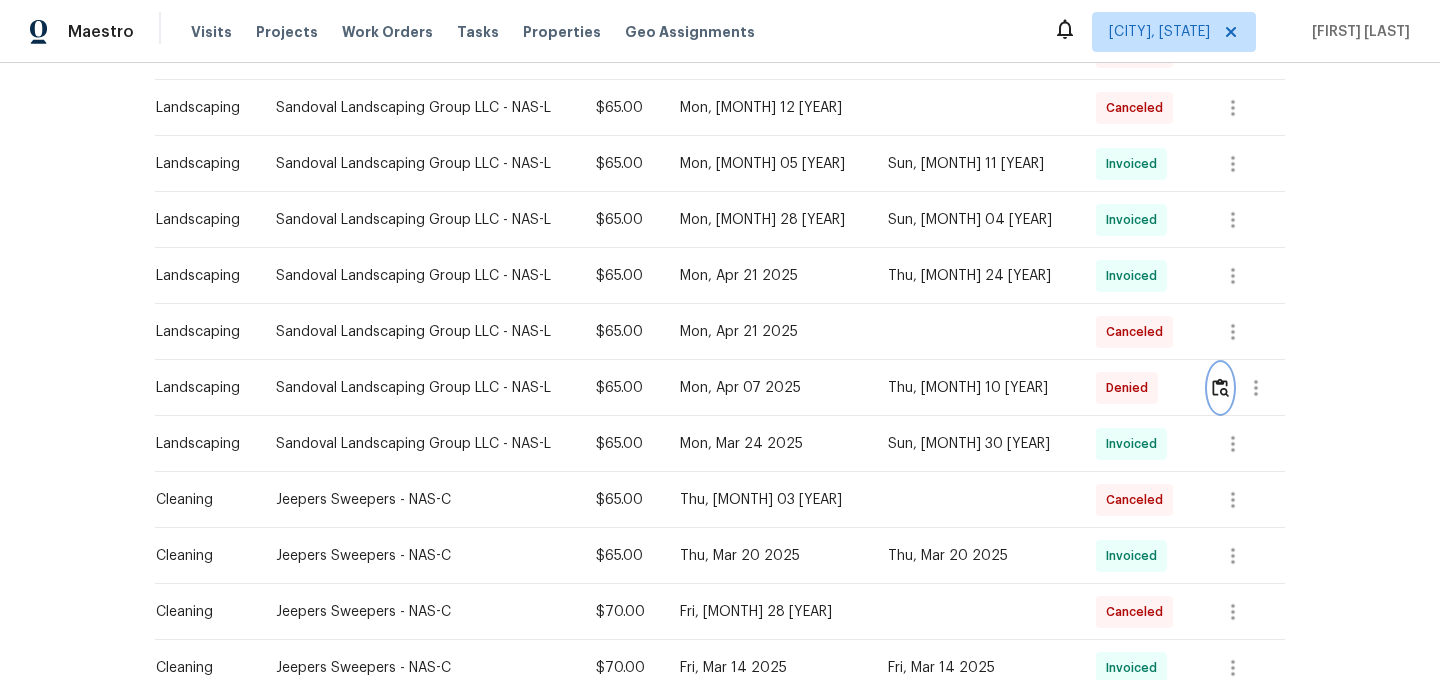 click at bounding box center (1220, 387) 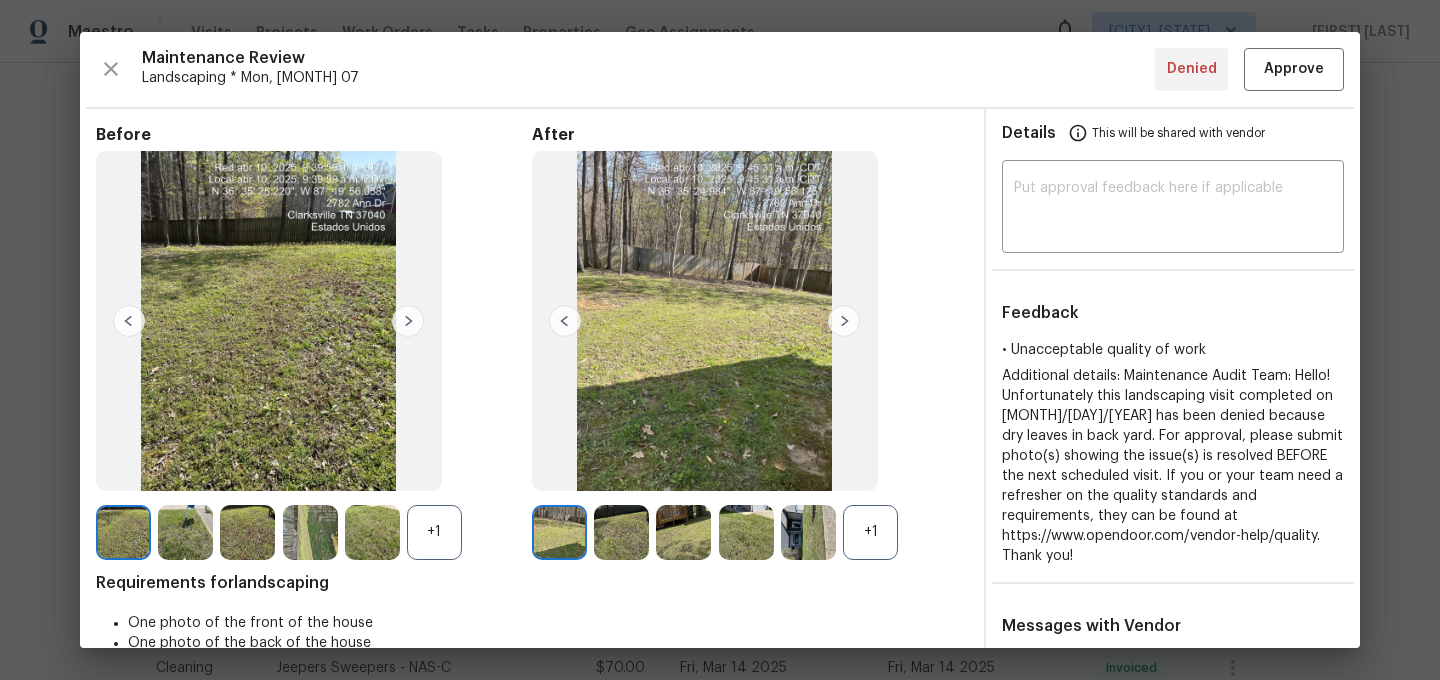 click on "+1" at bounding box center [870, 532] 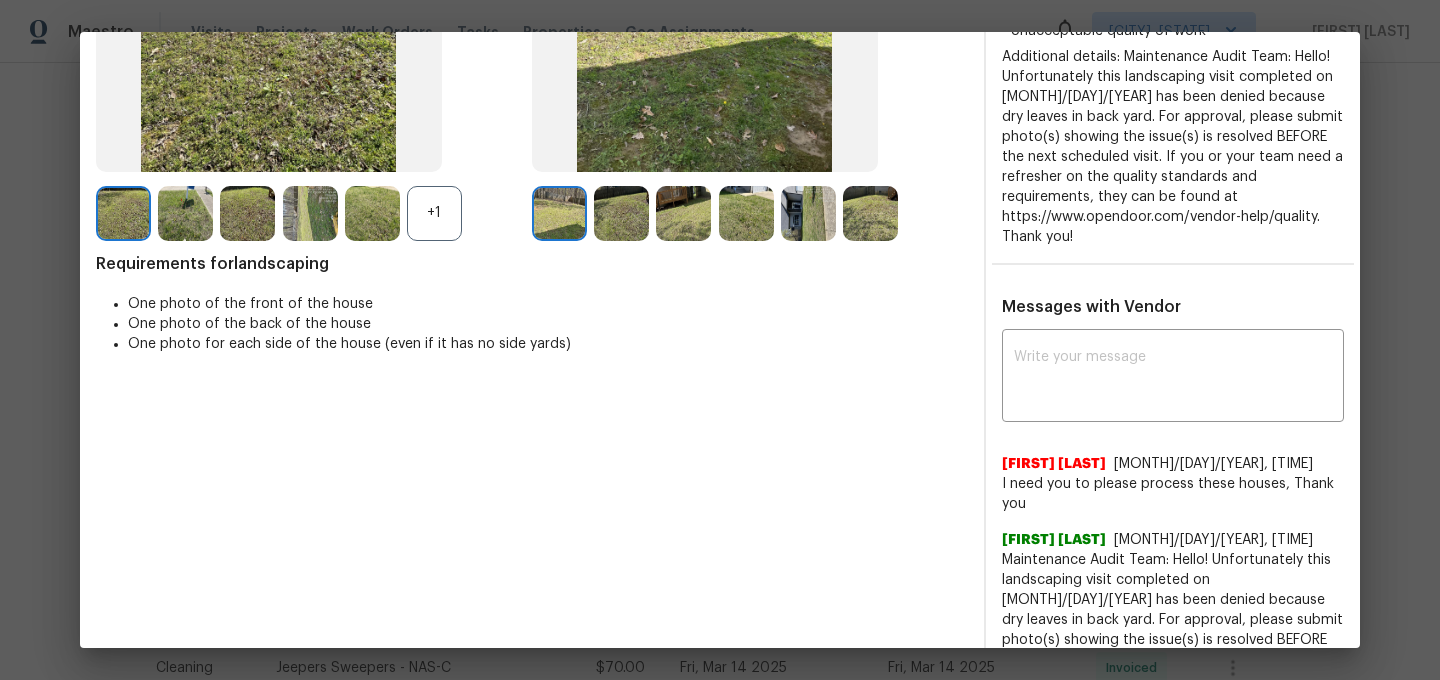 scroll, scrollTop: 396, scrollLeft: 0, axis: vertical 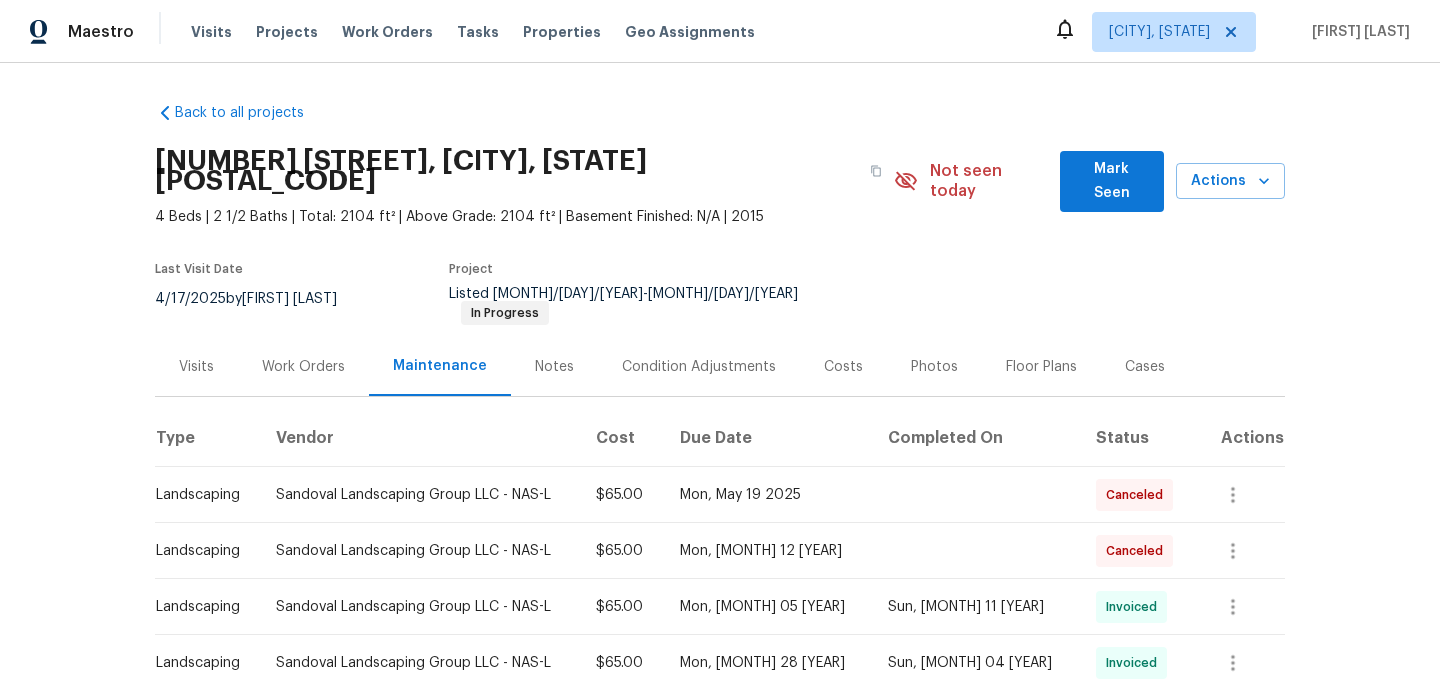 click on "2782 Ann Dr, Clarksville, TN 37040" at bounding box center (524, 171) 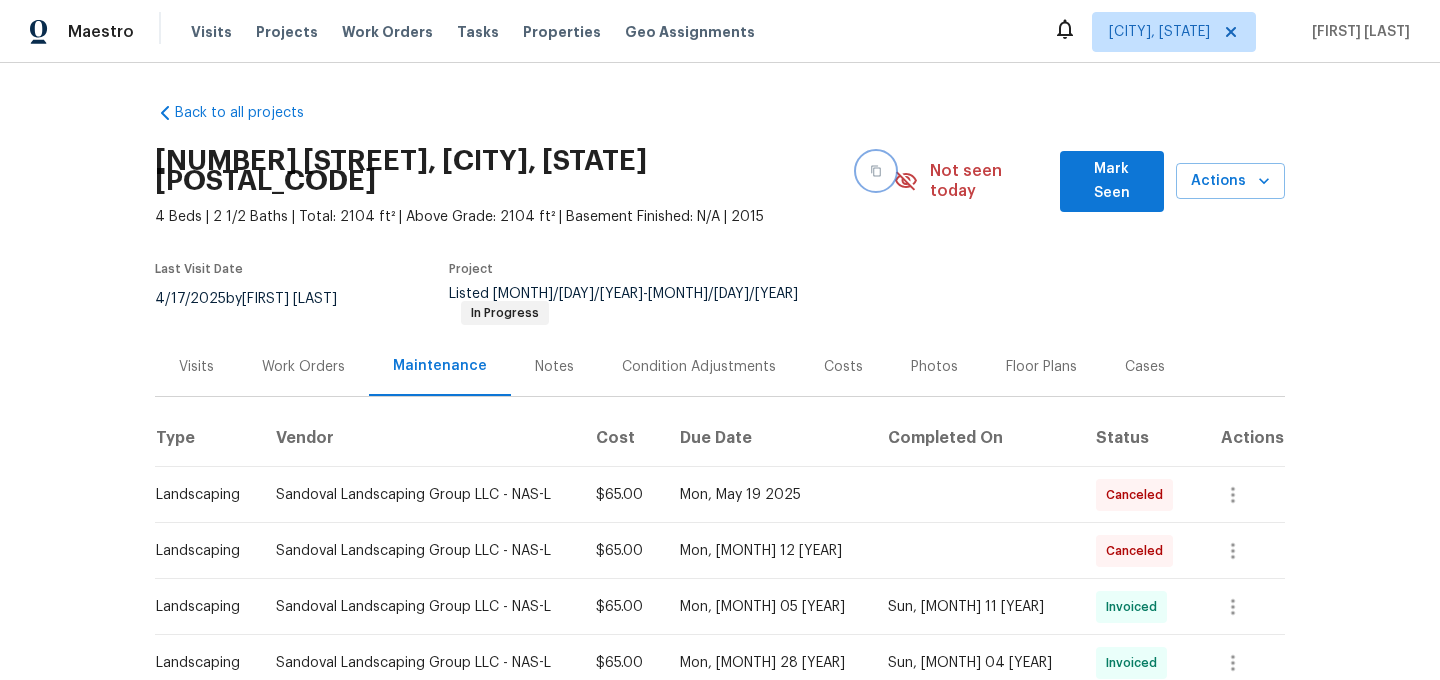 click 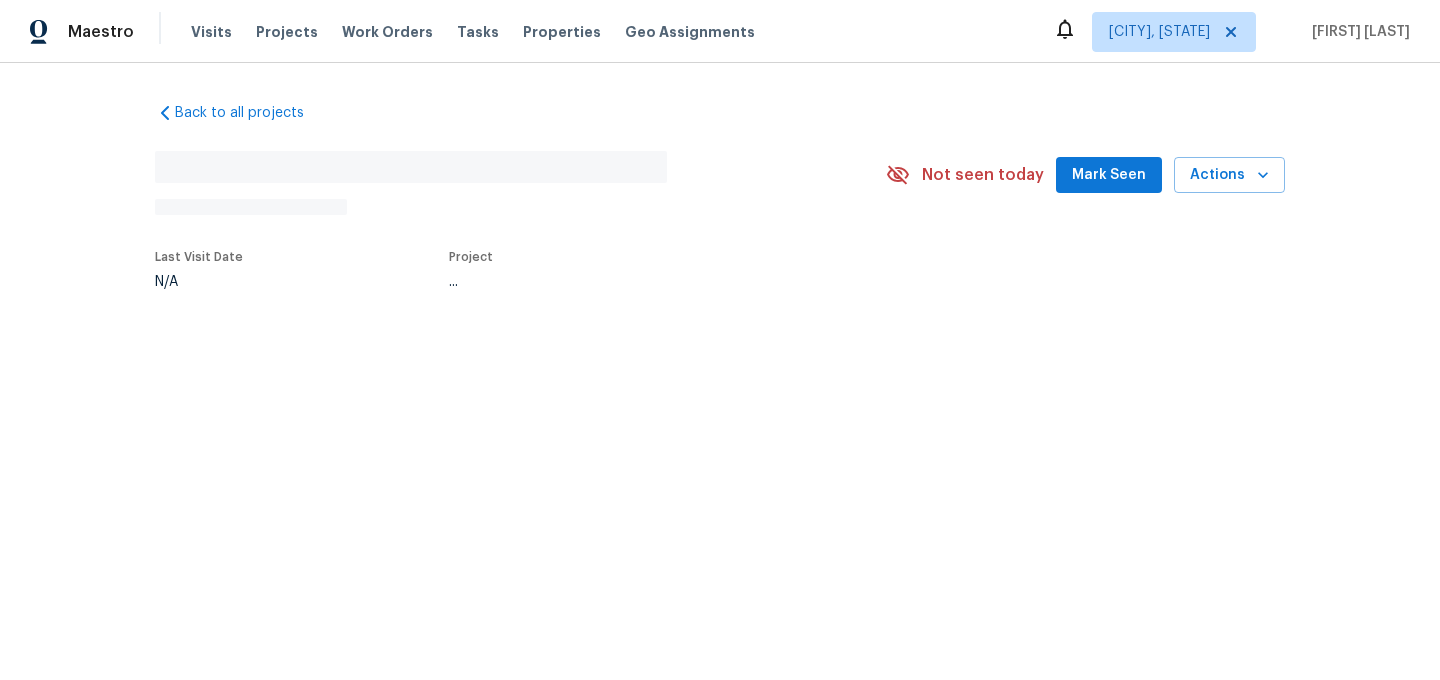 scroll, scrollTop: 0, scrollLeft: 0, axis: both 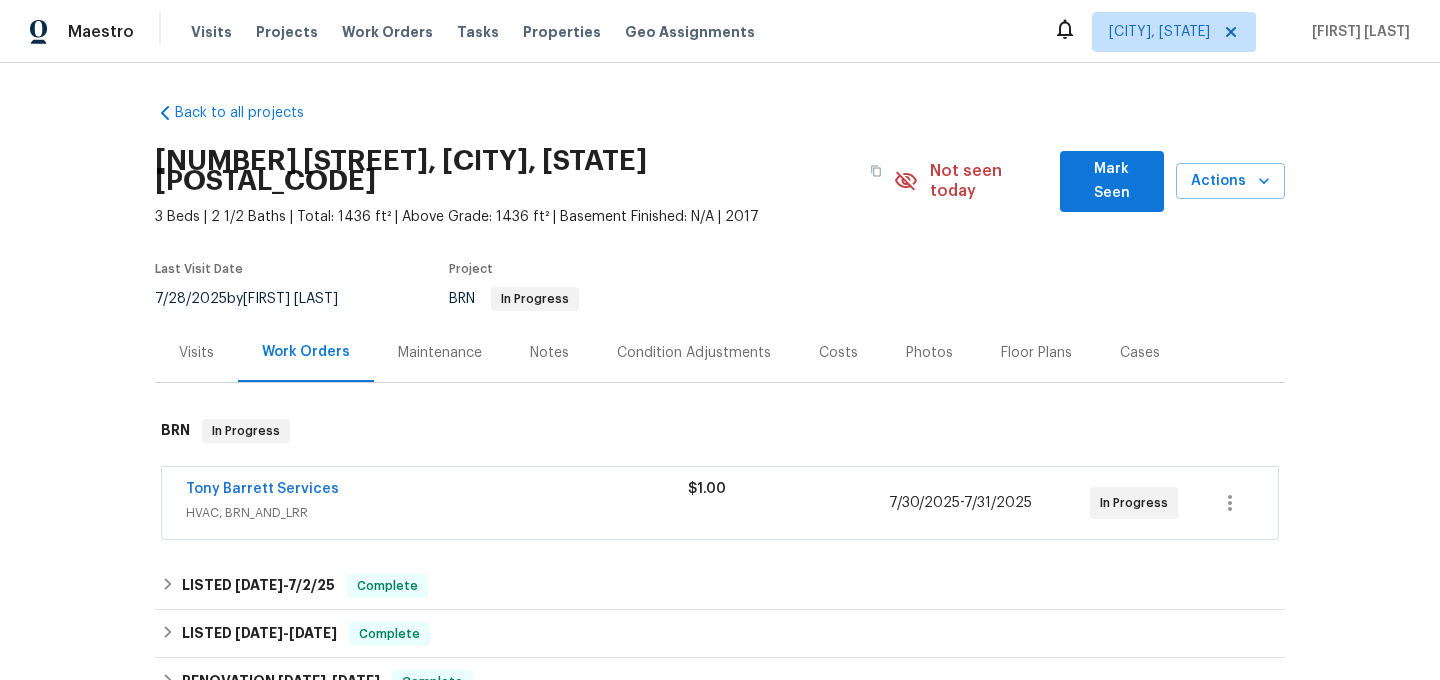 click on "Maintenance" at bounding box center [440, 353] 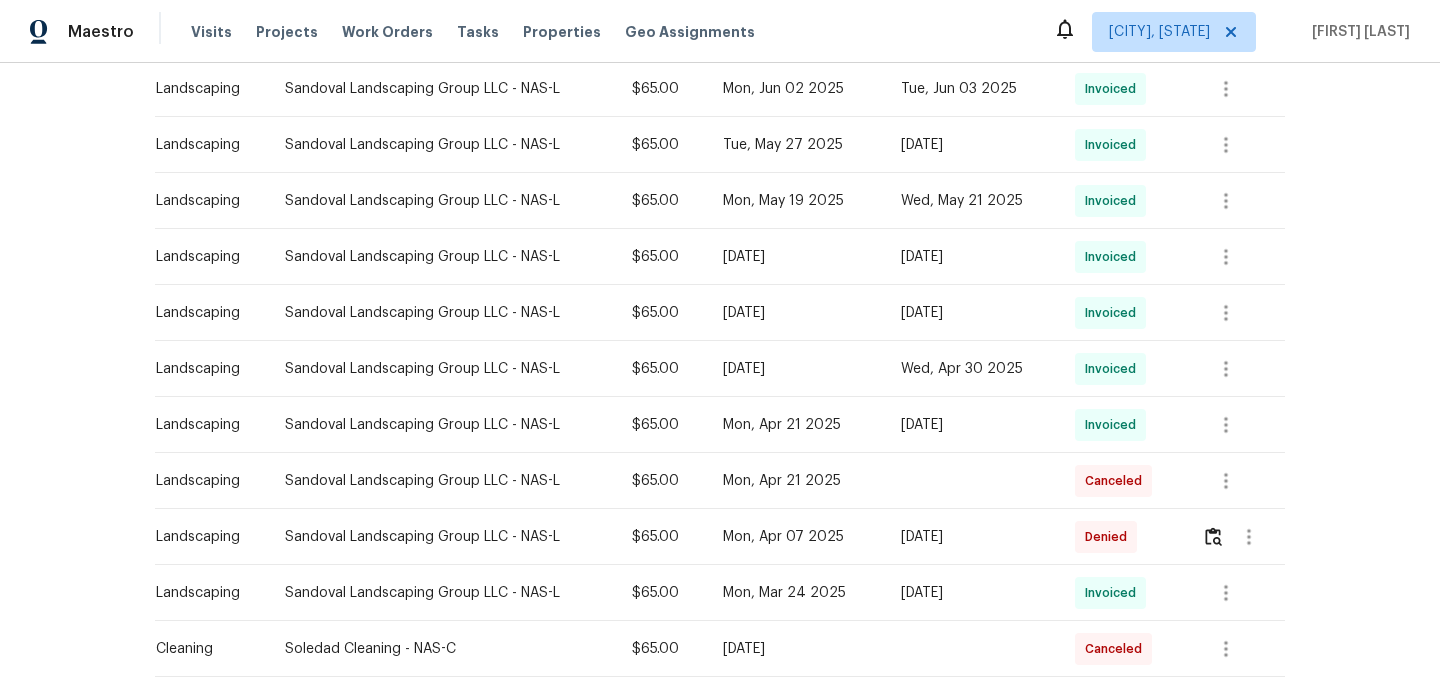 scroll, scrollTop: 1071, scrollLeft: 0, axis: vertical 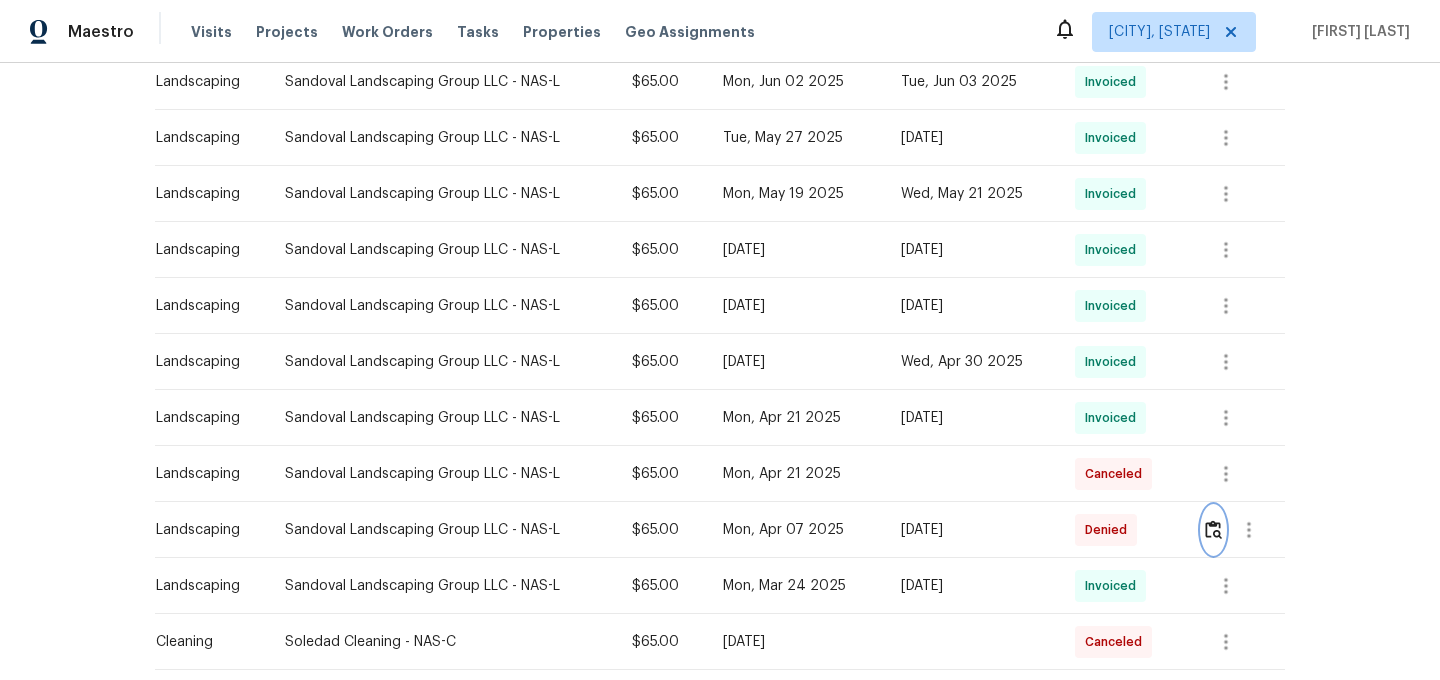 click at bounding box center (1213, 529) 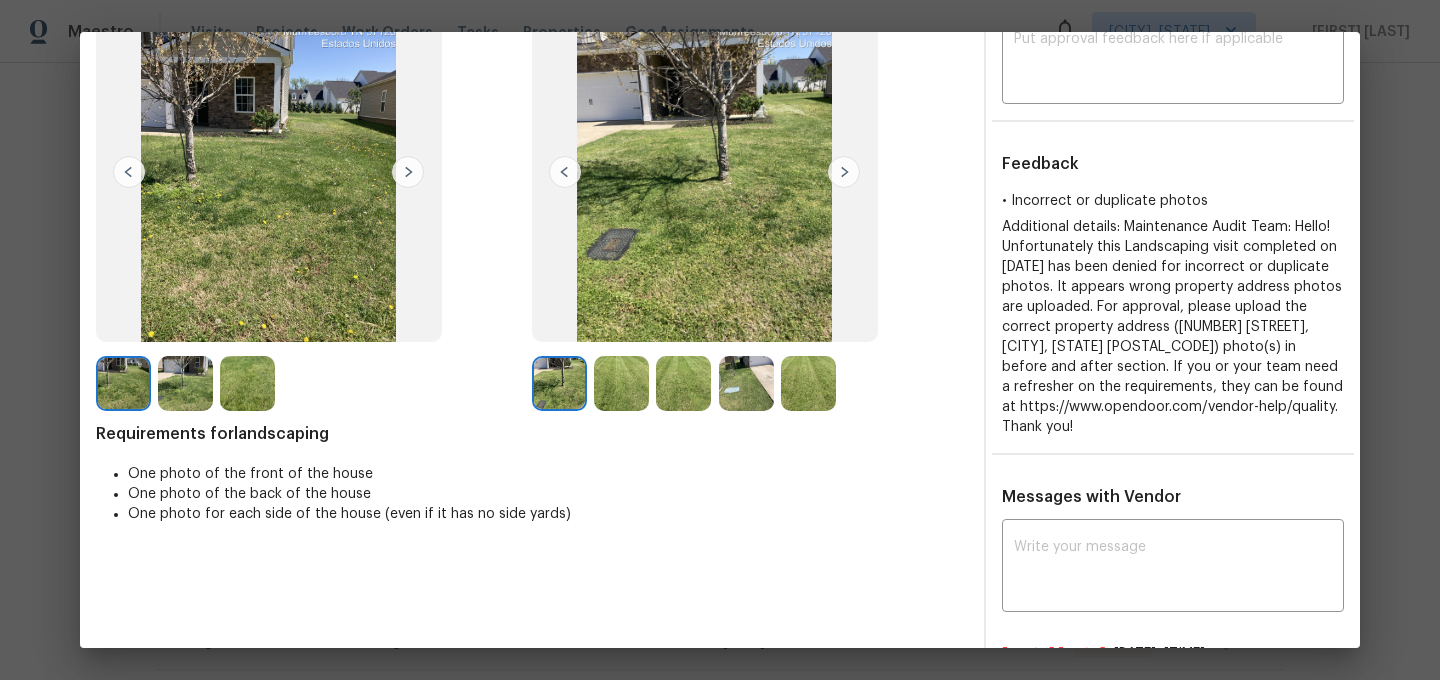 scroll, scrollTop: 476, scrollLeft: 0, axis: vertical 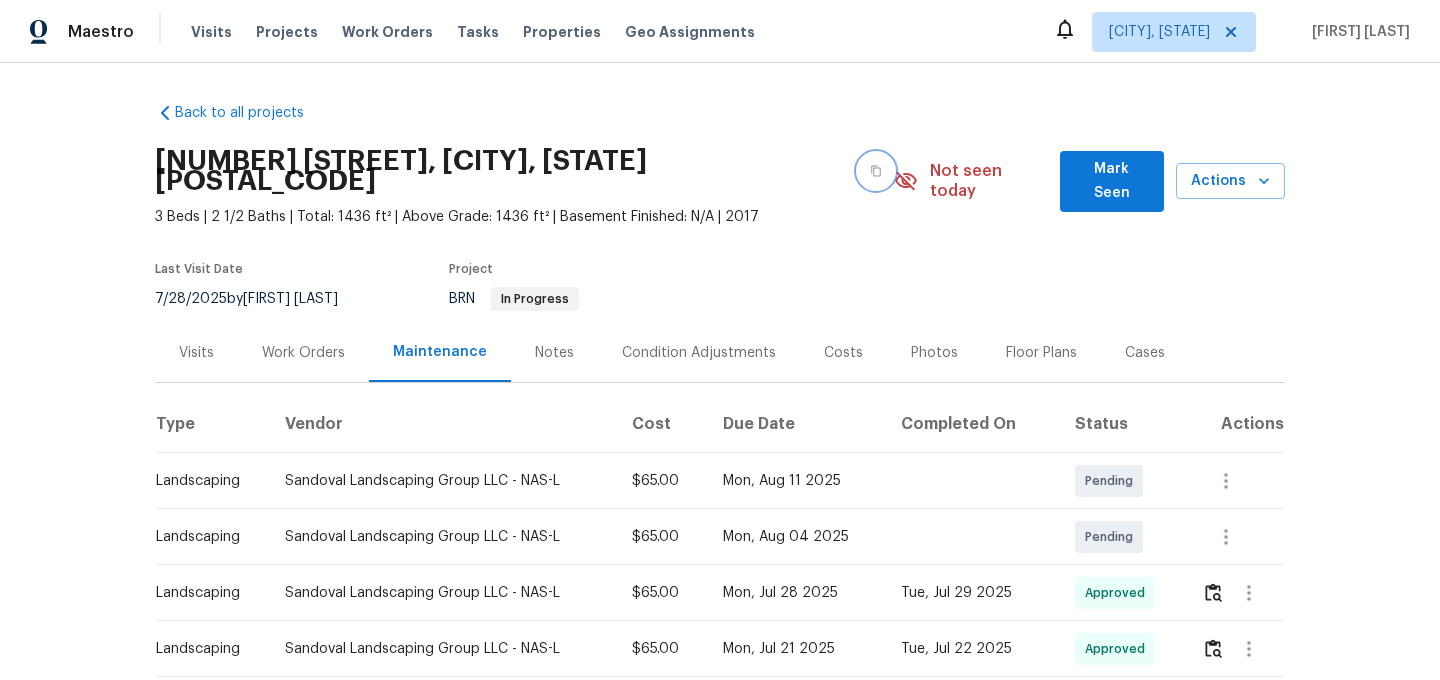 click at bounding box center (876, 171) 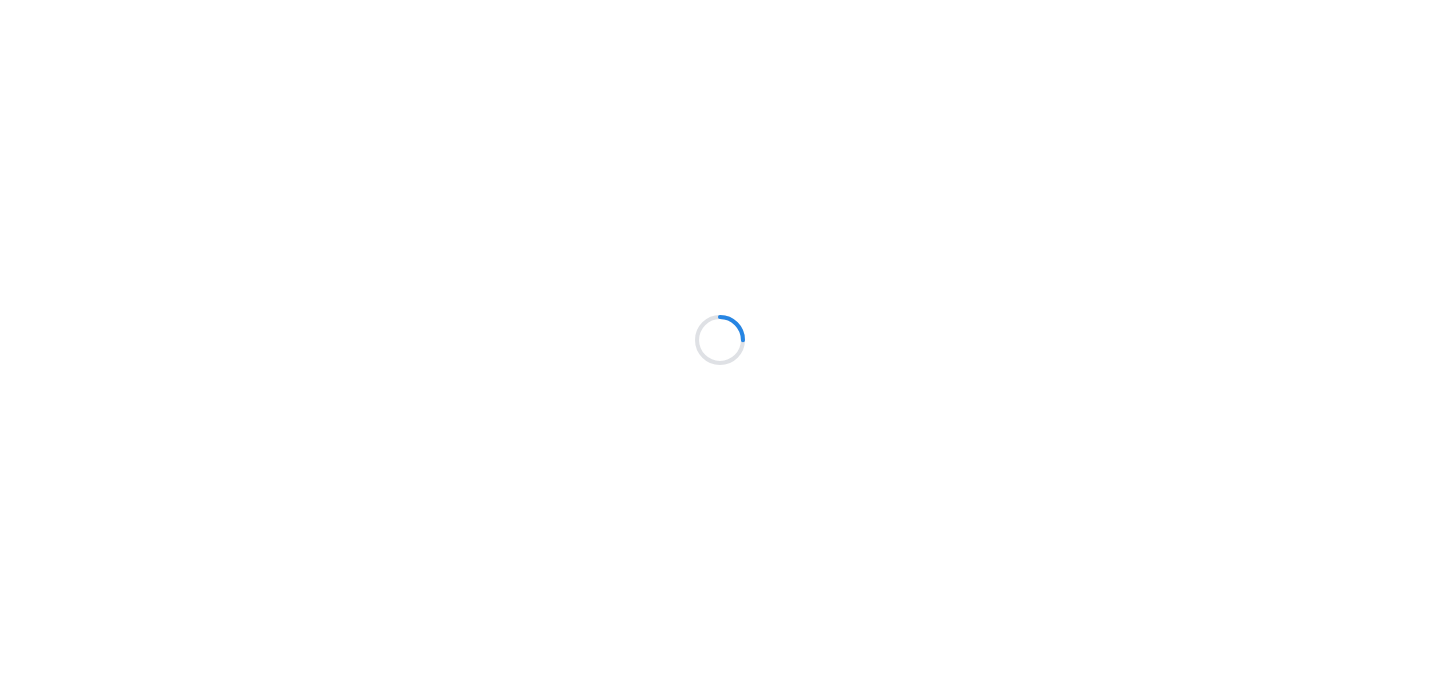 scroll, scrollTop: 0, scrollLeft: 0, axis: both 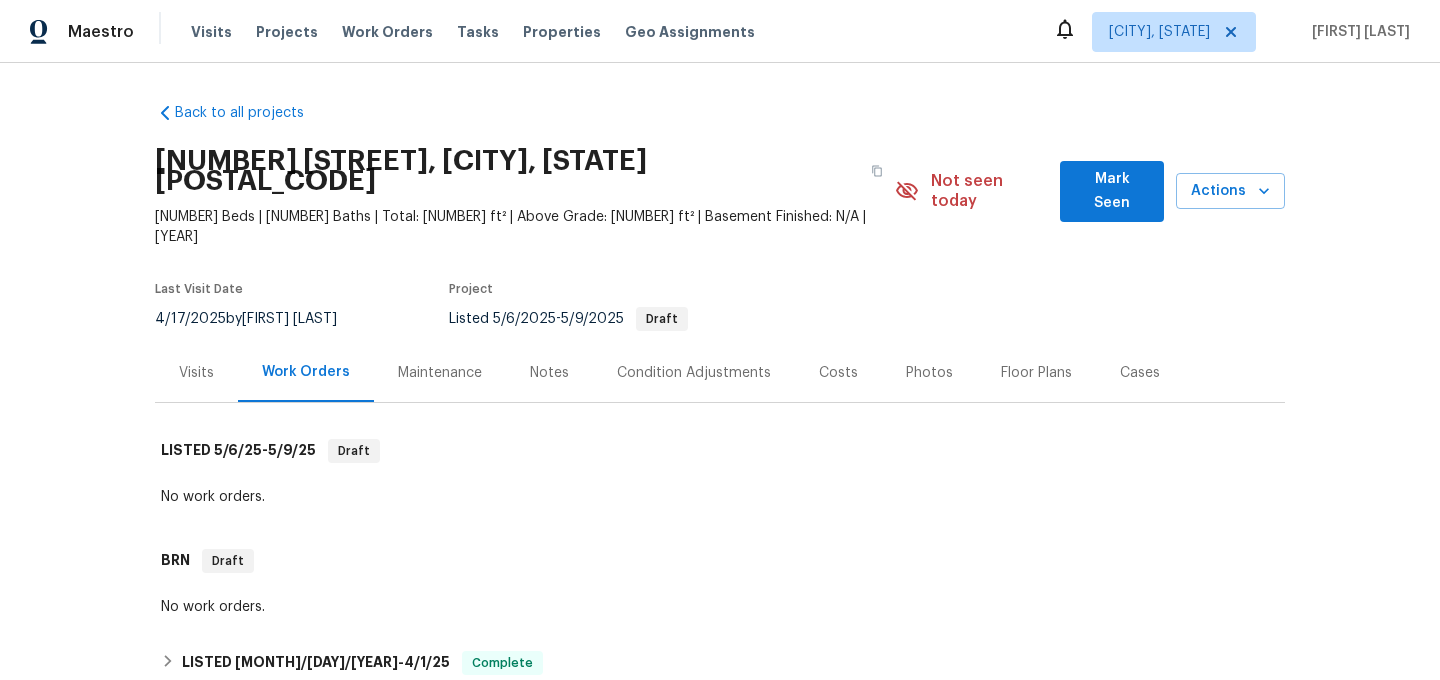 click on "Maintenance" at bounding box center [440, 373] 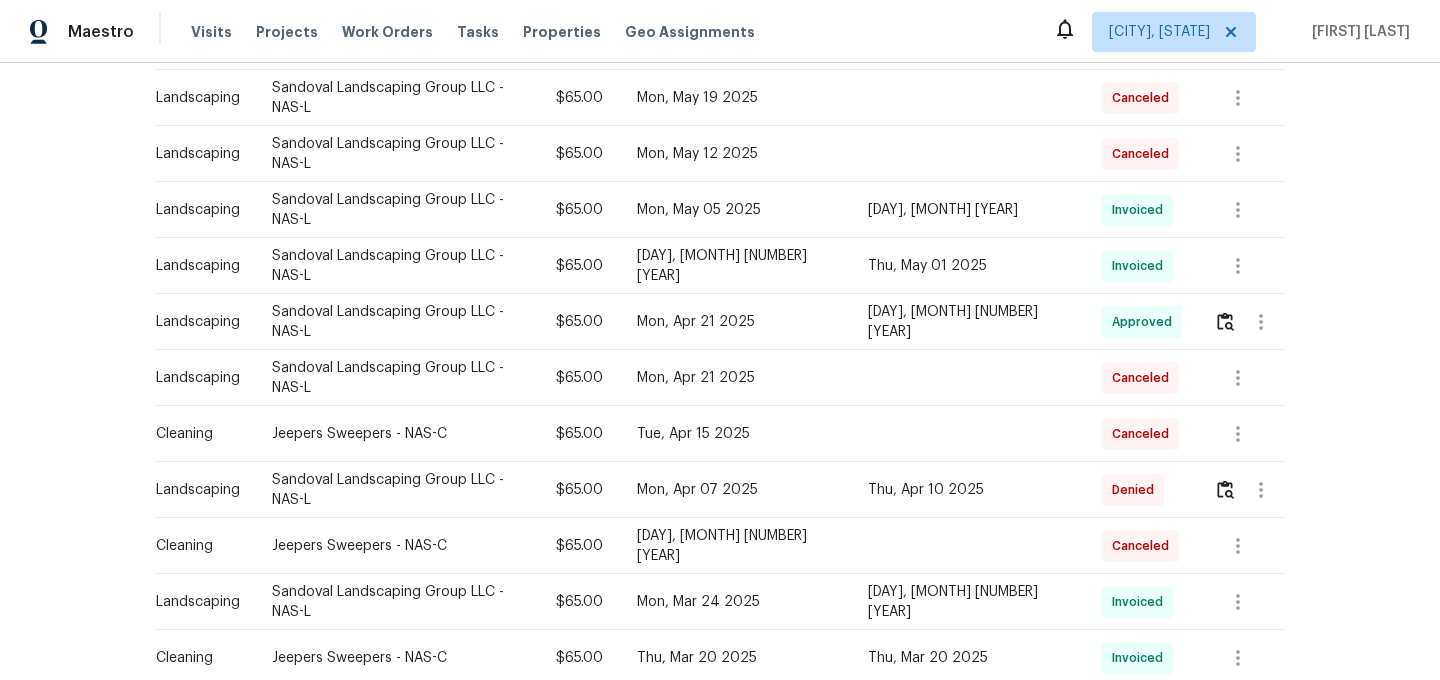 scroll, scrollTop: 500, scrollLeft: 0, axis: vertical 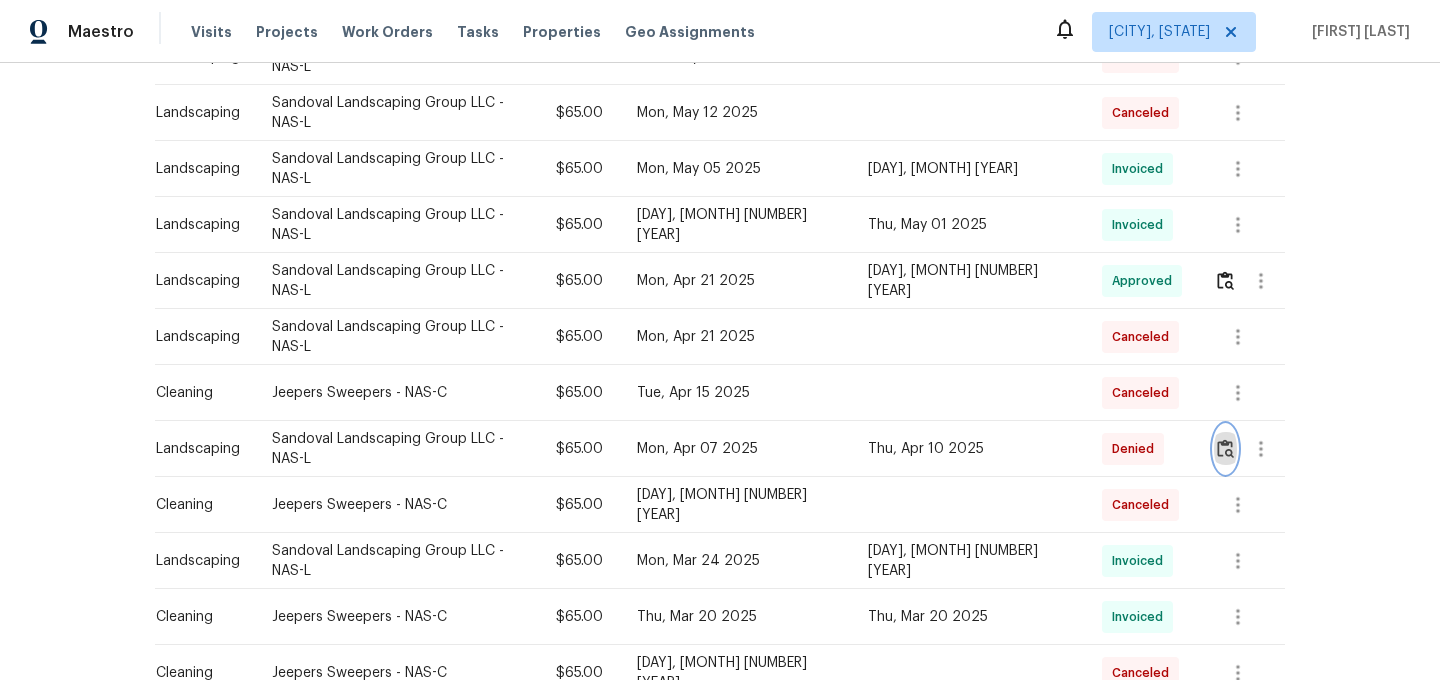 click at bounding box center [1225, 448] 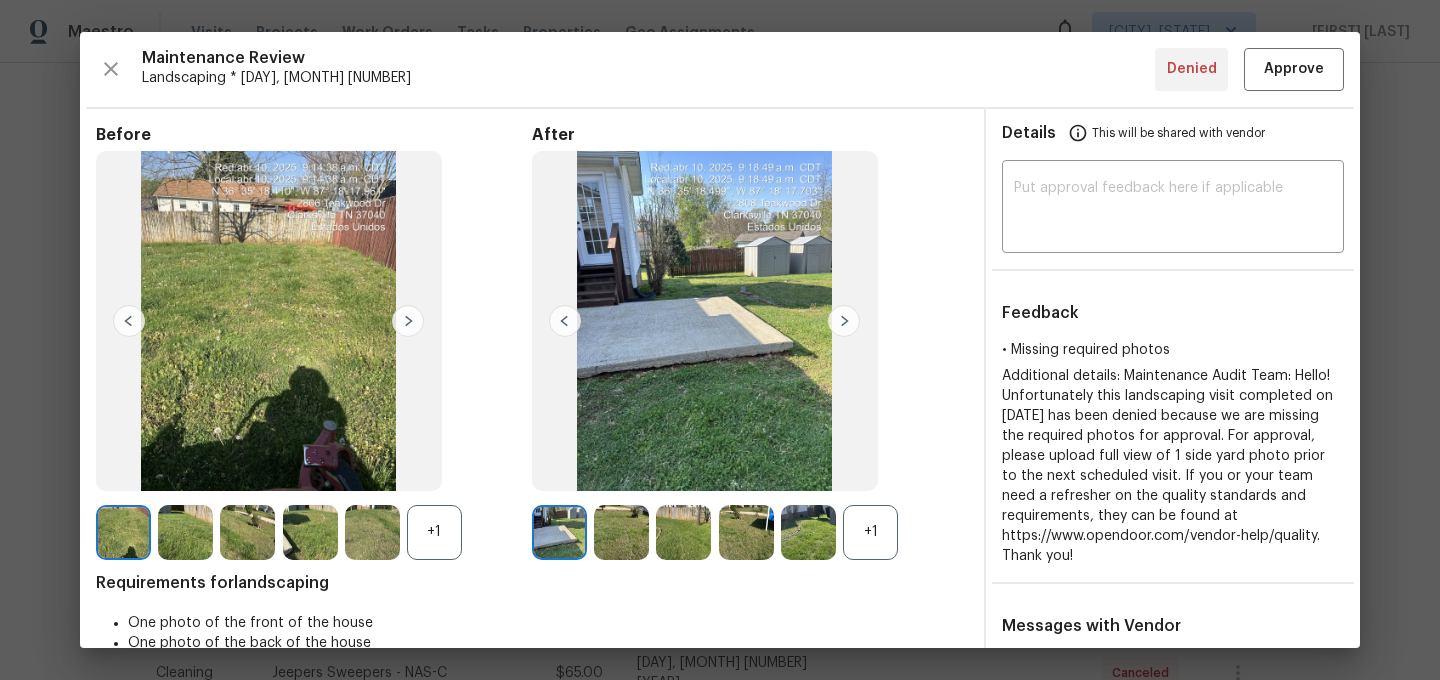 click on "+1" at bounding box center [870, 532] 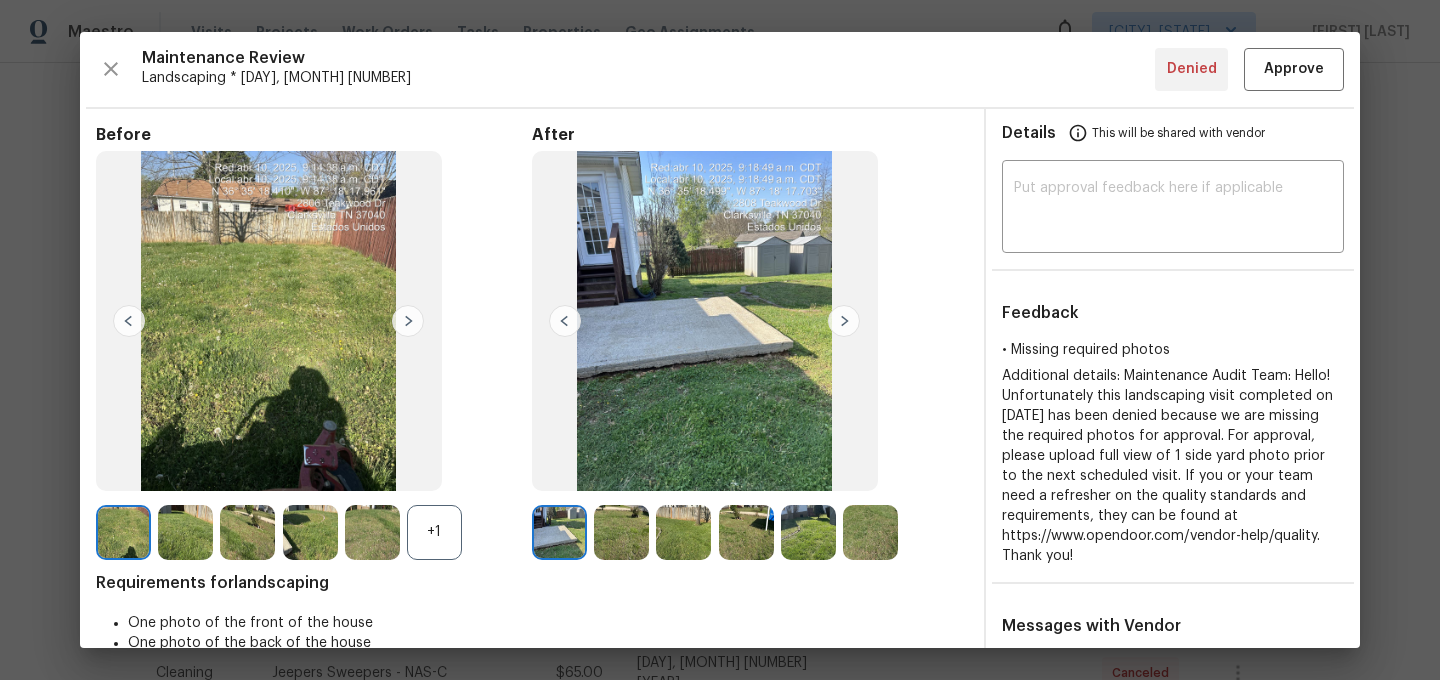click on "+1" at bounding box center [434, 532] 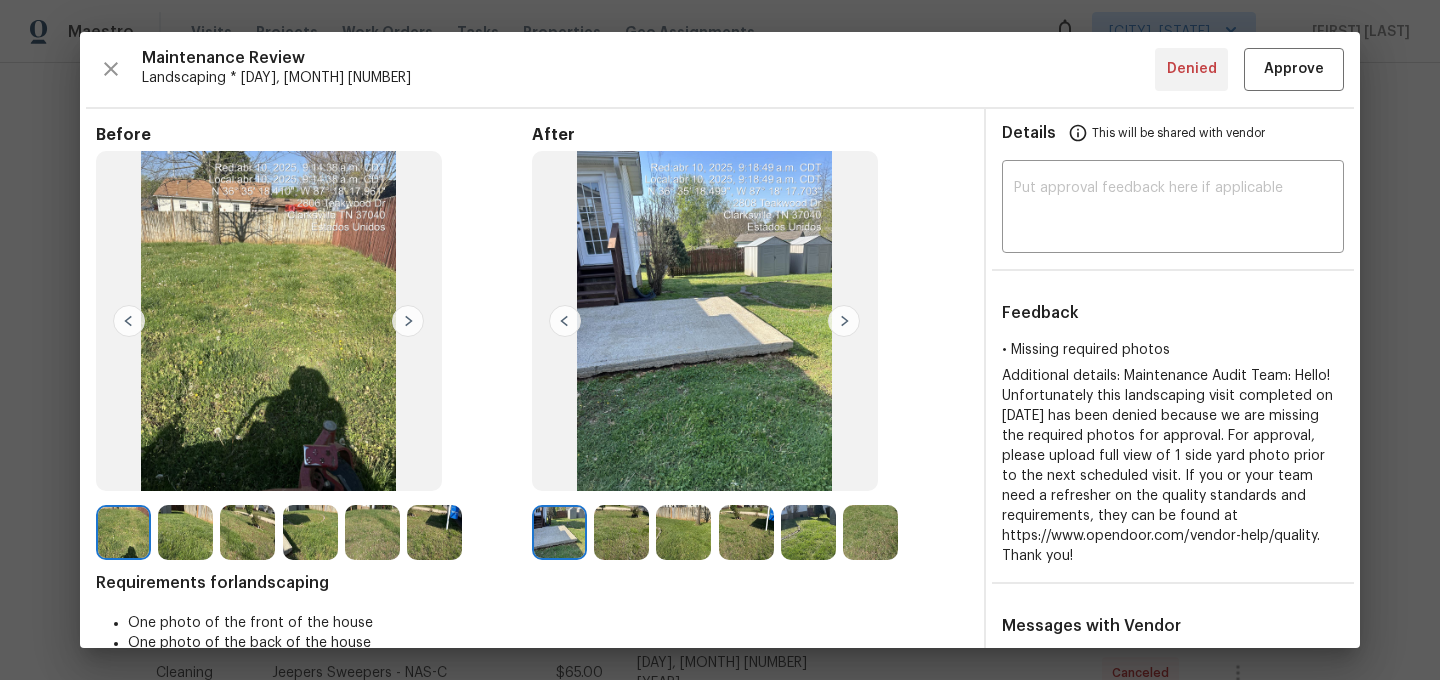 scroll, scrollTop: 40, scrollLeft: 0, axis: vertical 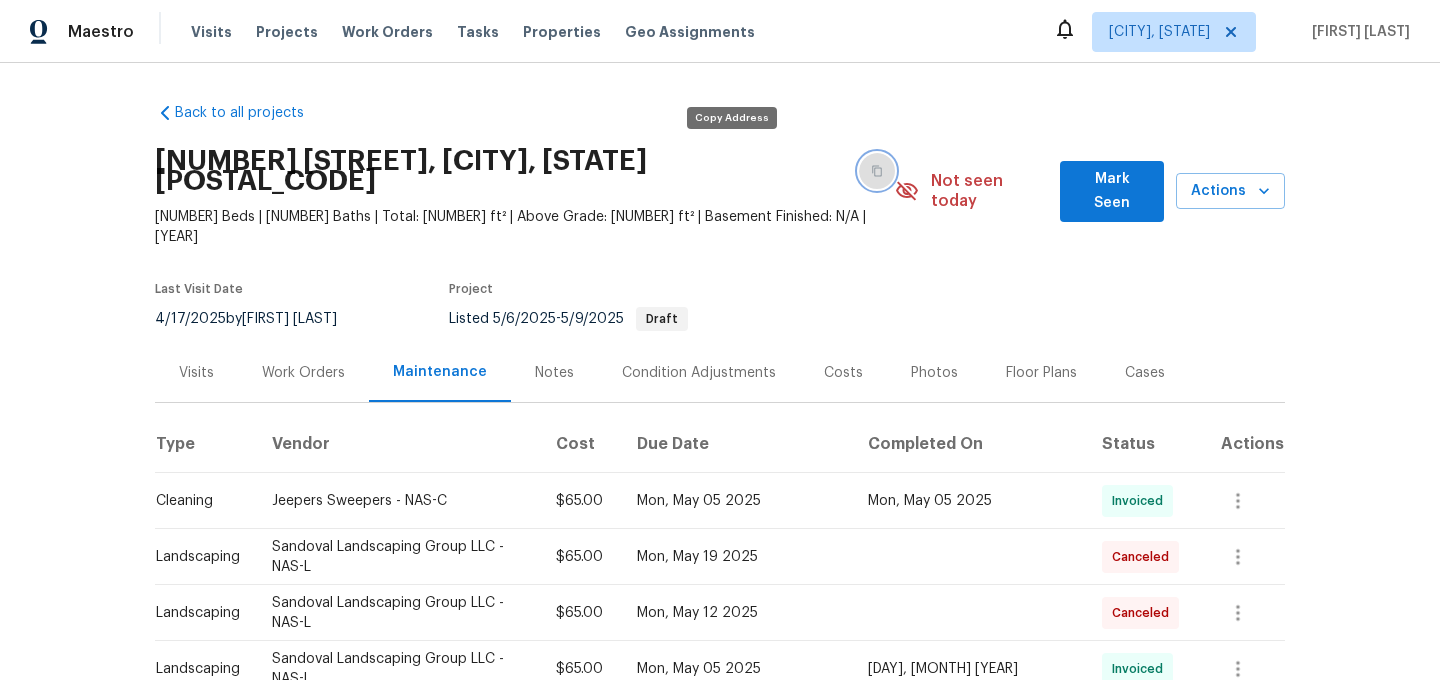 click 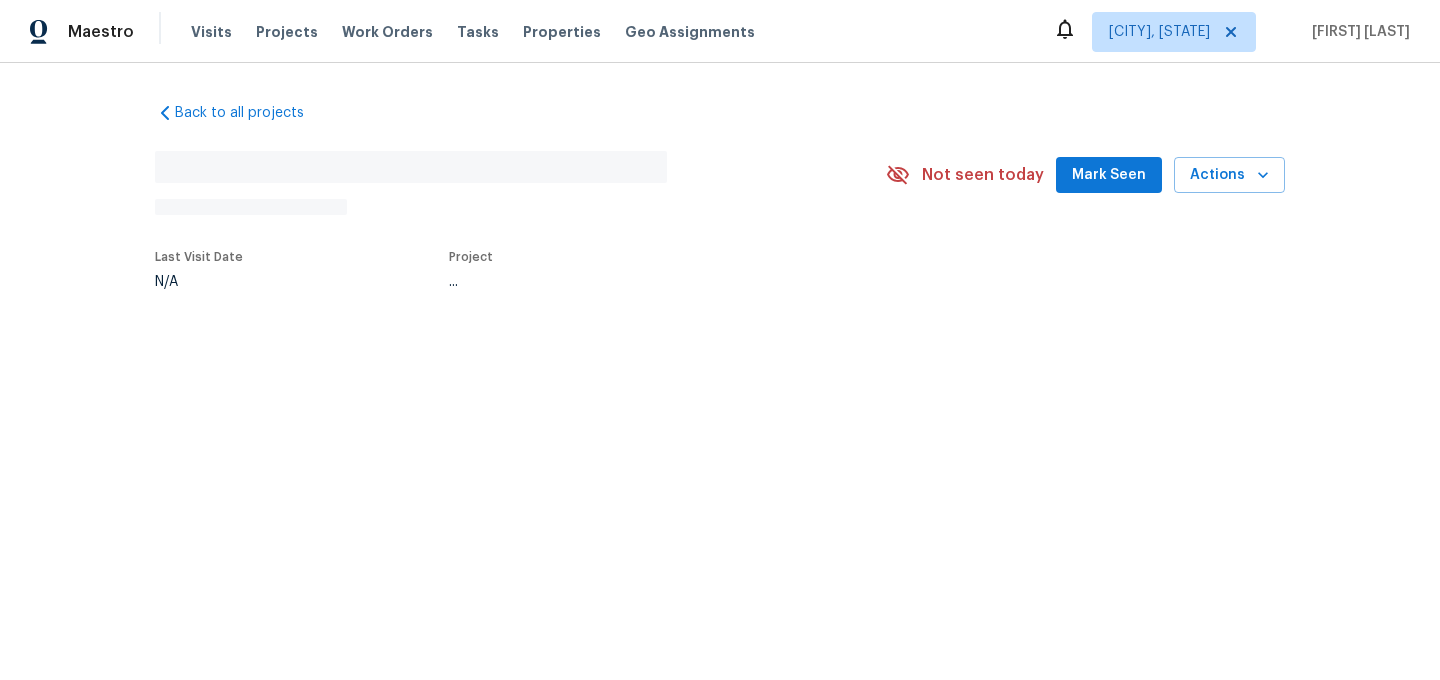 scroll, scrollTop: 0, scrollLeft: 0, axis: both 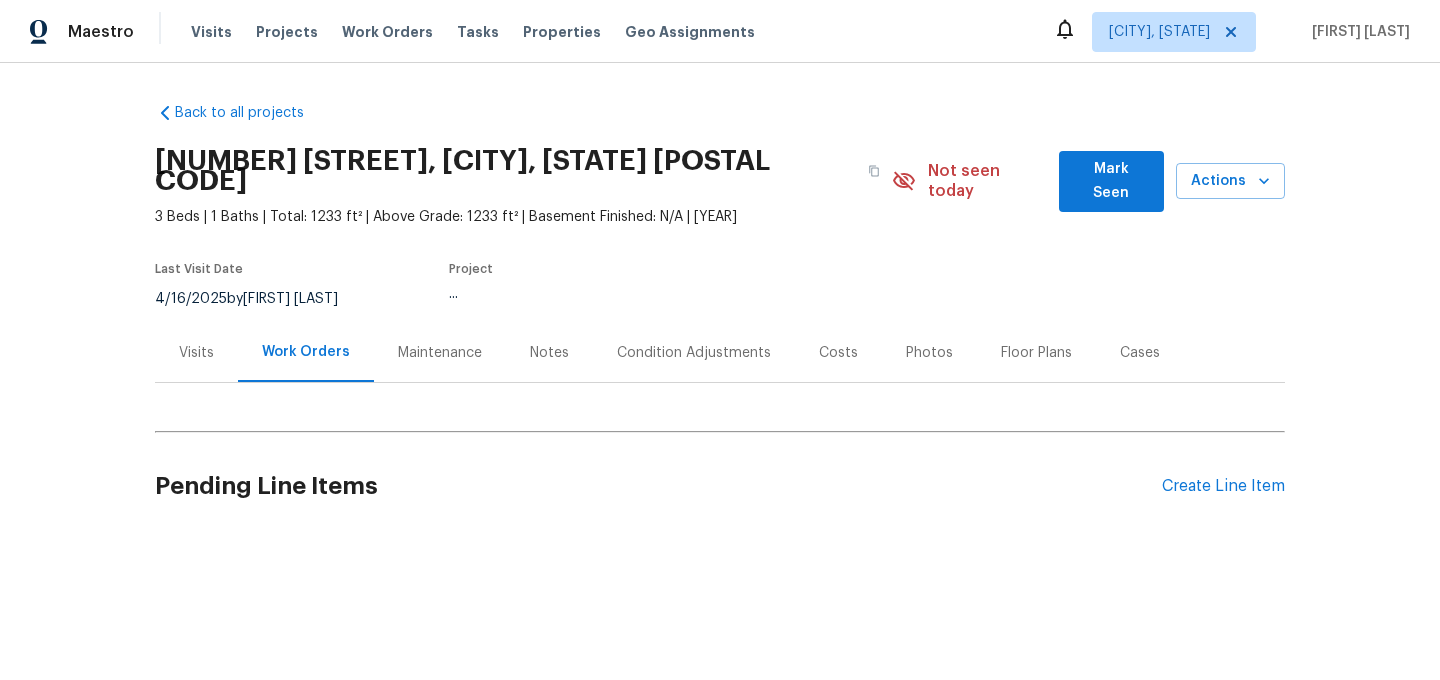 click on "Maintenance" at bounding box center (440, 353) 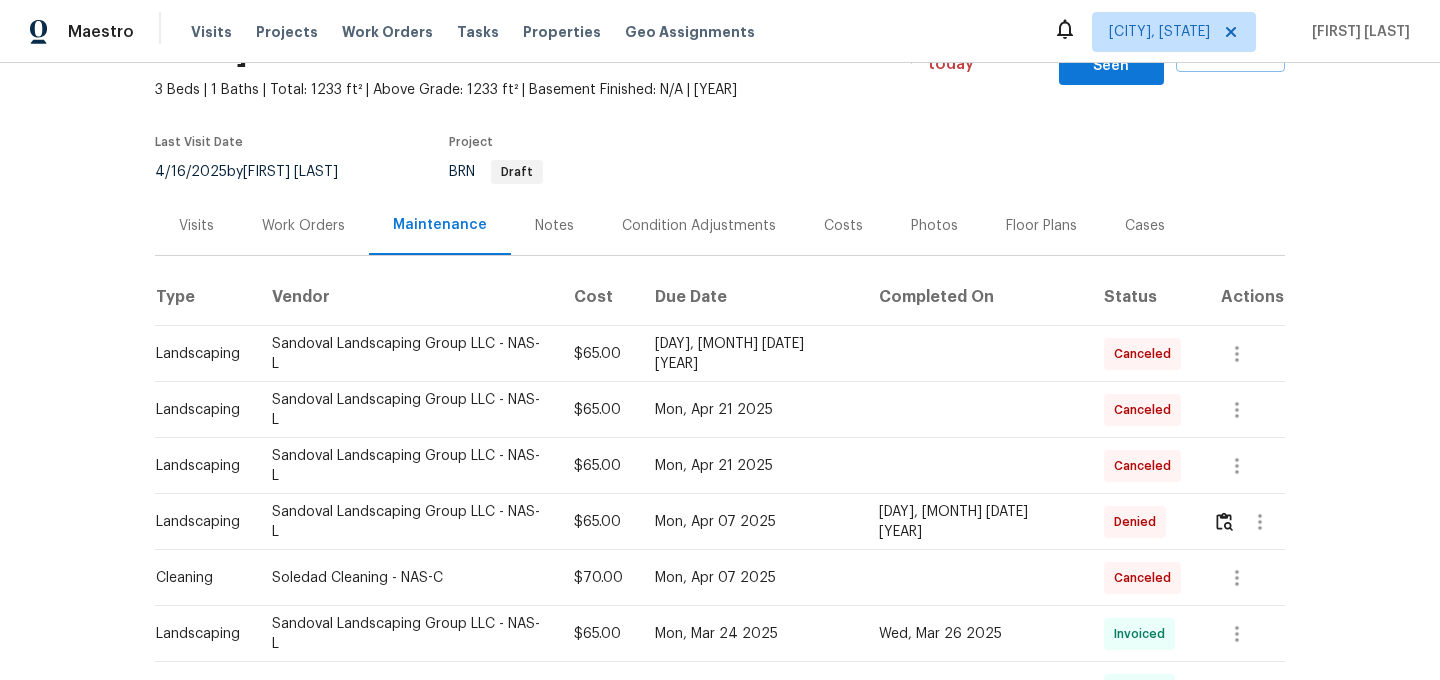 scroll, scrollTop: 265, scrollLeft: 0, axis: vertical 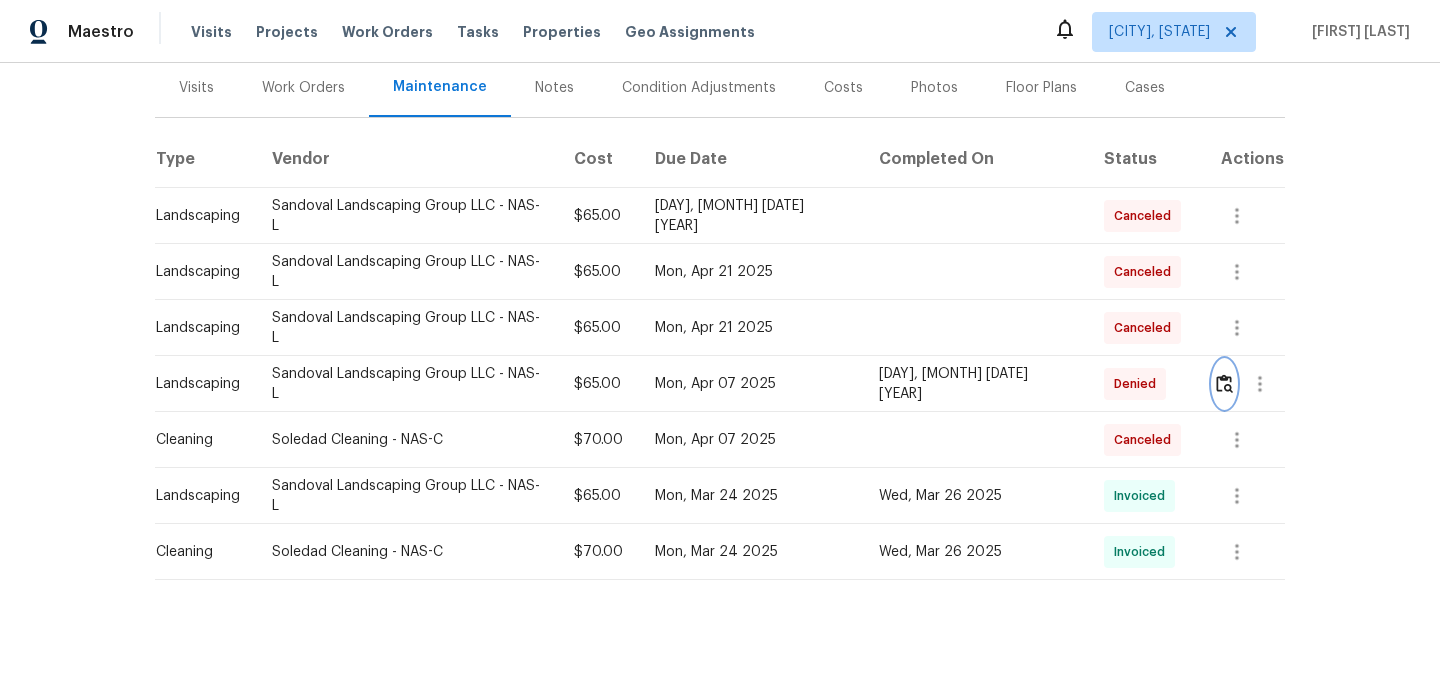 click at bounding box center [1224, 384] 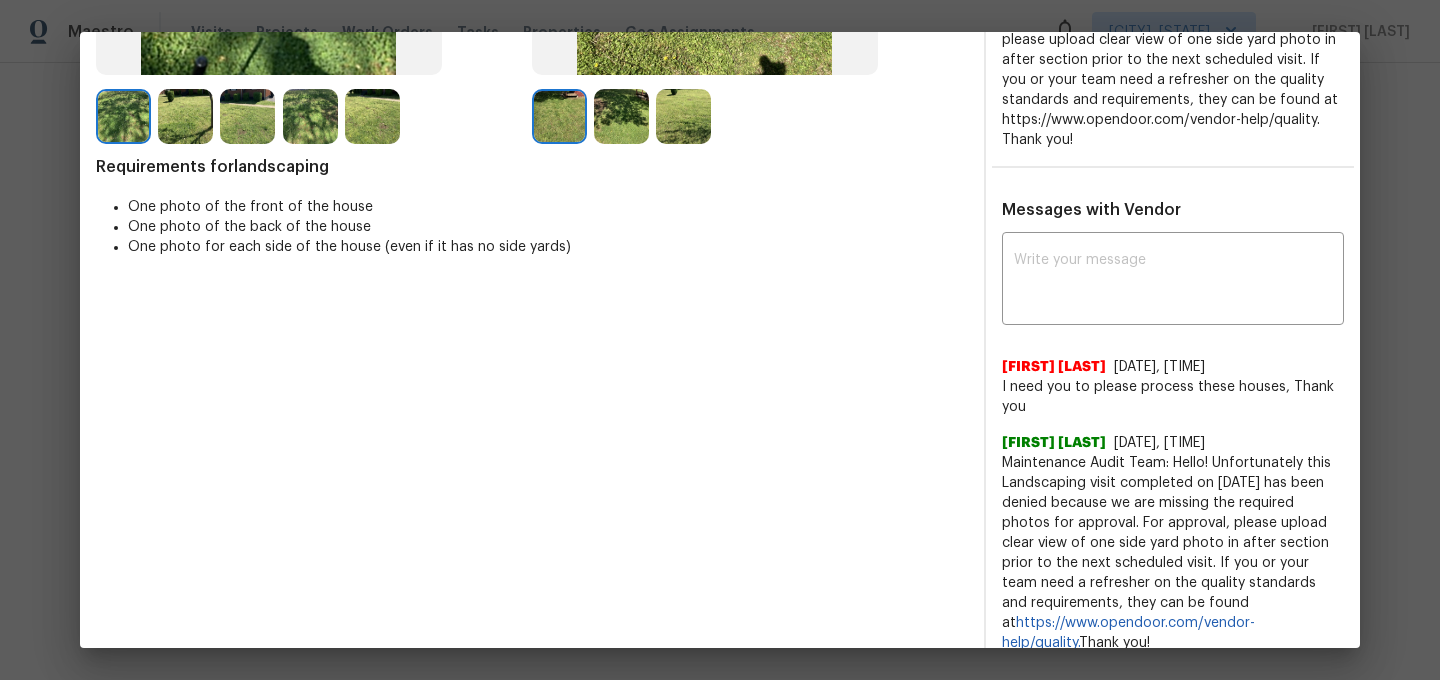 scroll, scrollTop: 436, scrollLeft: 0, axis: vertical 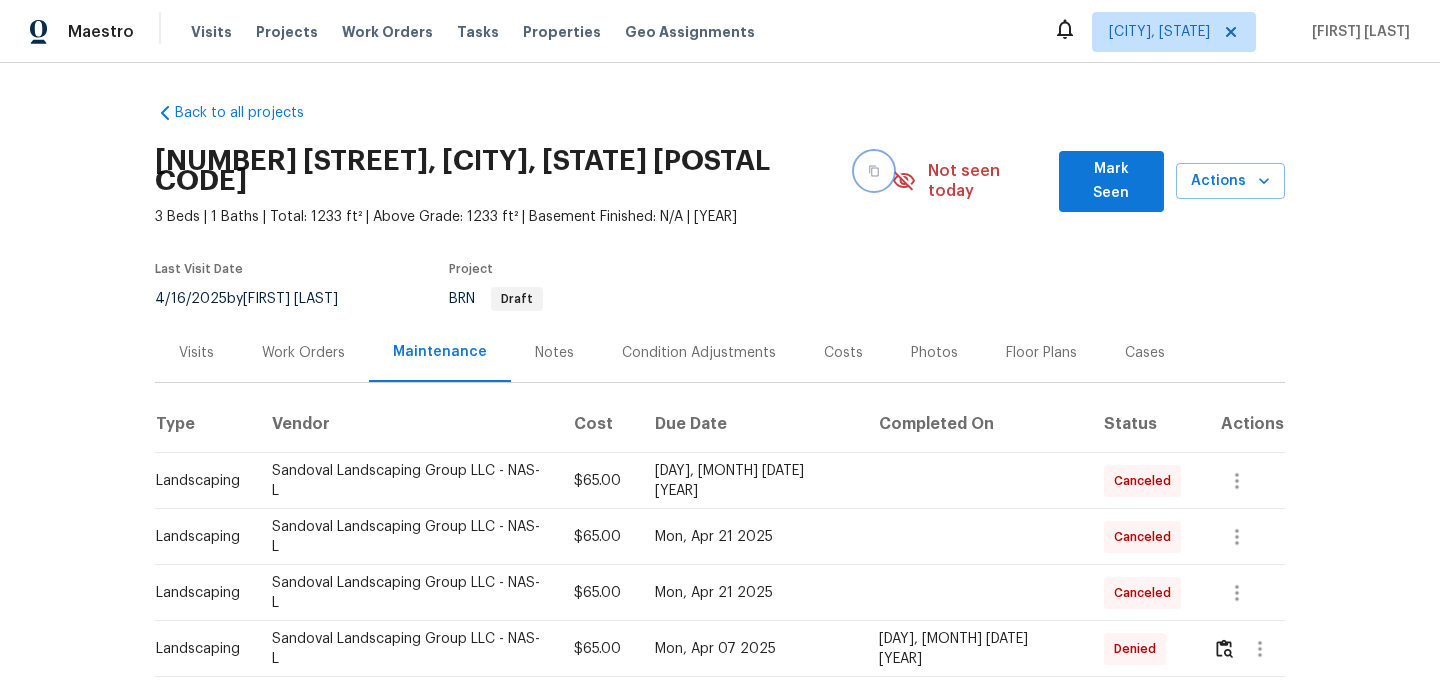 click at bounding box center [874, 171] 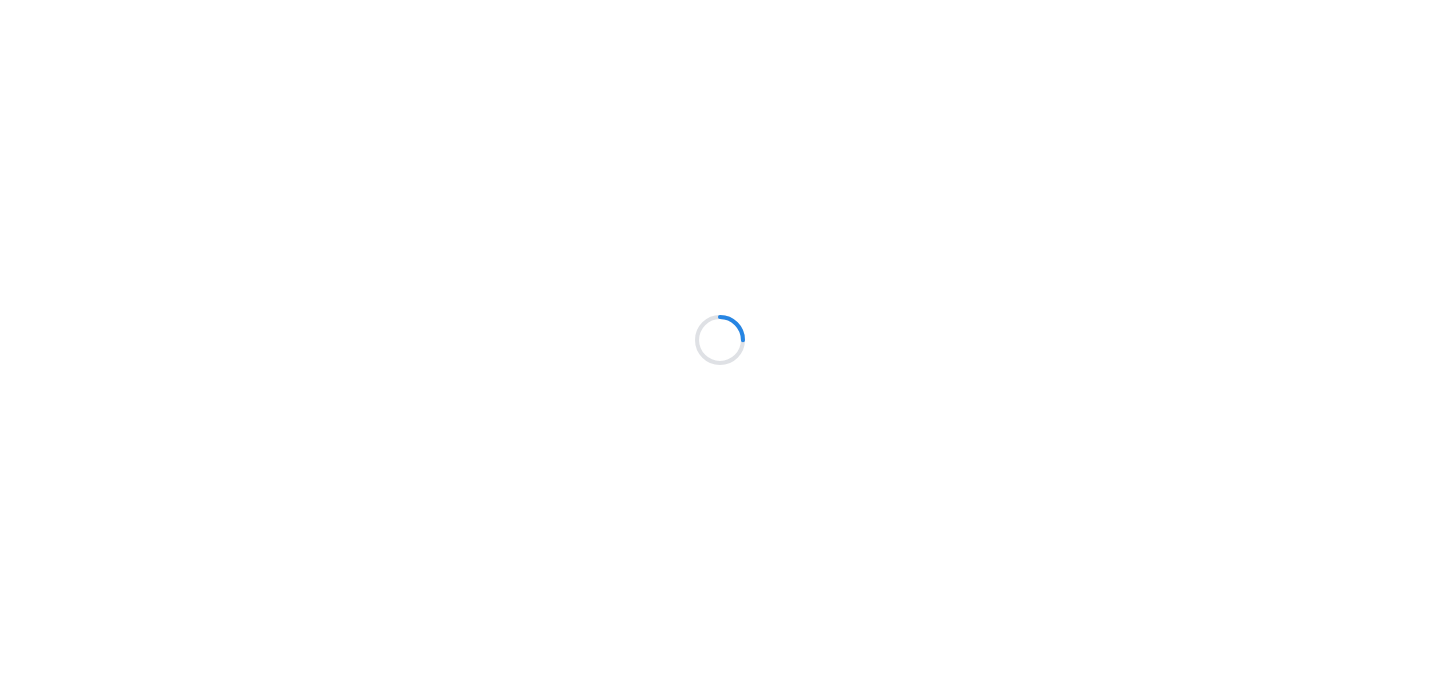 scroll, scrollTop: 0, scrollLeft: 0, axis: both 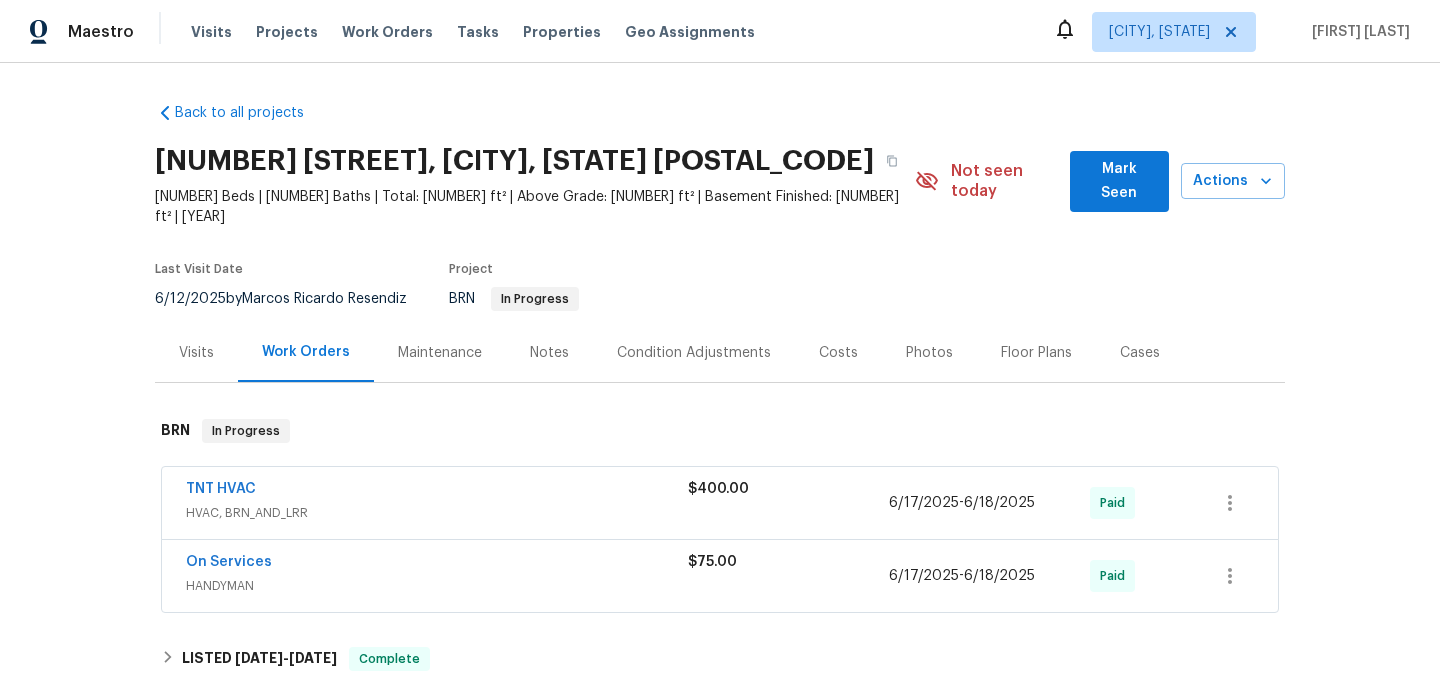 click on "Maintenance" at bounding box center (440, 352) 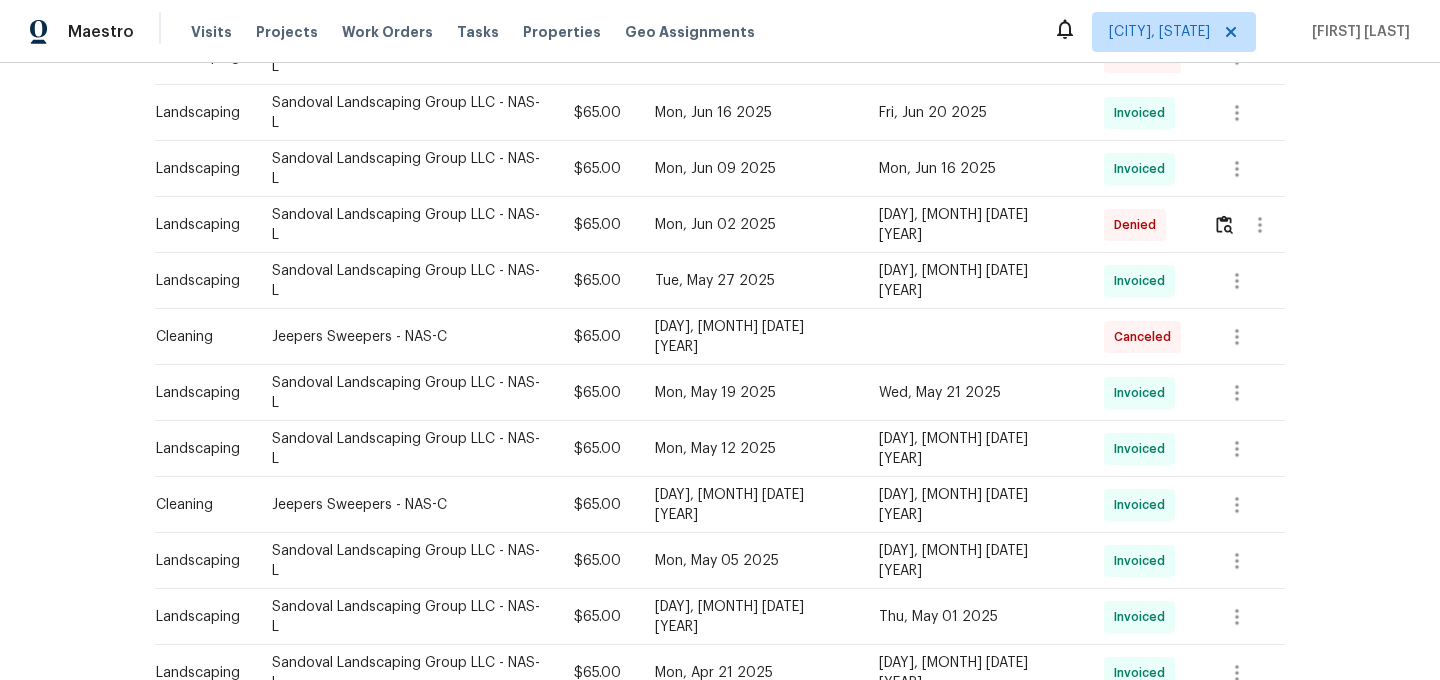scroll, scrollTop: 491, scrollLeft: 0, axis: vertical 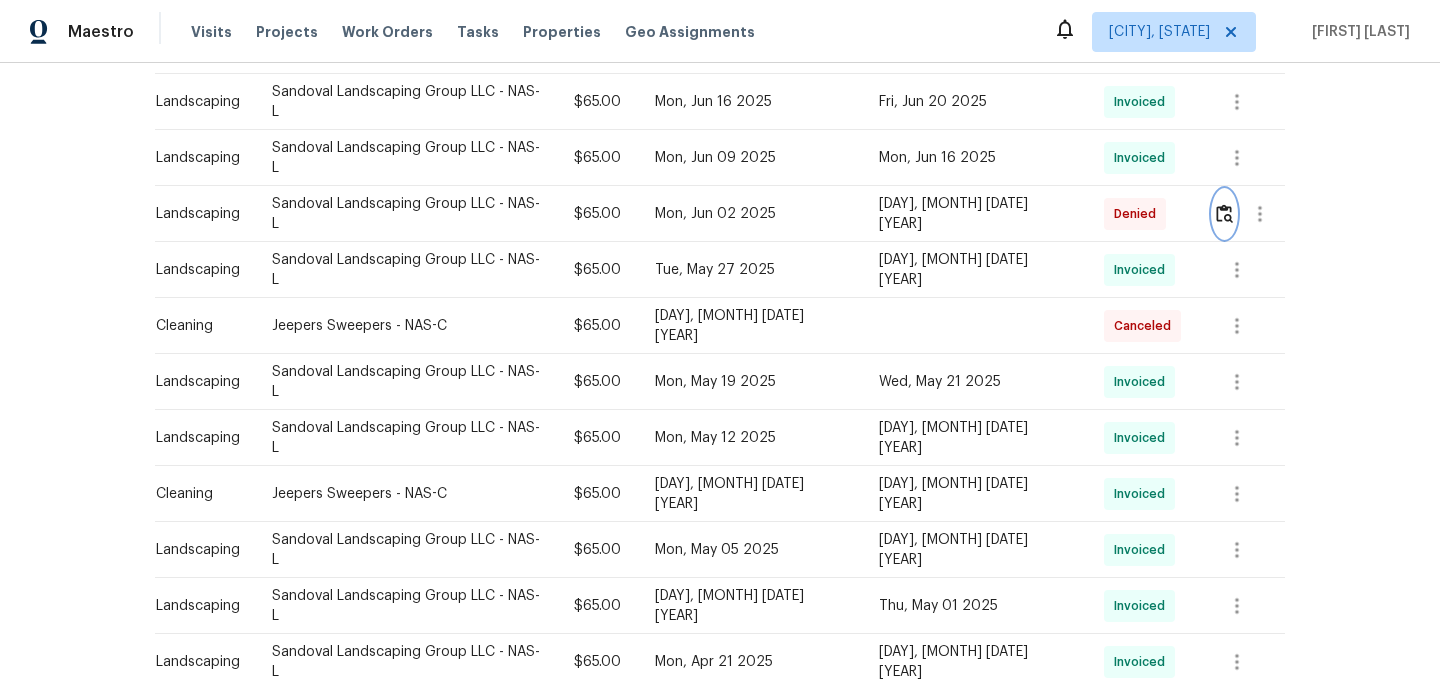 click at bounding box center [1224, 214] 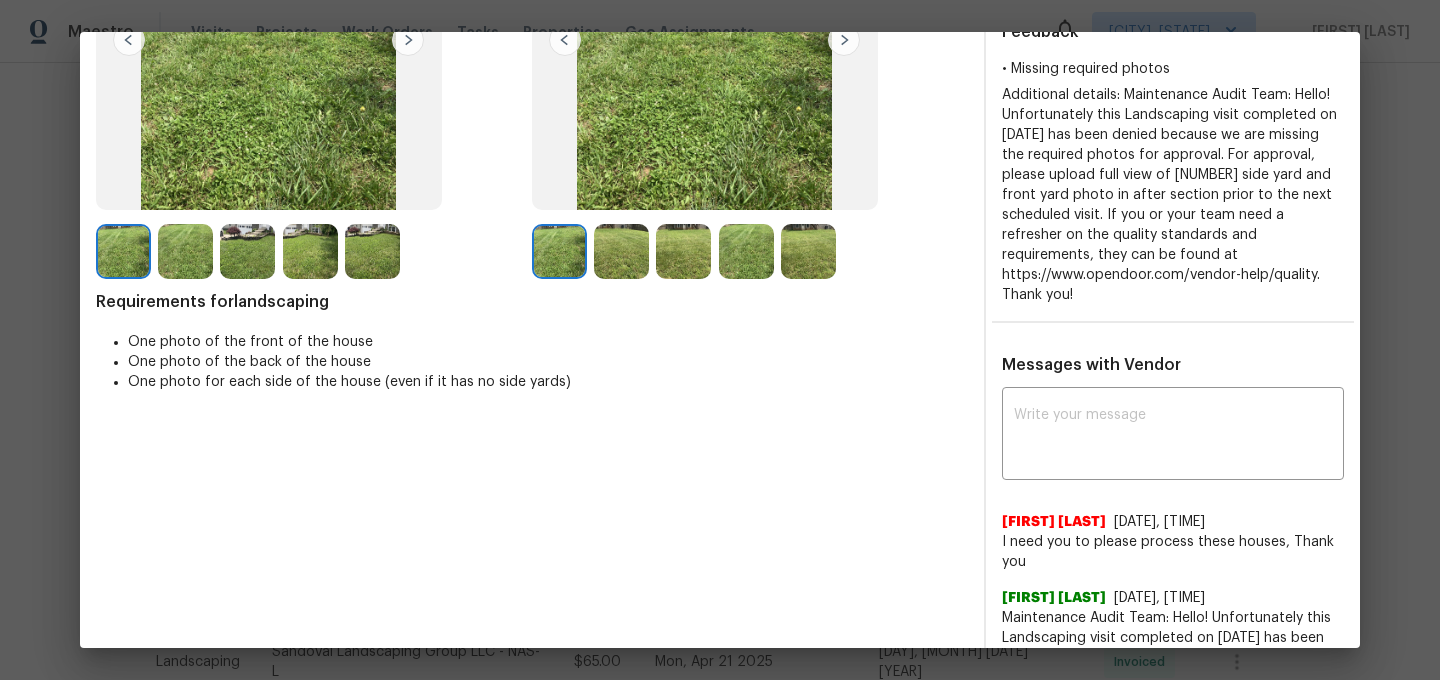 scroll, scrollTop: 0, scrollLeft: 0, axis: both 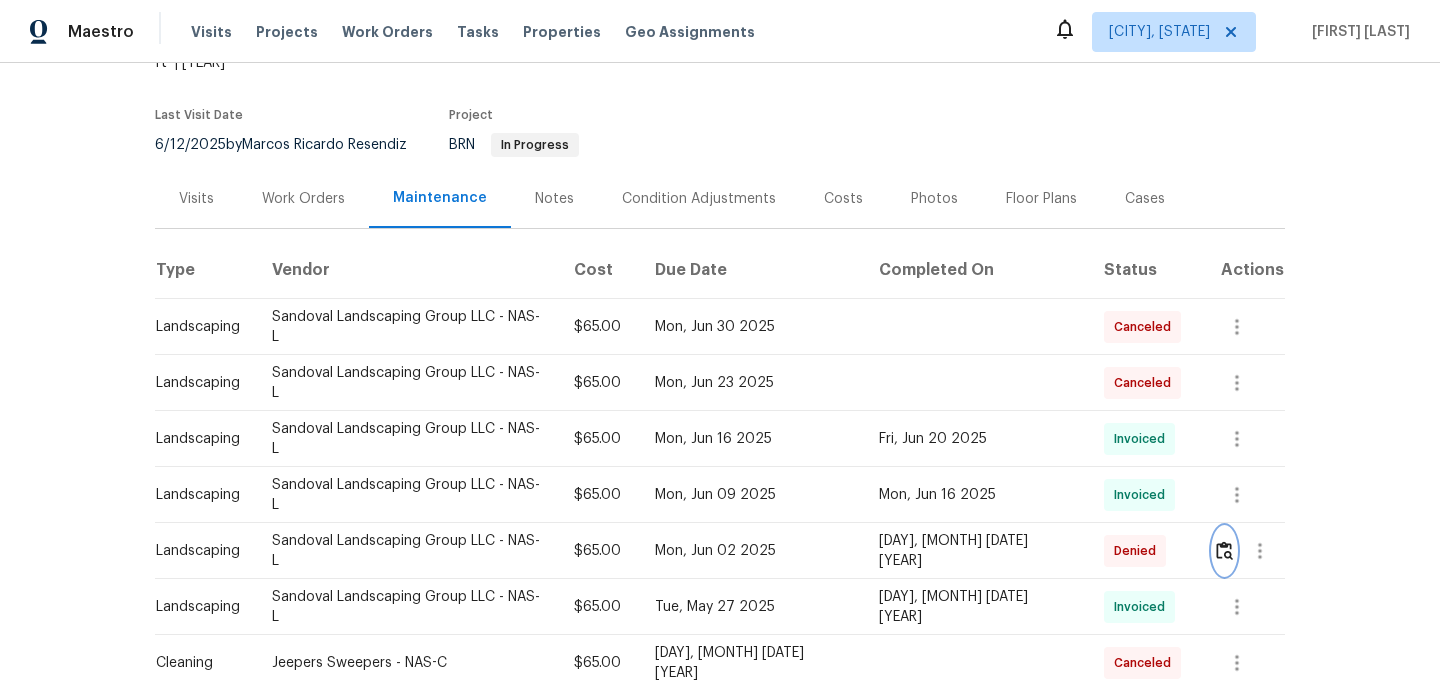 click at bounding box center [1224, 550] 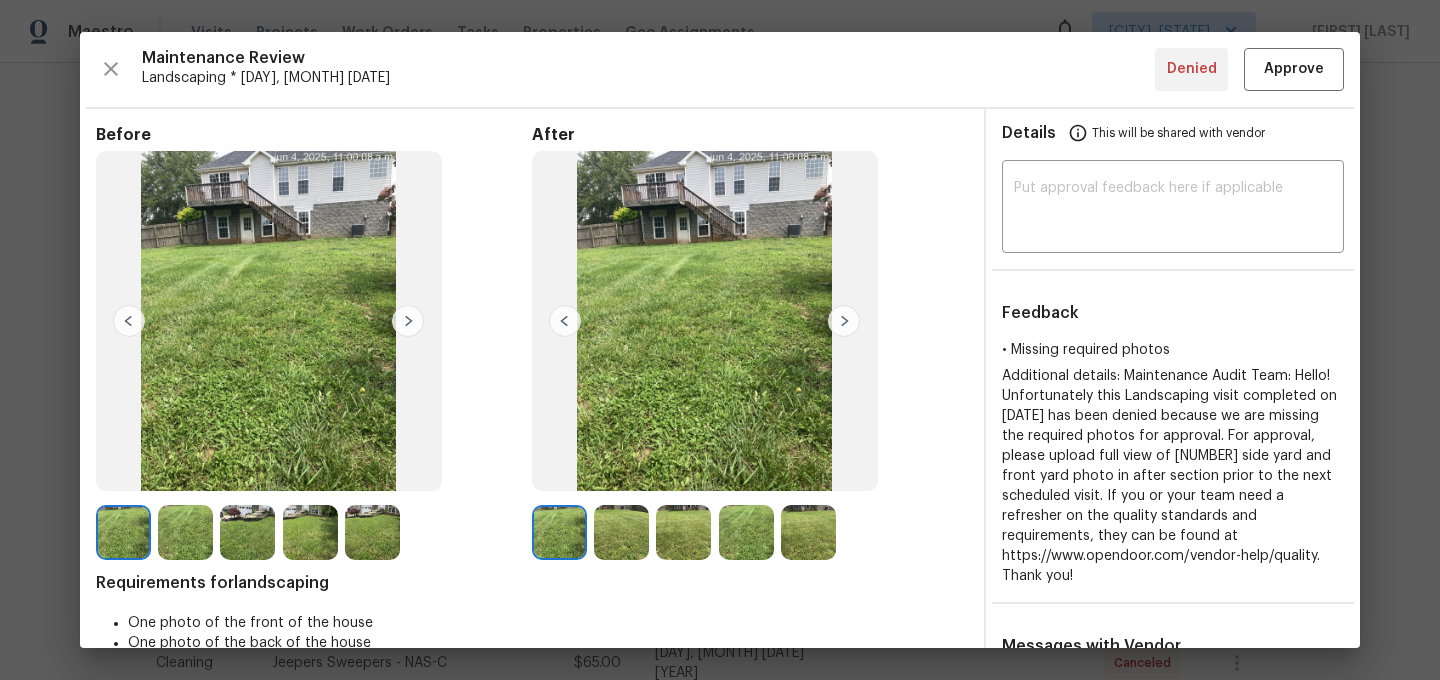click at bounding box center [808, 532] 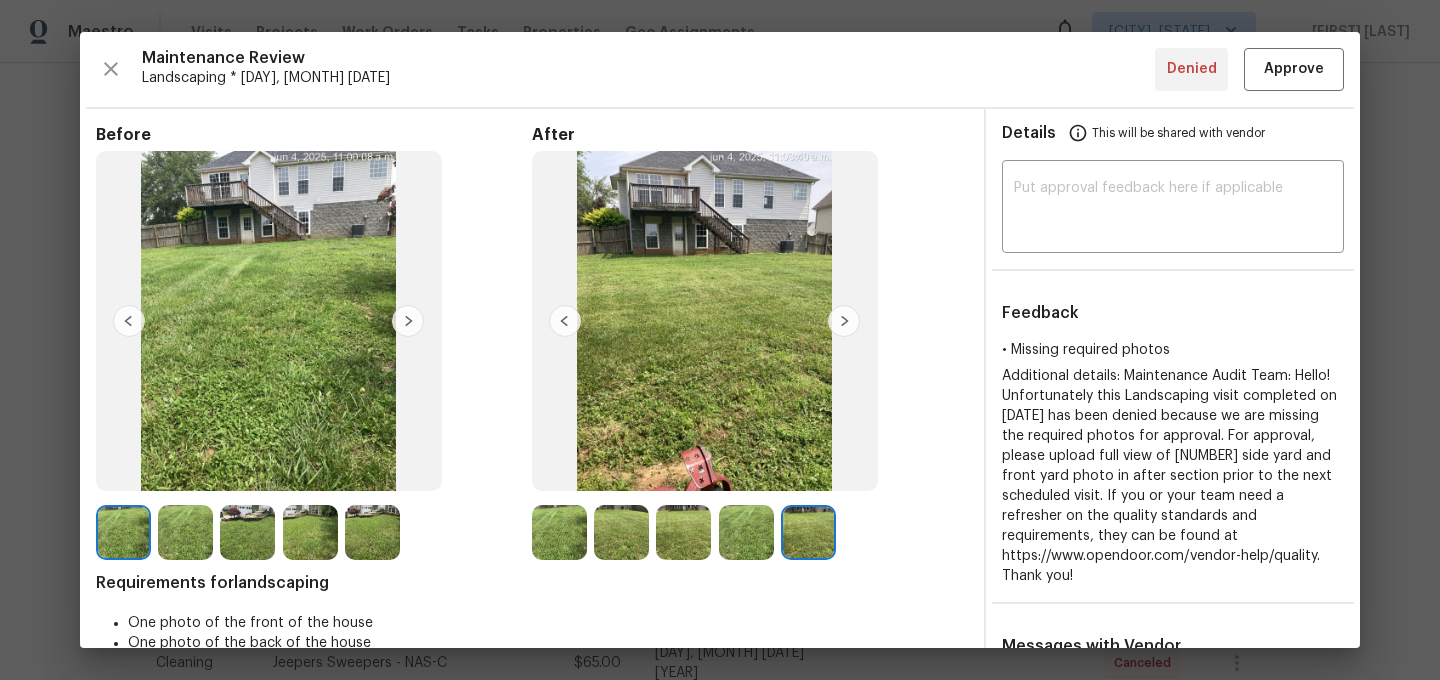 click at bounding box center (746, 532) 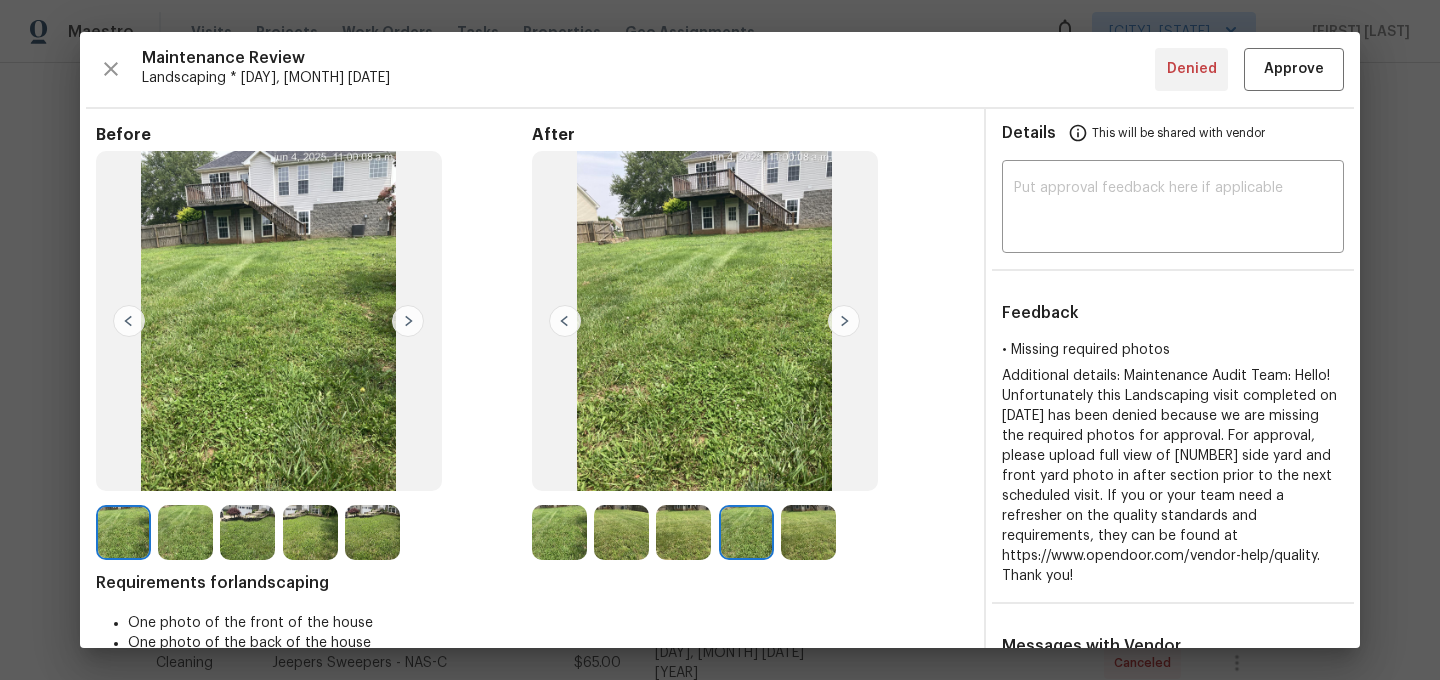 click at bounding box center [683, 532] 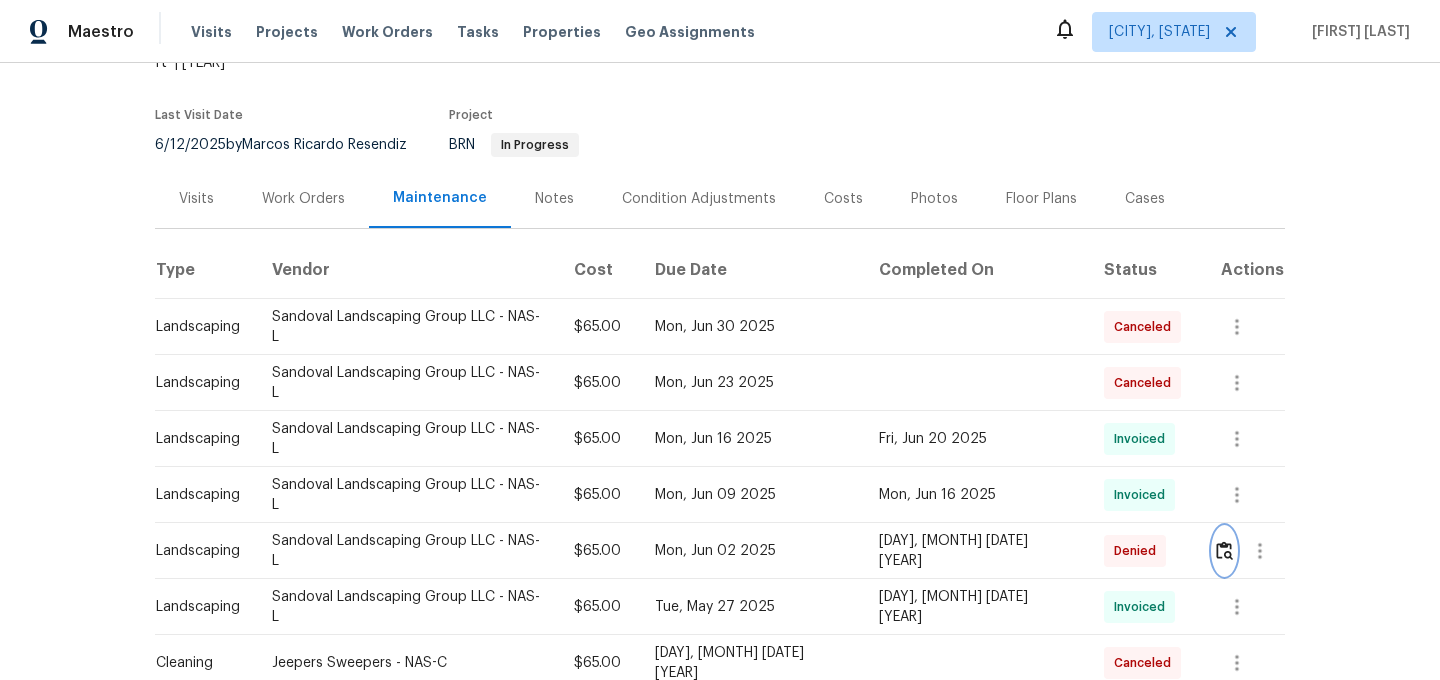 scroll, scrollTop: 0, scrollLeft: 0, axis: both 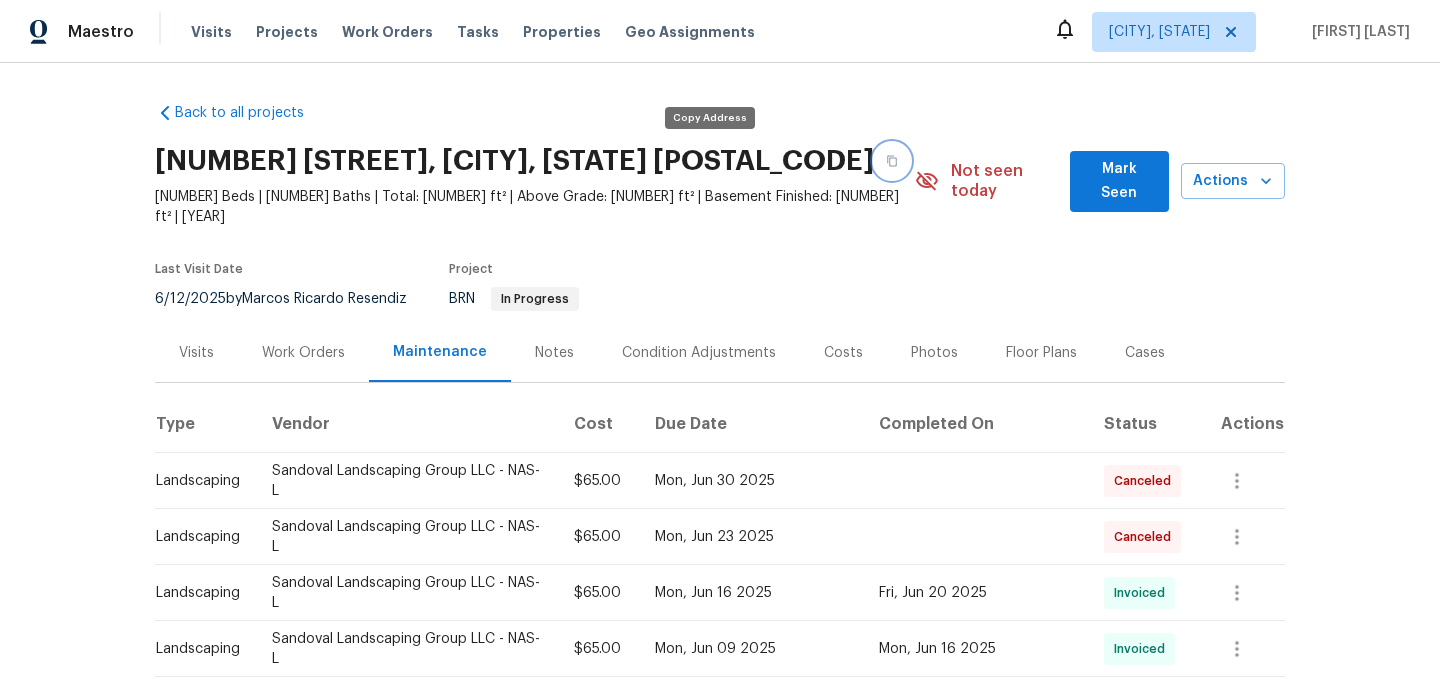 click 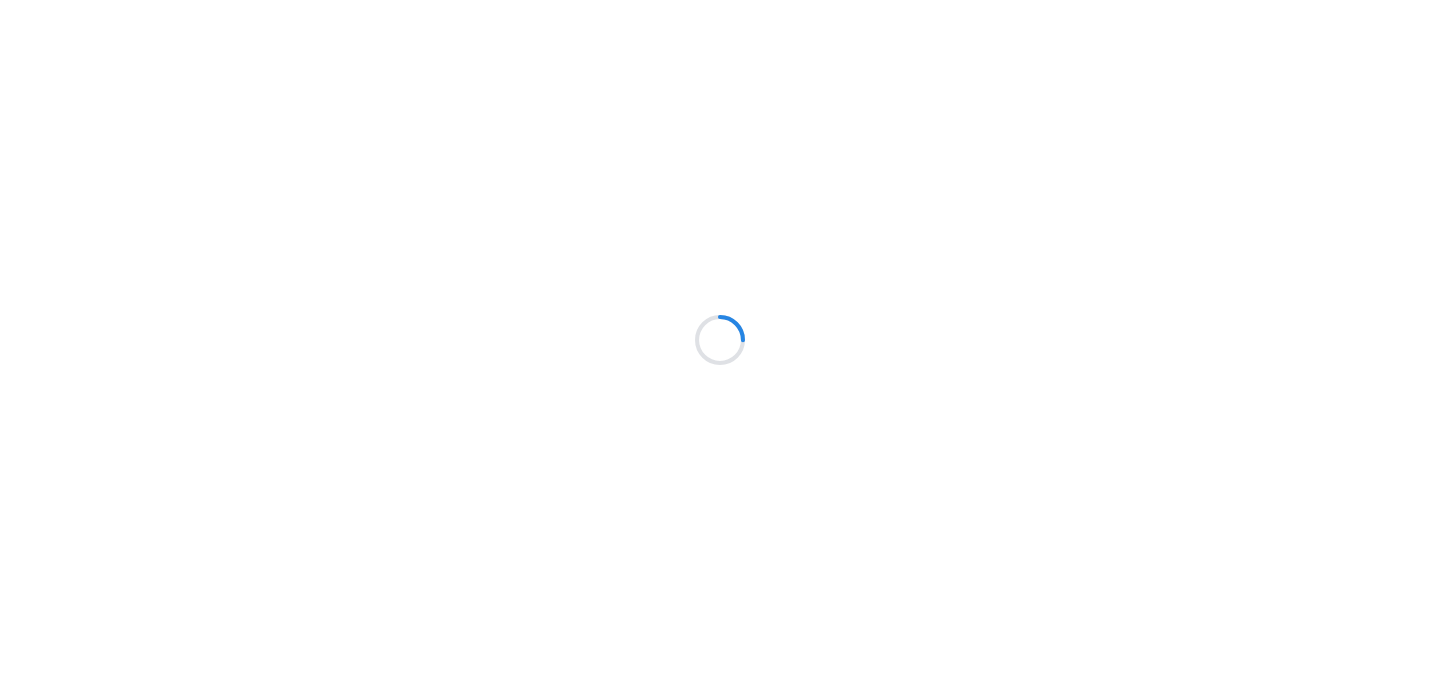 scroll, scrollTop: 0, scrollLeft: 0, axis: both 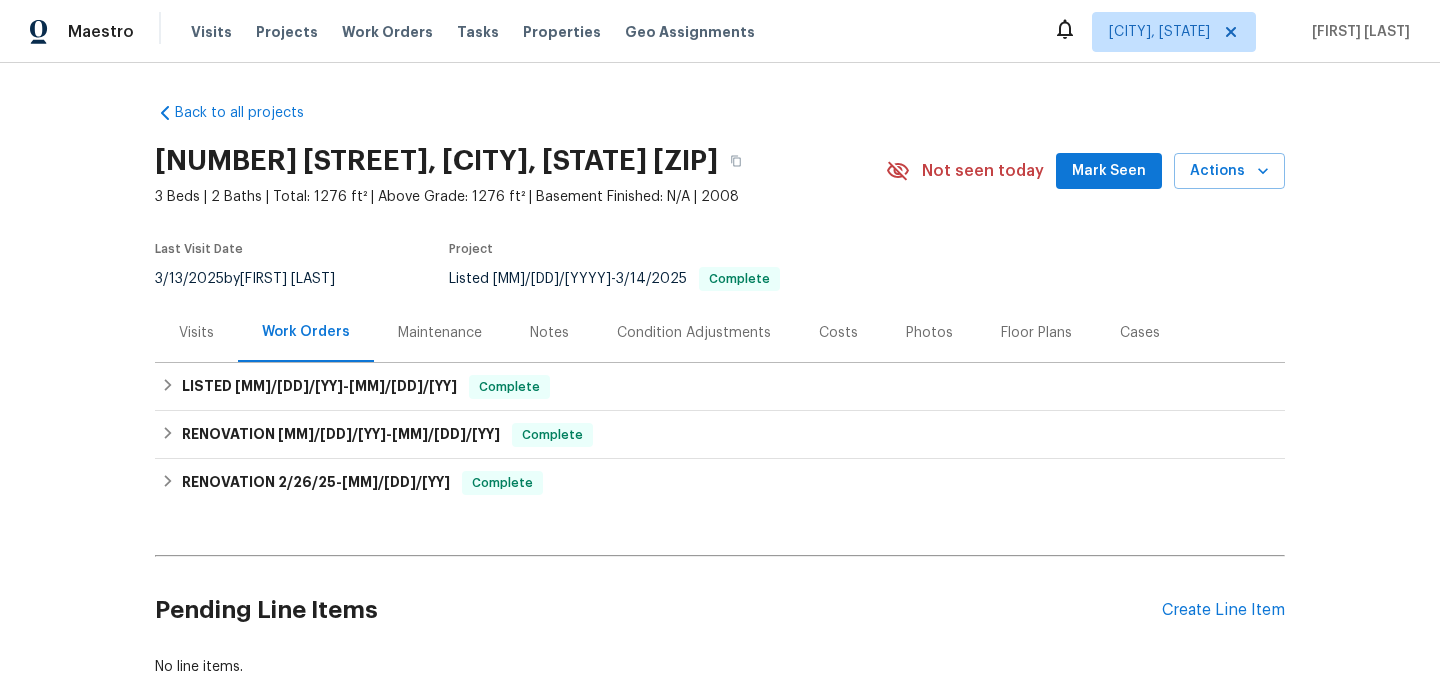 click on "Maintenance" at bounding box center (440, 333) 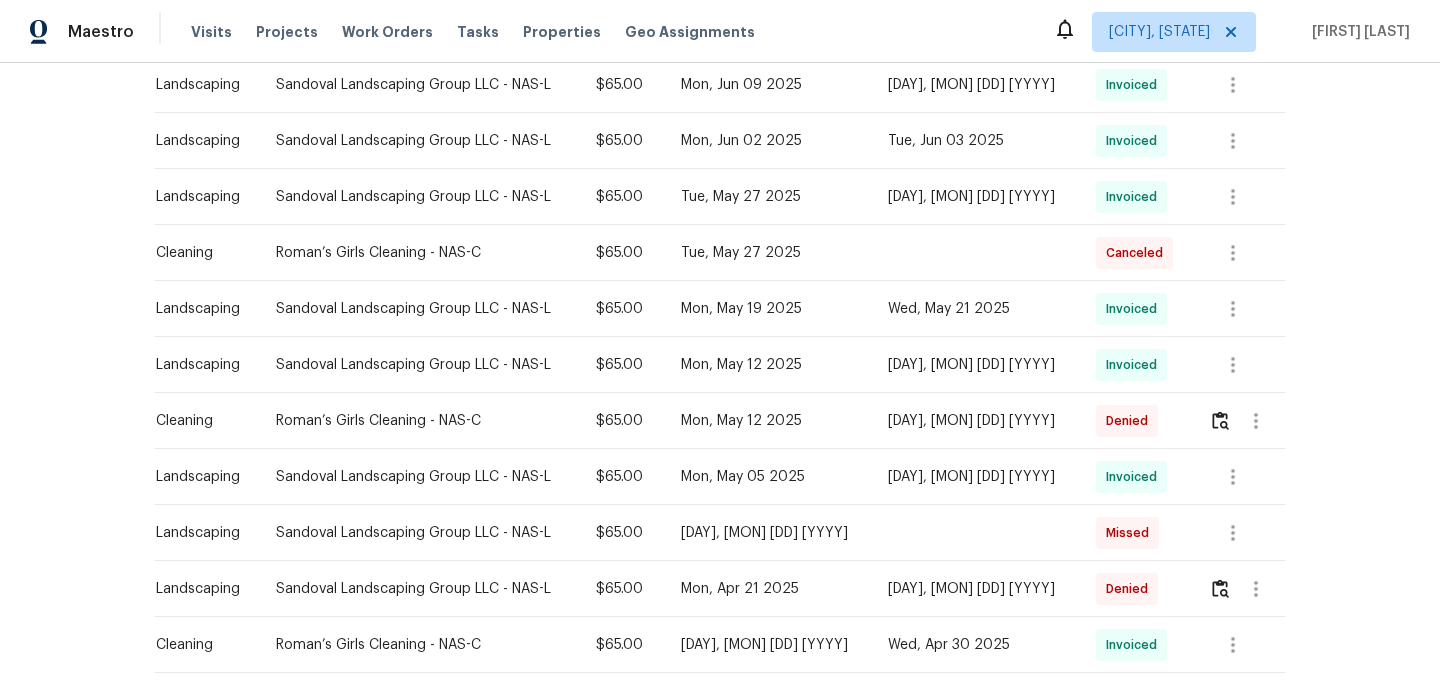 scroll, scrollTop: 553, scrollLeft: 0, axis: vertical 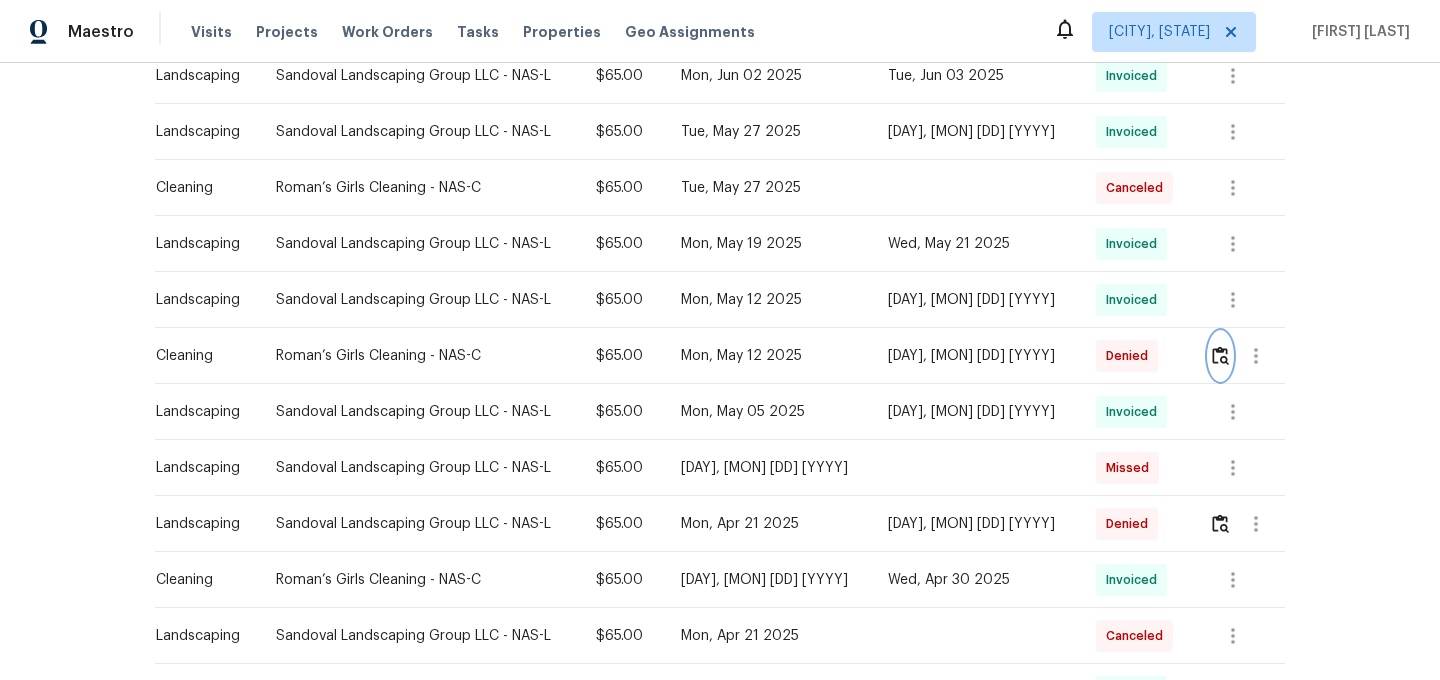 click at bounding box center (1220, 356) 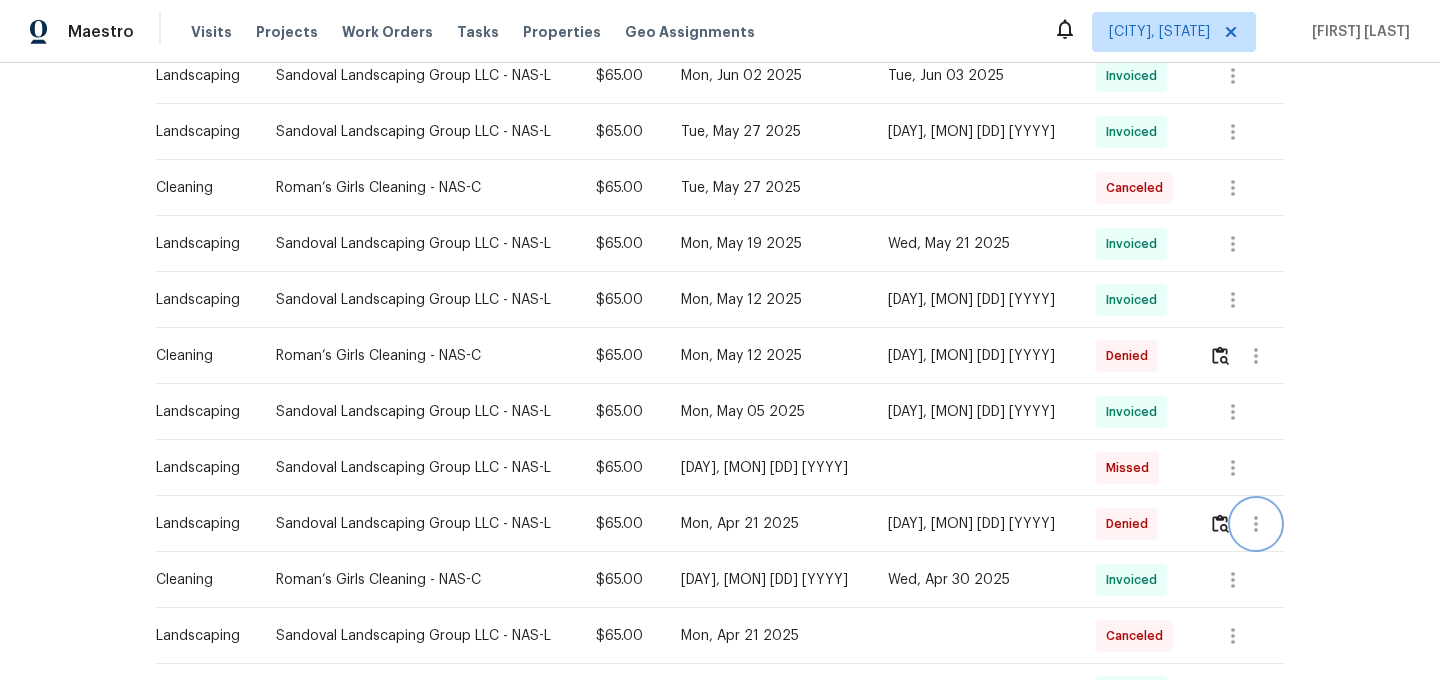 click at bounding box center [1256, 524] 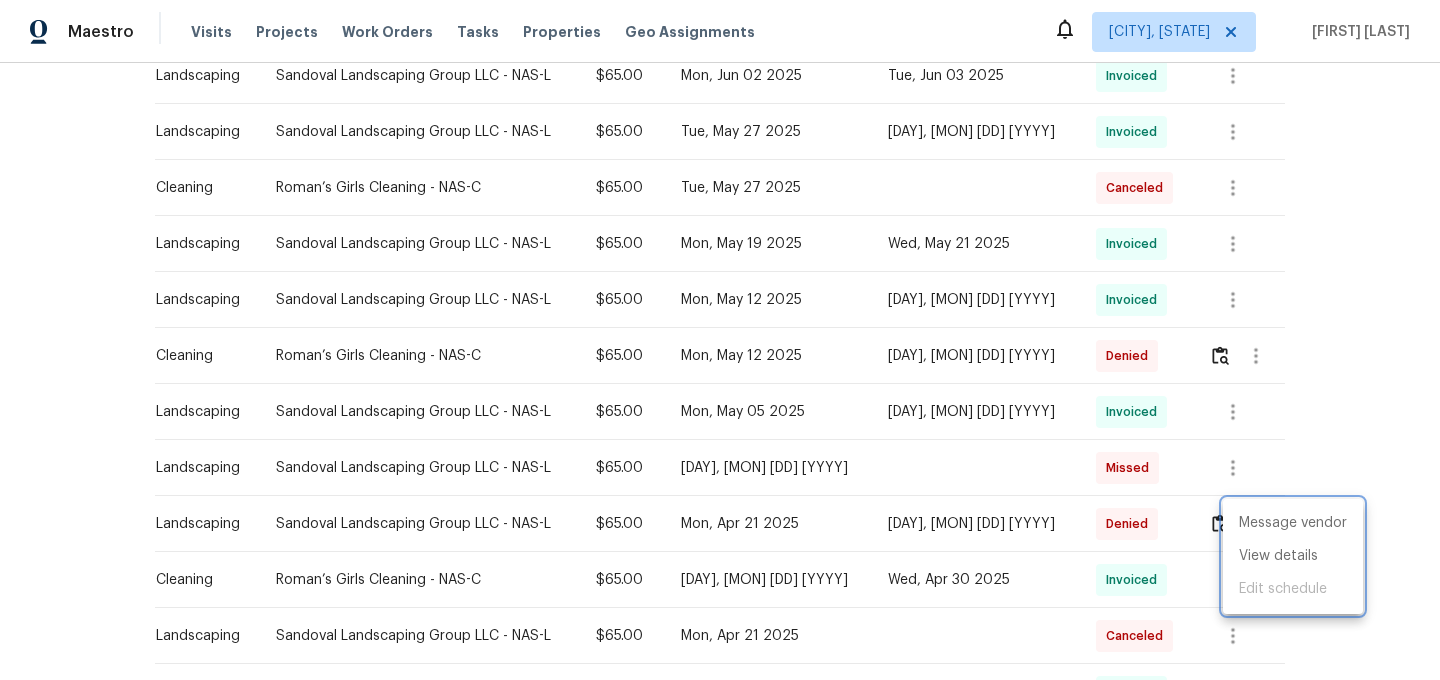 click at bounding box center [720, 340] 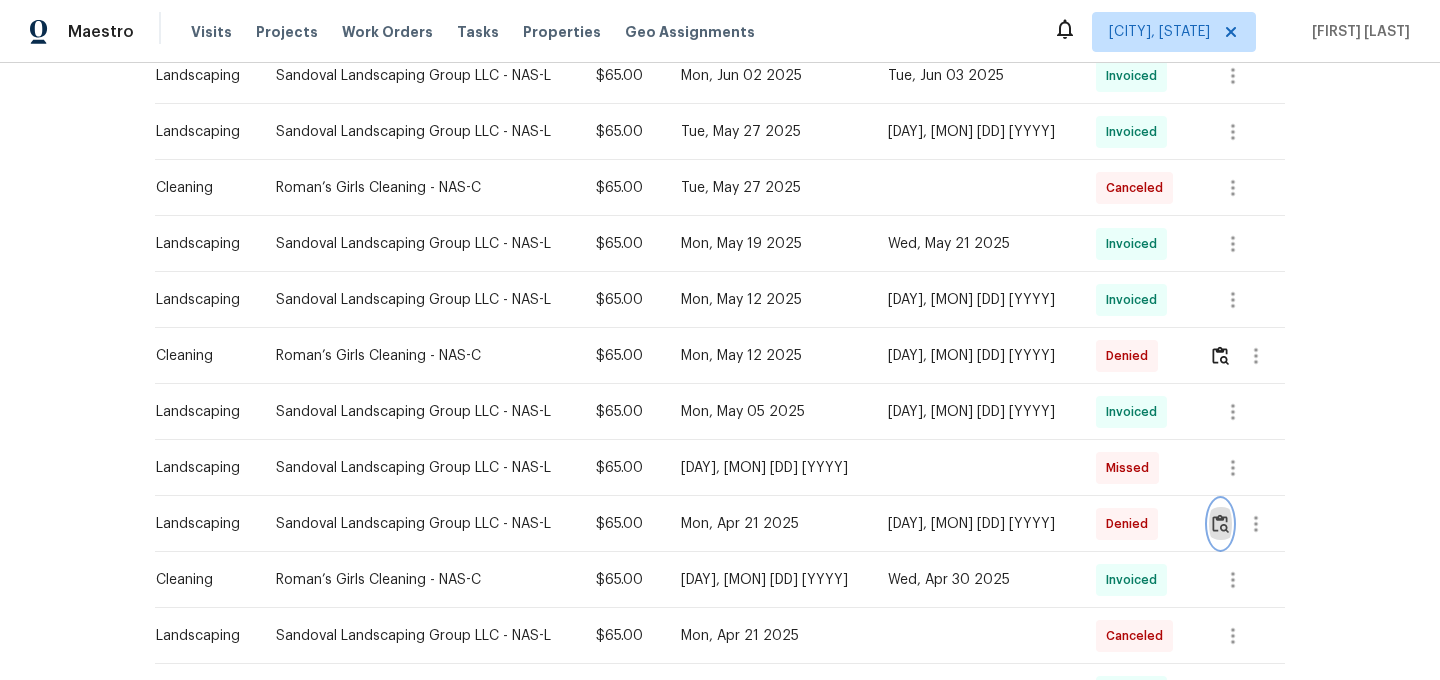 click at bounding box center [1220, 523] 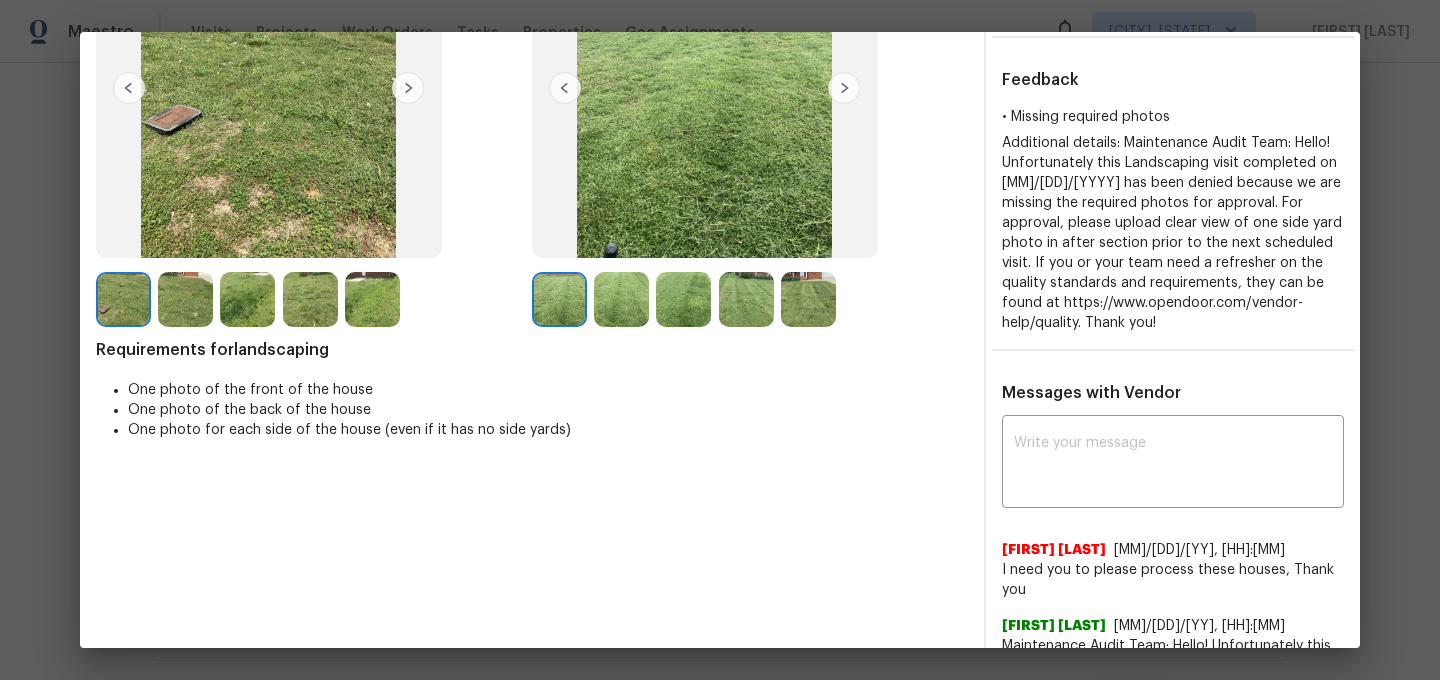 scroll, scrollTop: 436, scrollLeft: 0, axis: vertical 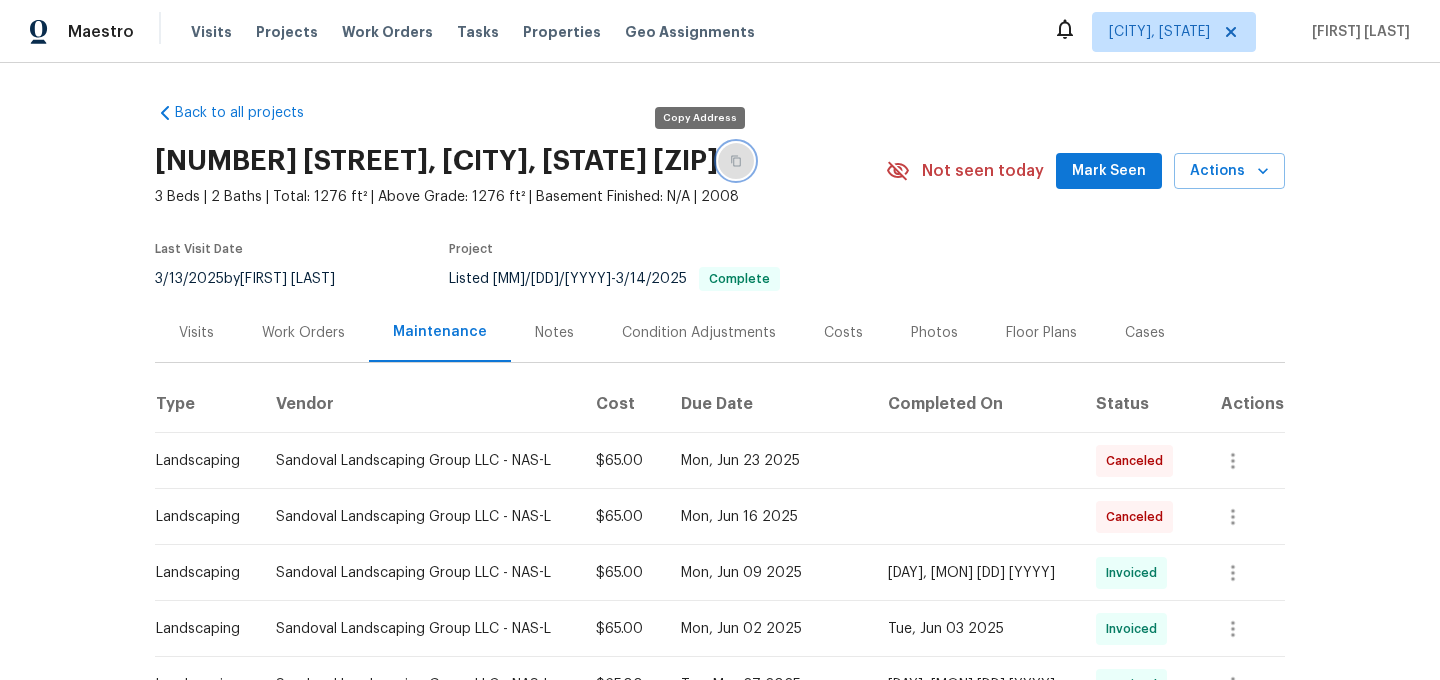 click 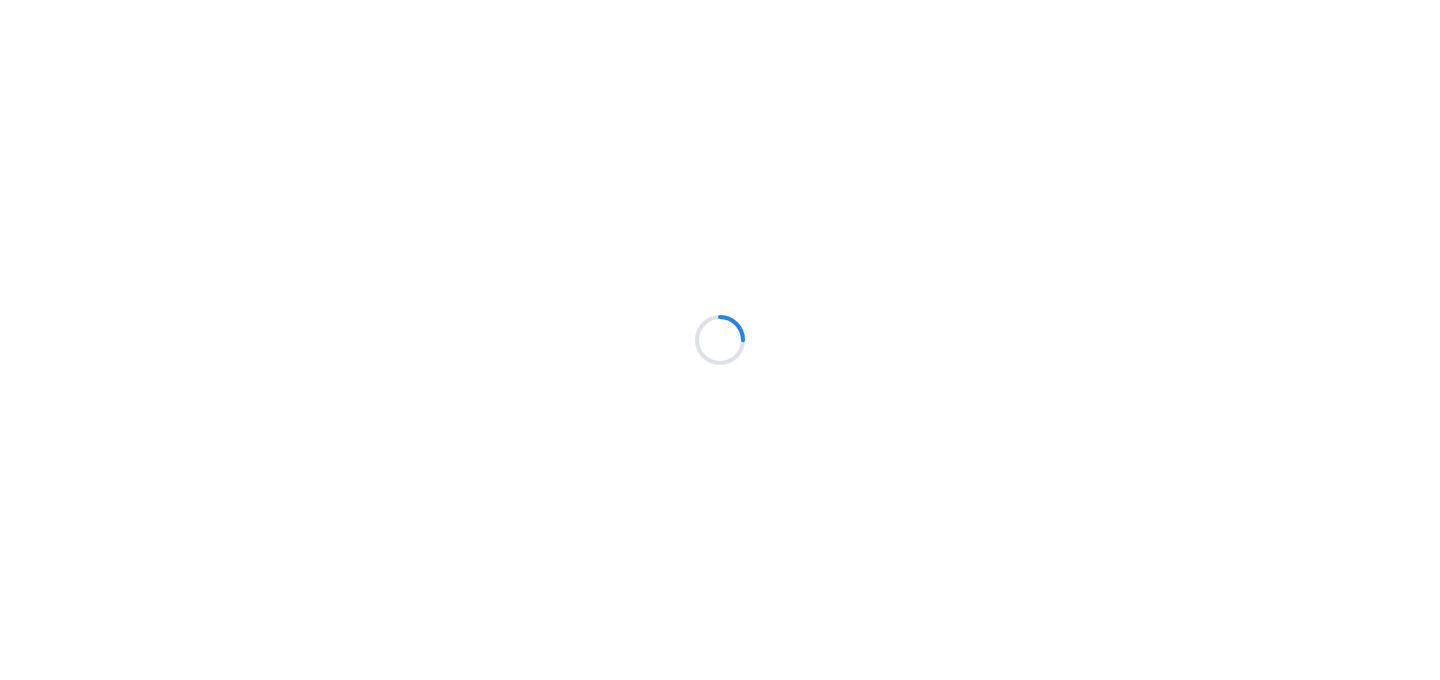 scroll, scrollTop: 0, scrollLeft: 0, axis: both 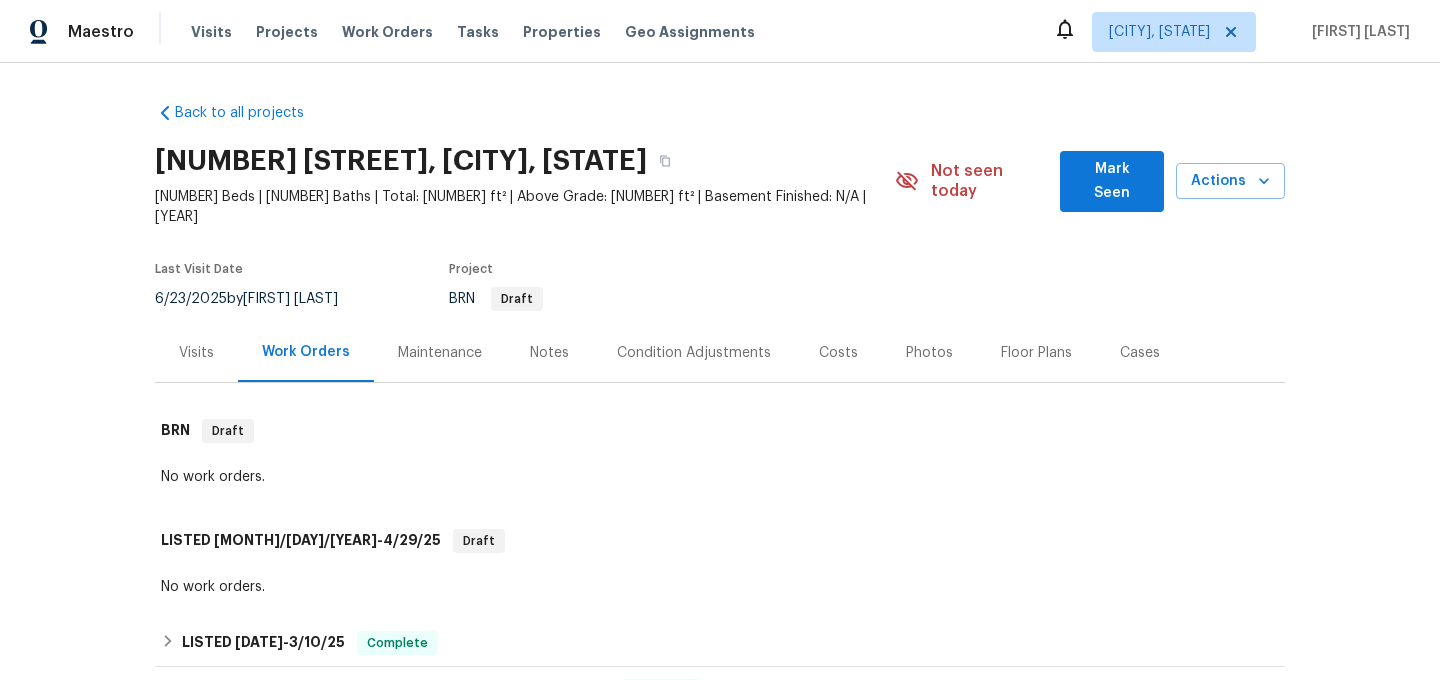 click on "Maintenance" at bounding box center [440, 353] 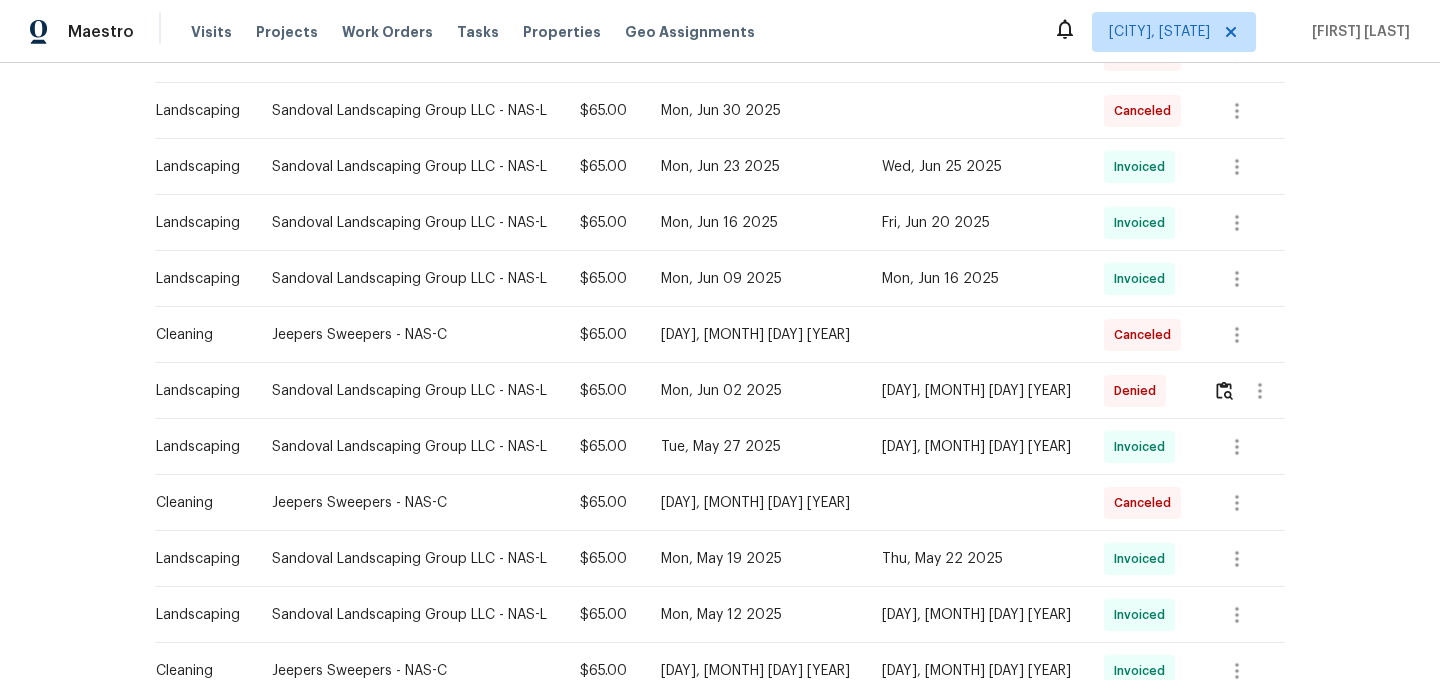 scroll, scrollTop: 431, scrollLeft: 0, axis: vertical 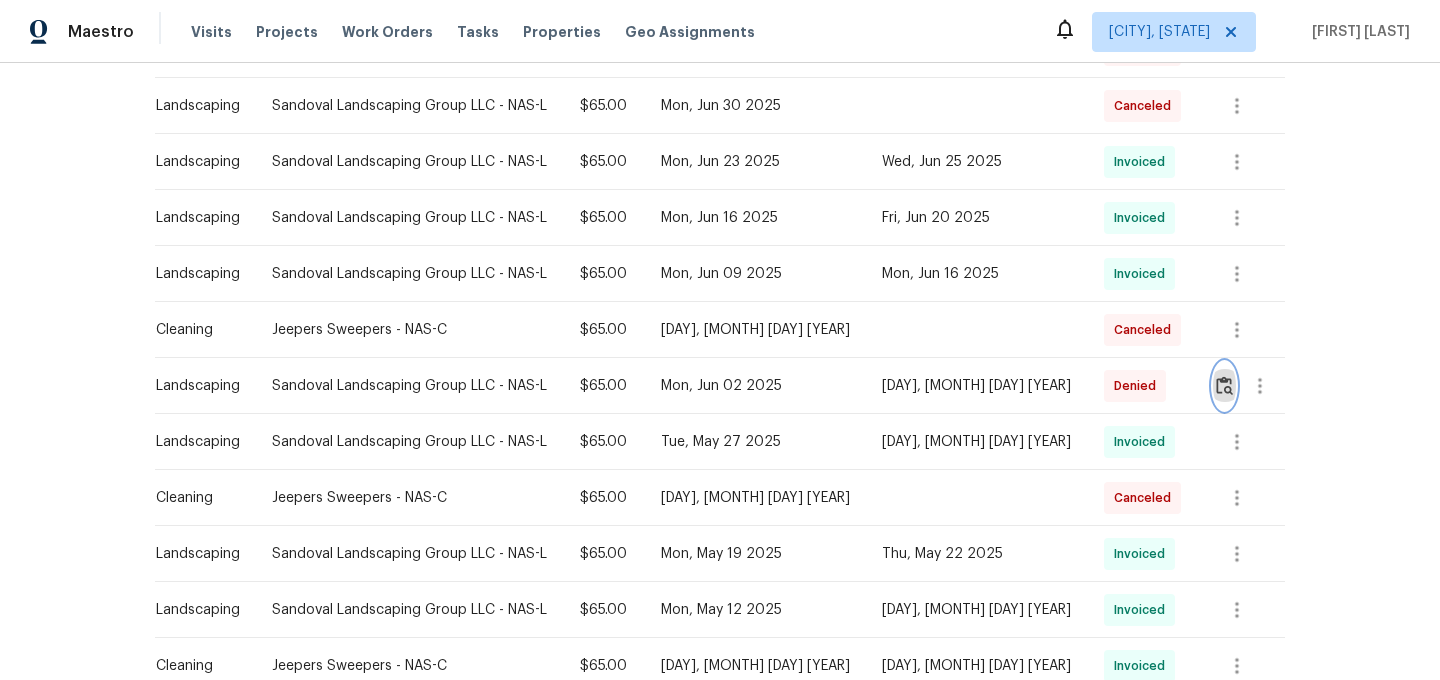 click at bounding box center [1224, 385] 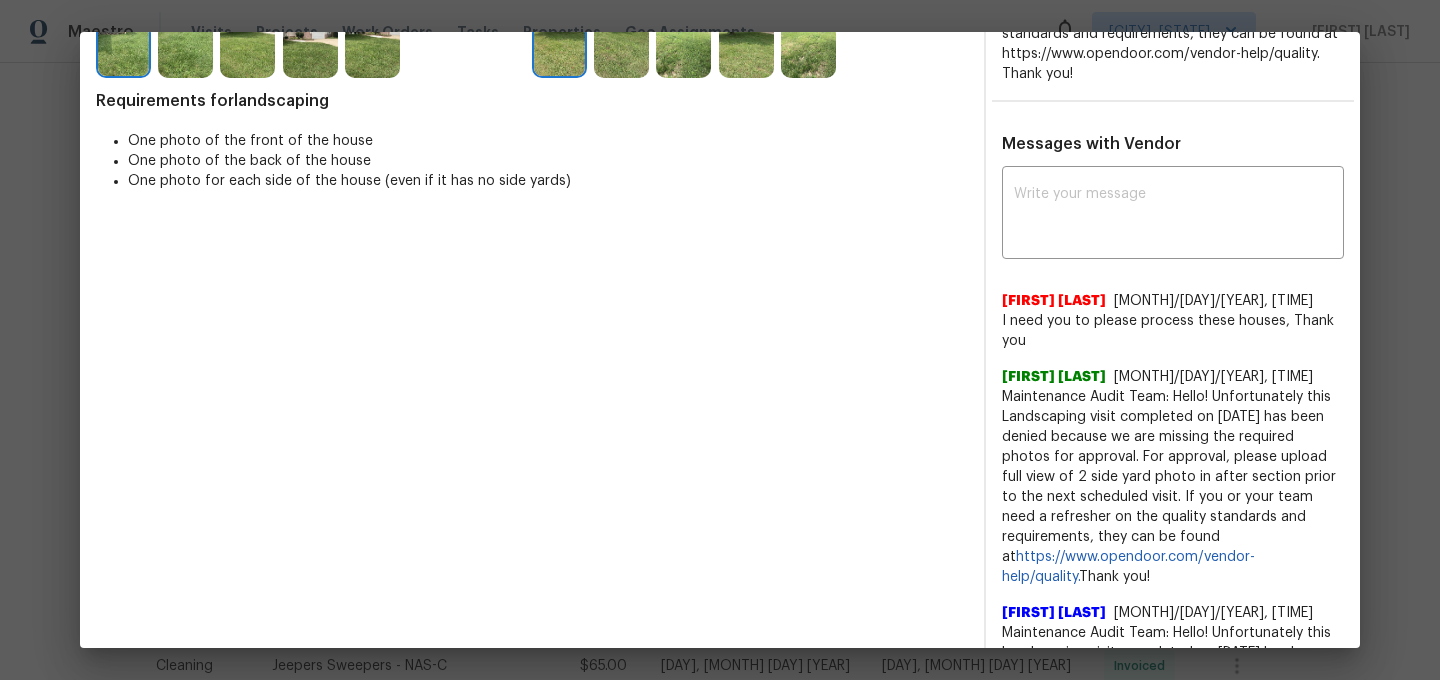 scroll, scrollTop: 488, scrollLeft: 0, axis: vertical 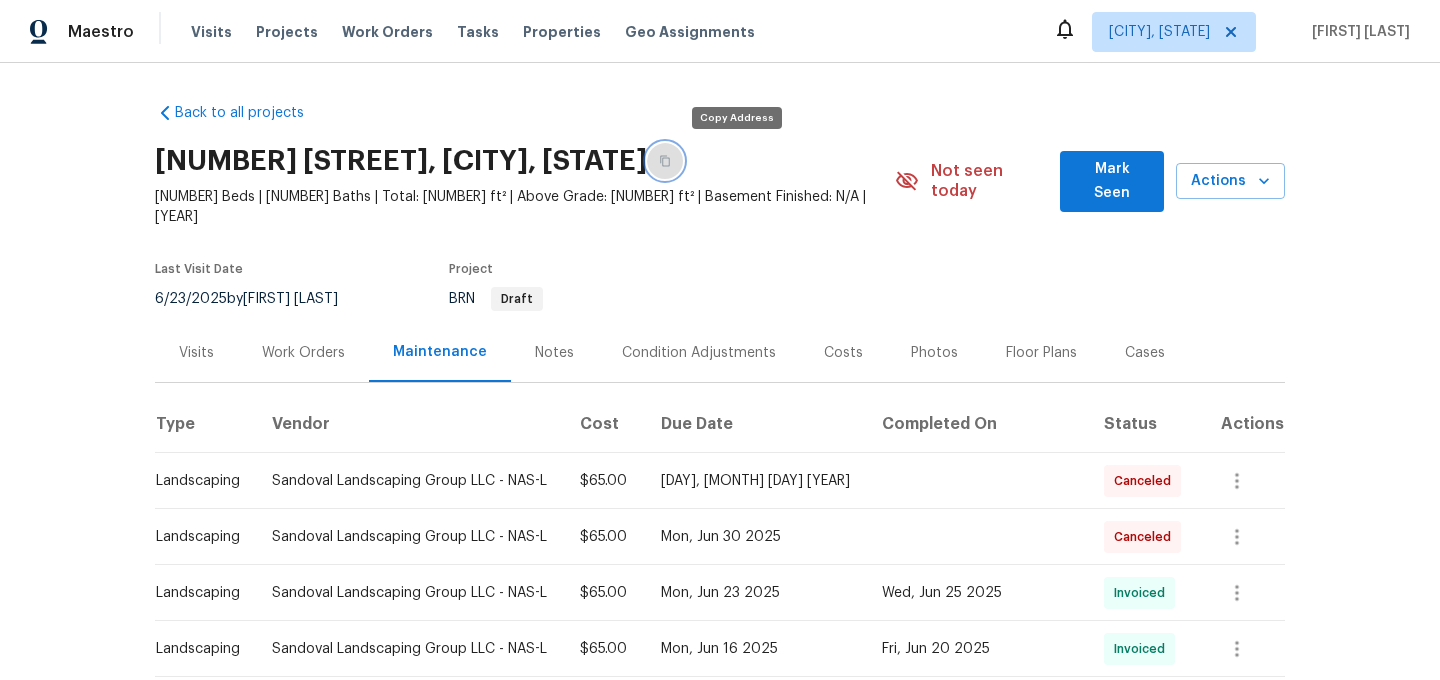 click 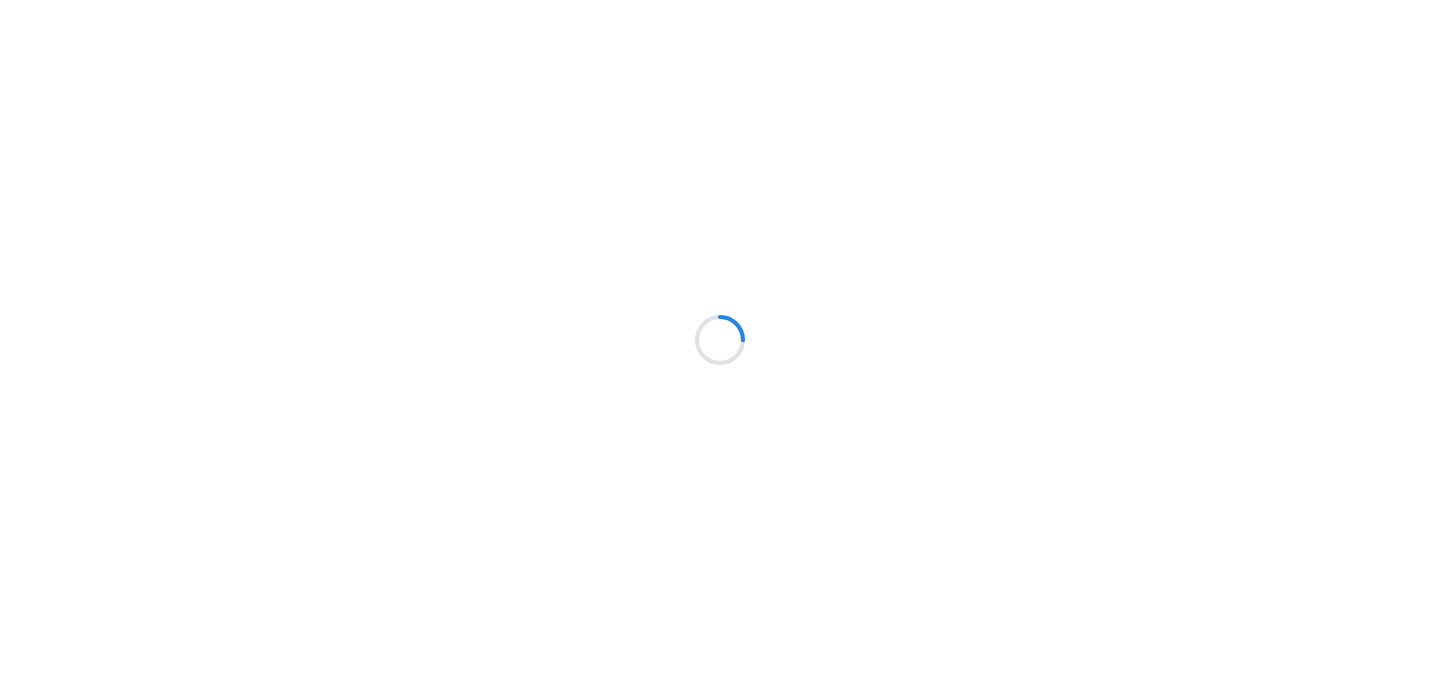 scroll, scrollTop: 0, scrollLeft: 0, axis: both 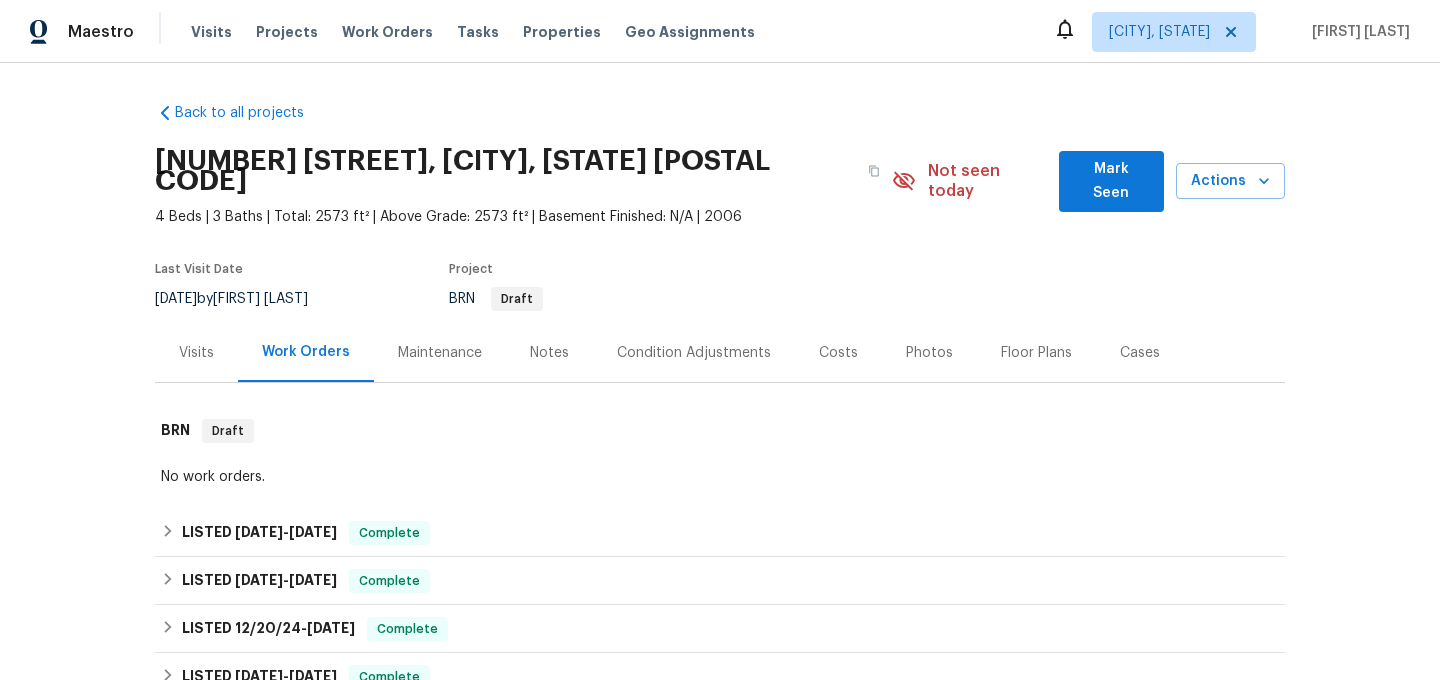 click on "Maintenance" at bounding box center (440, 353) 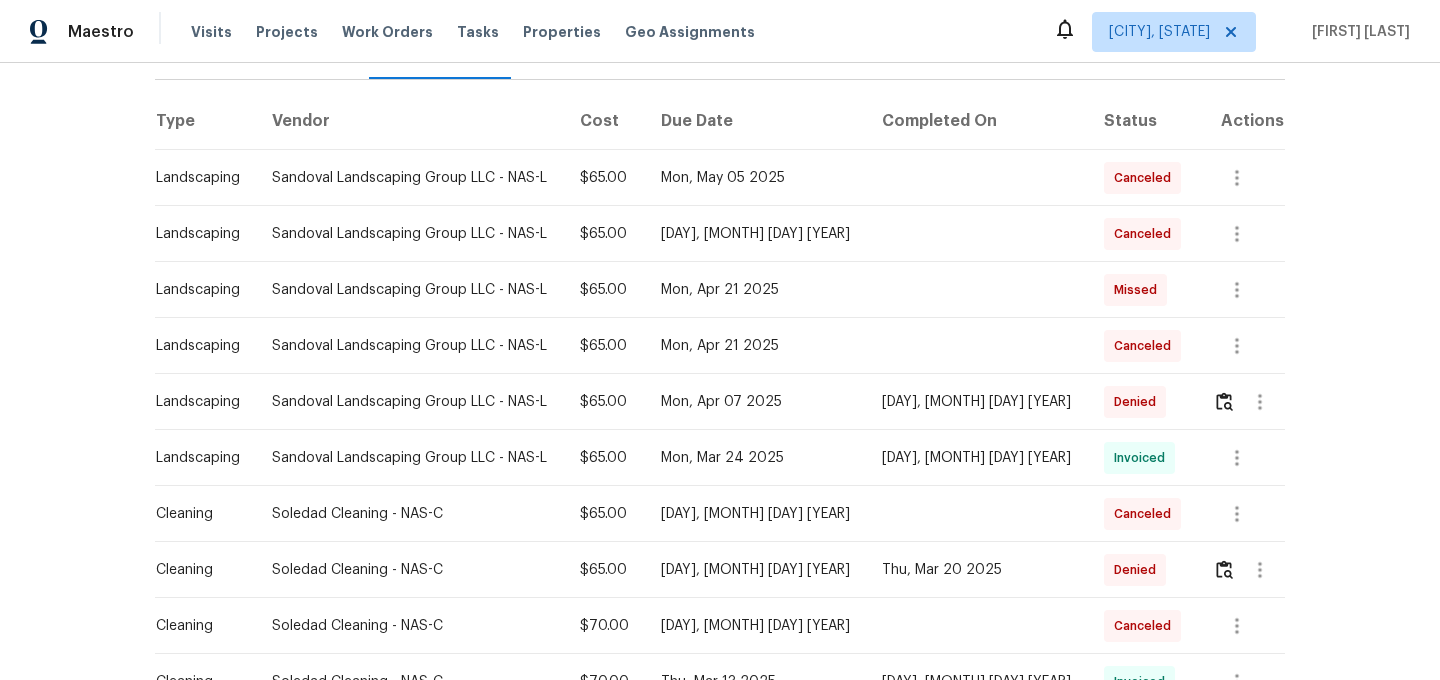 scroll, scrollTop: 342, scrollLeft: 0, axis: vertical 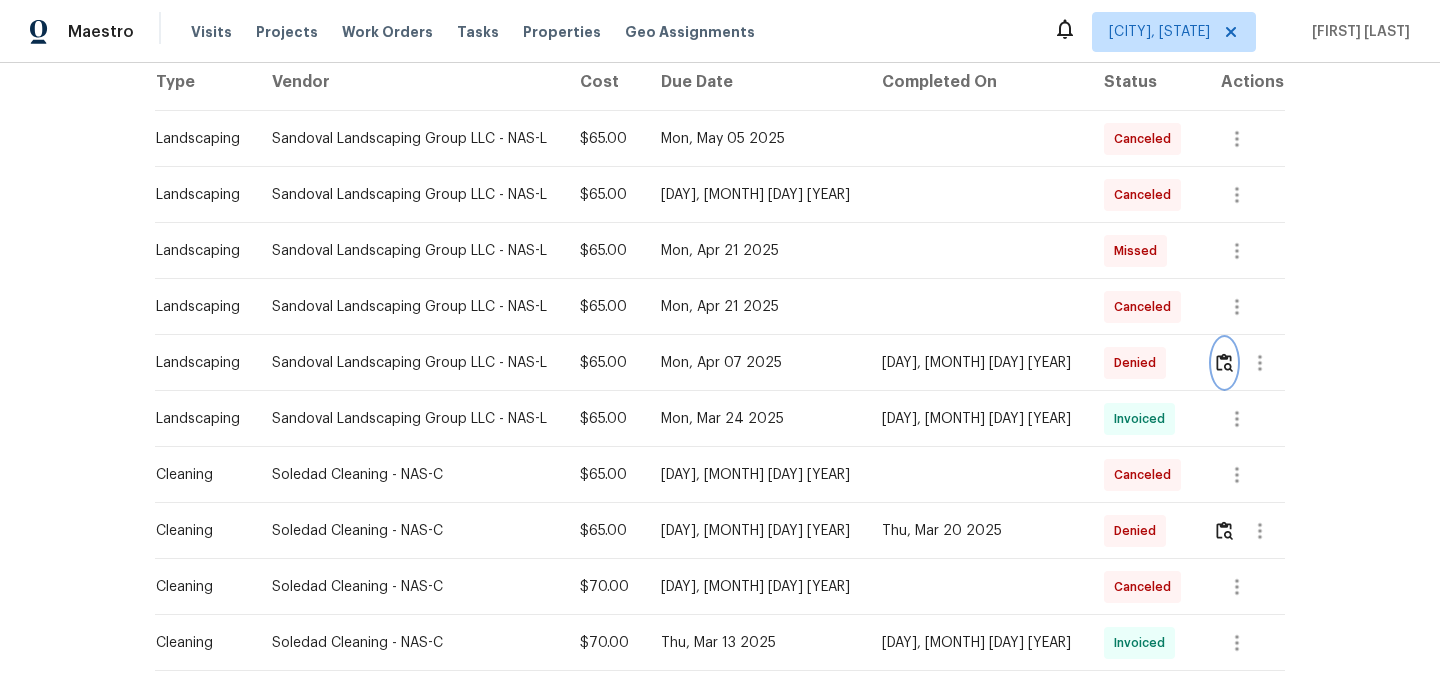 click at bounding box center (1224, 362) 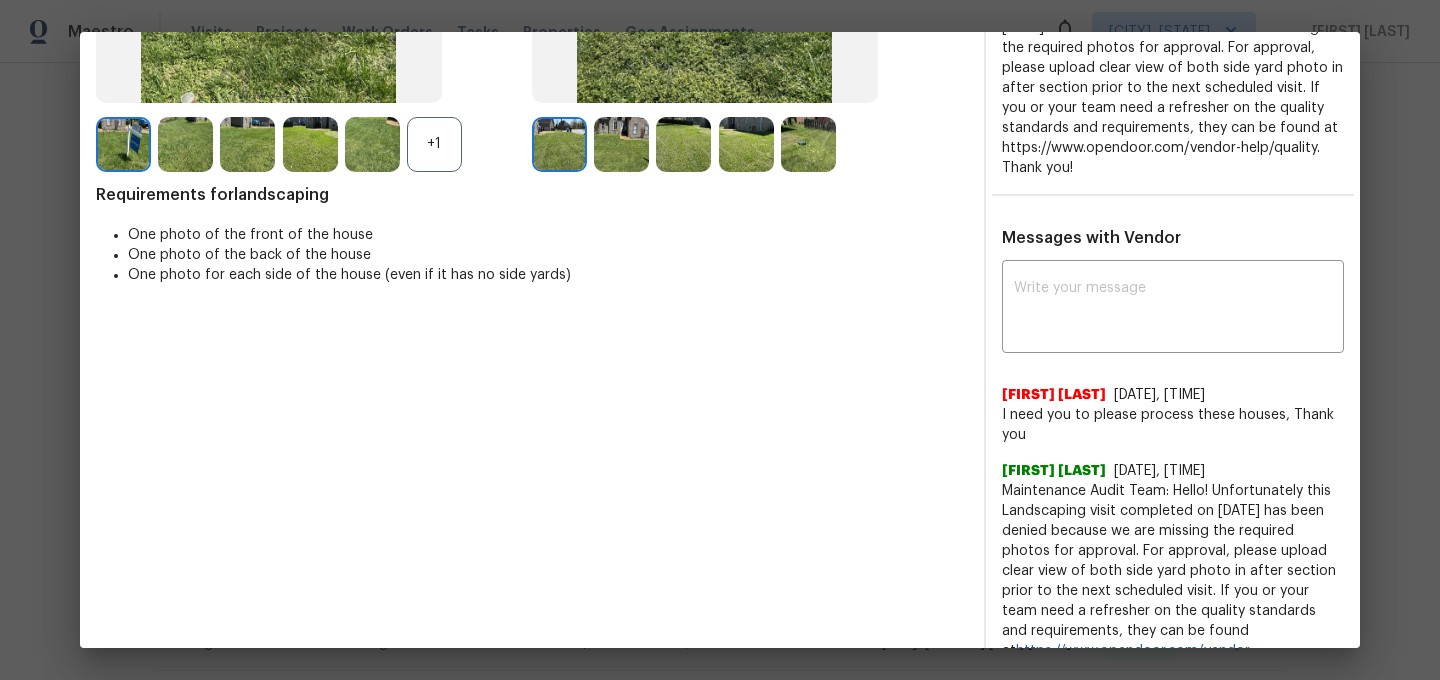 scroll, scrollTop: 436, scrollLeft: 0, axis: vertical 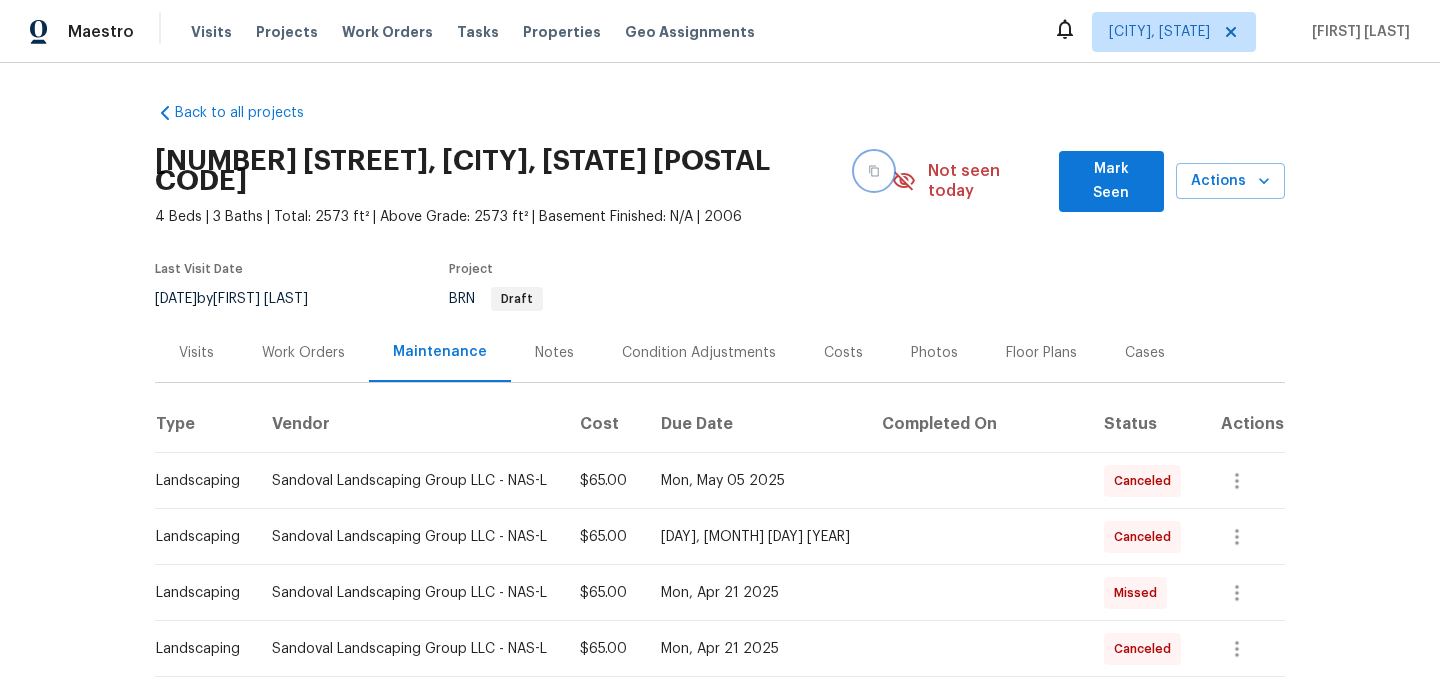 click at bounding box center [874, 171] 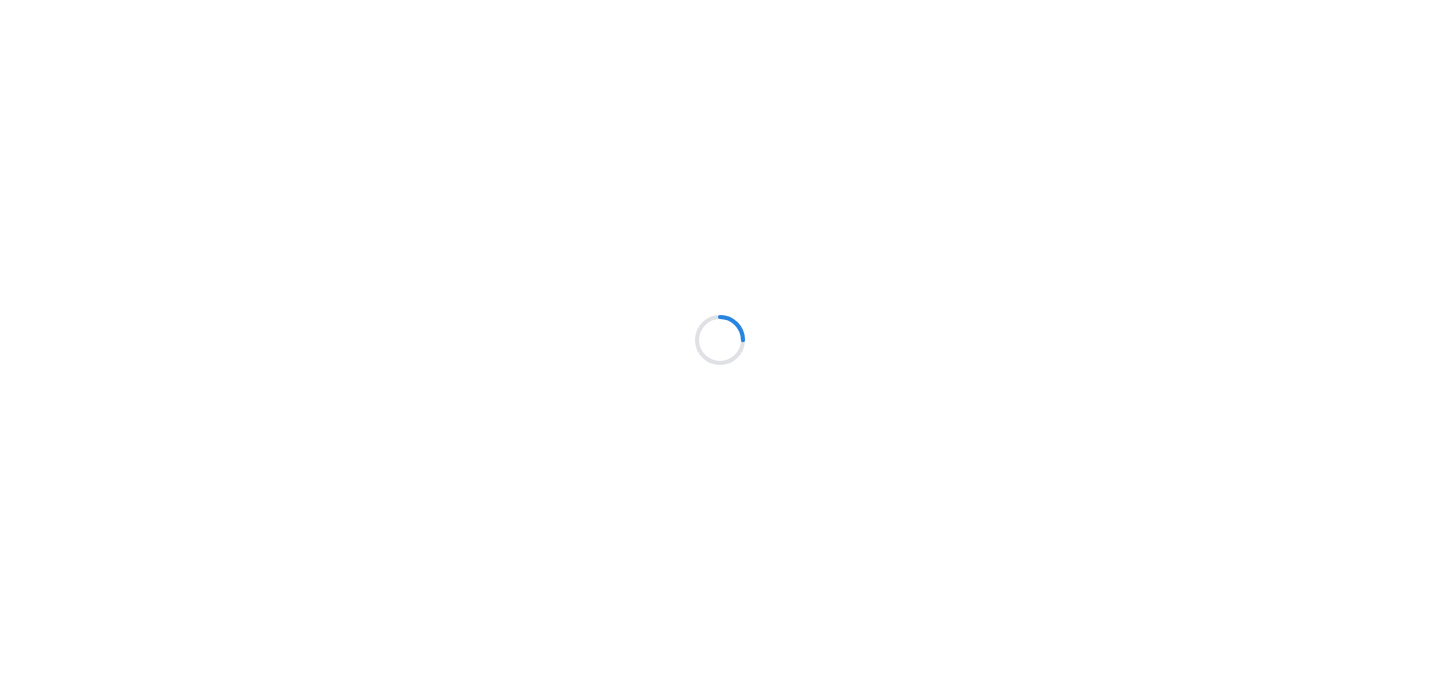 scroll, scrollTop: 0, scrollLeft: 0, axis: both 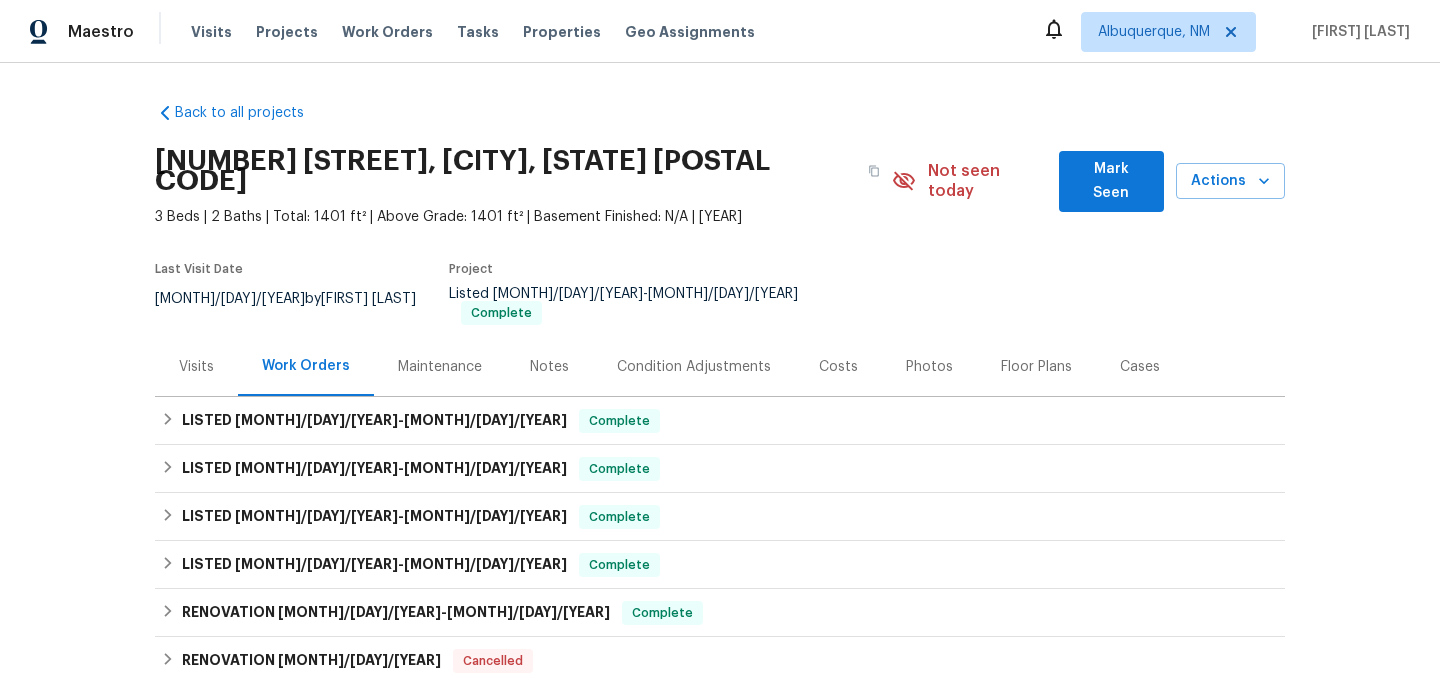 click on "Maintenance" at bounding box center [440, 367] 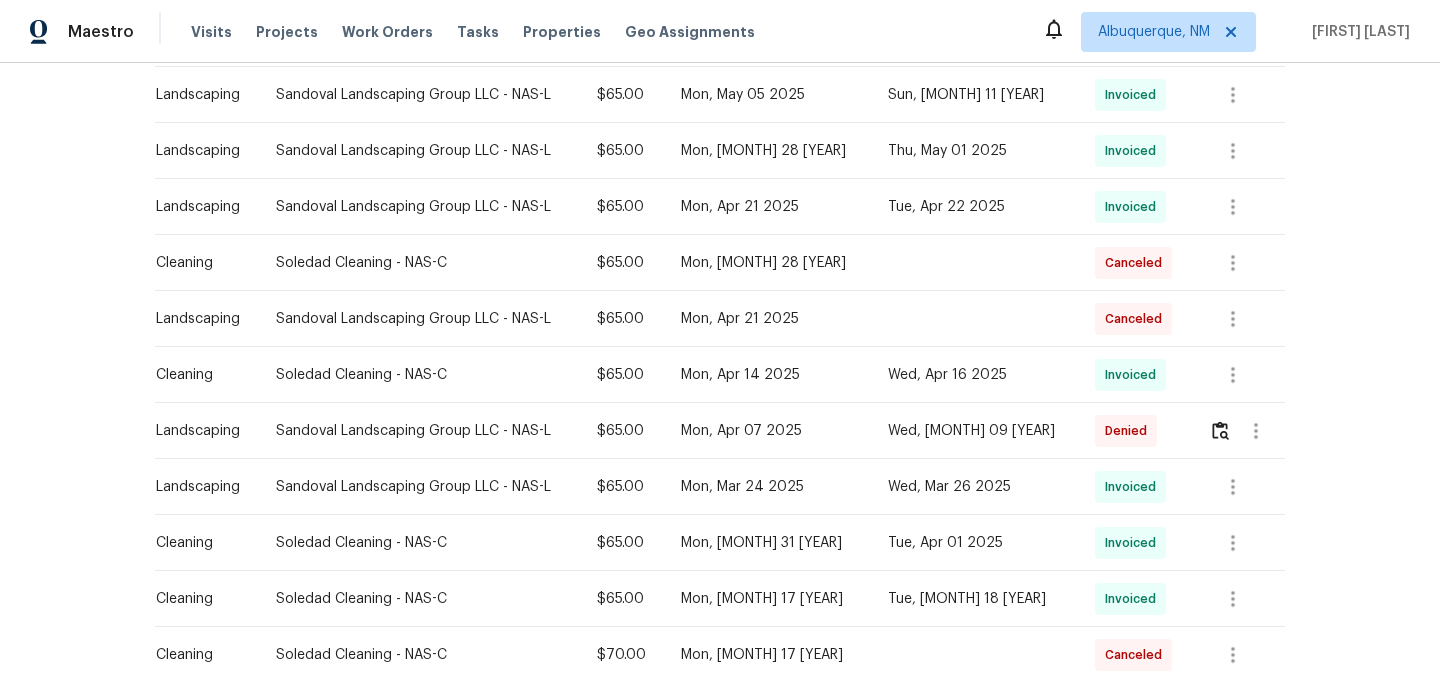 scroll, scrollTop: 742, scrollLeft: 0, axis: vertical 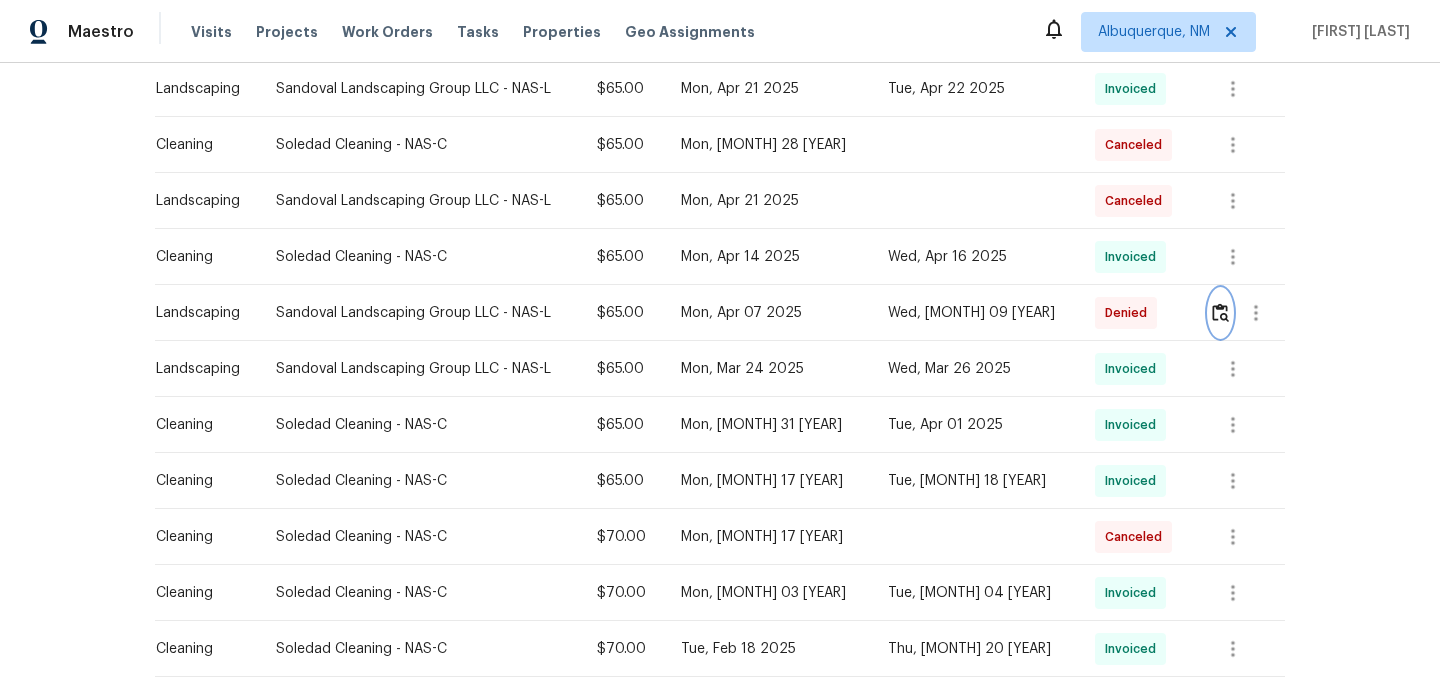 click at bounding box center [1220, 312] 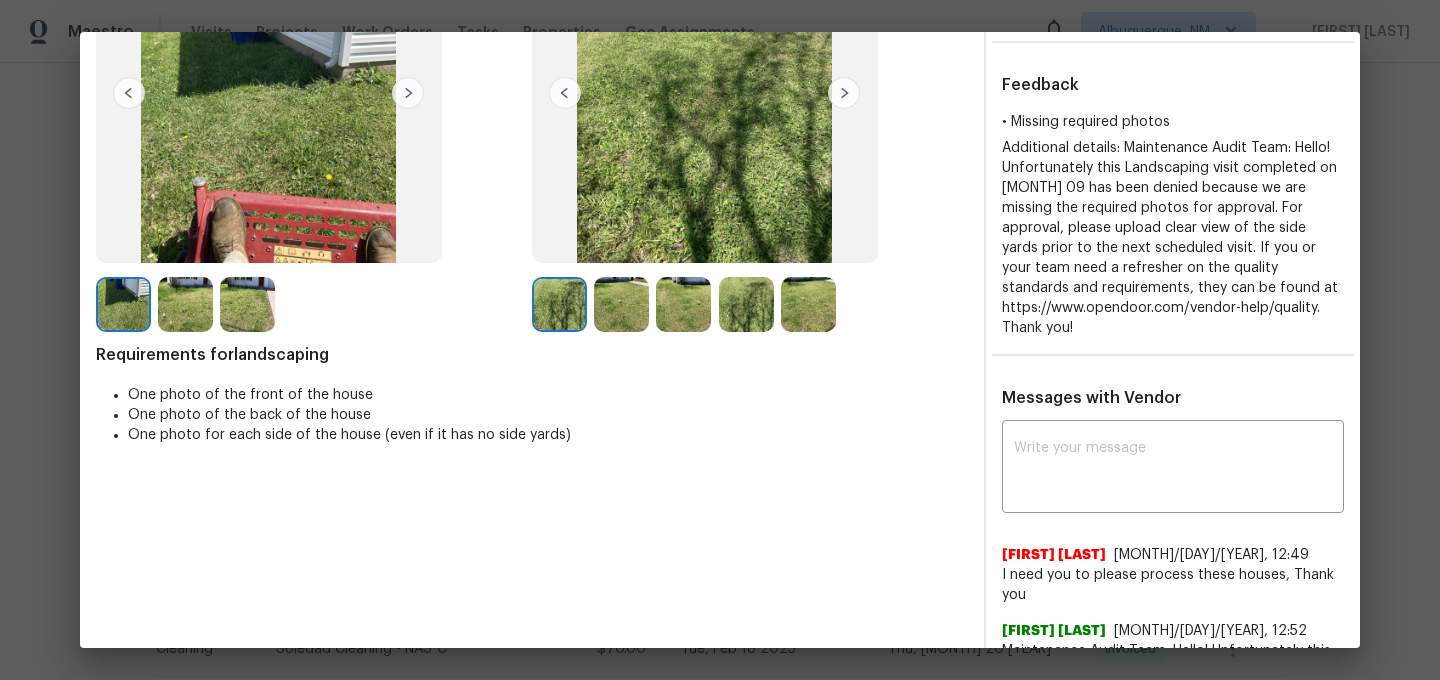 scroll, scrollTop: 416, scrollLeft: 0, axis: vertical 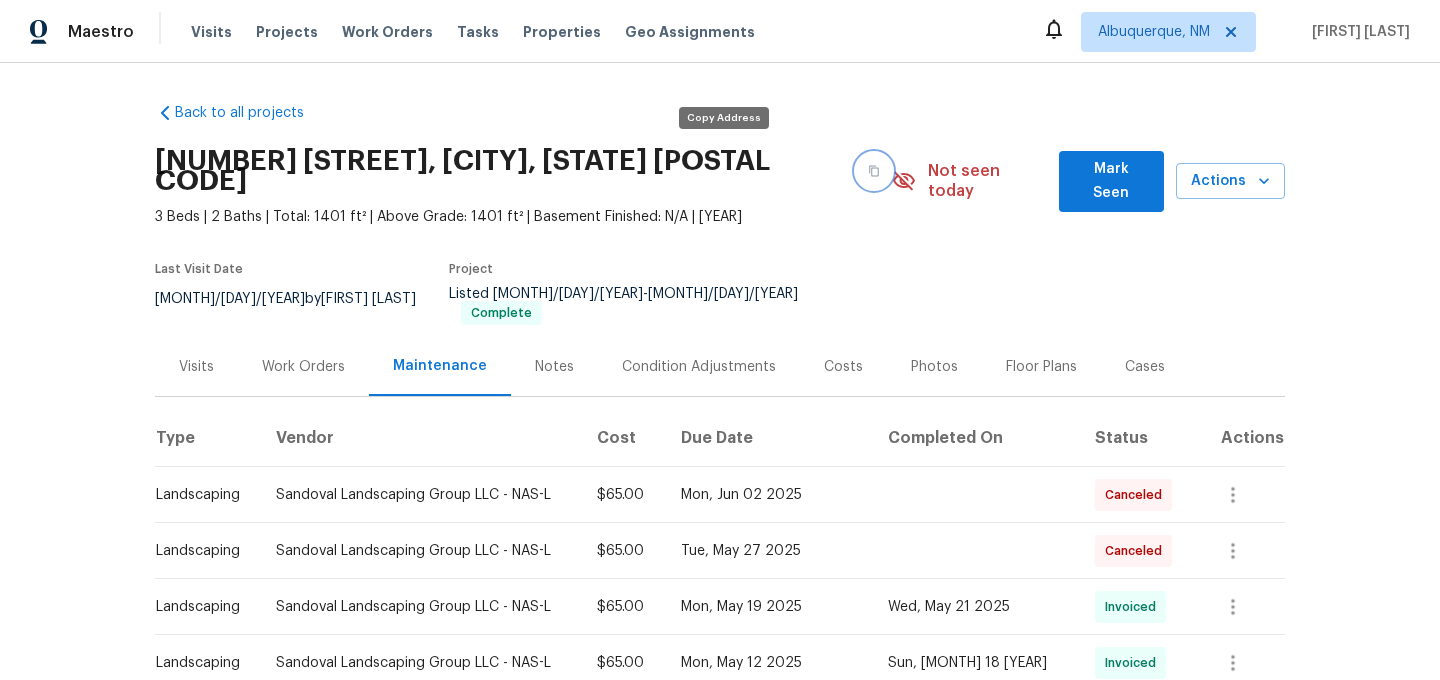 click 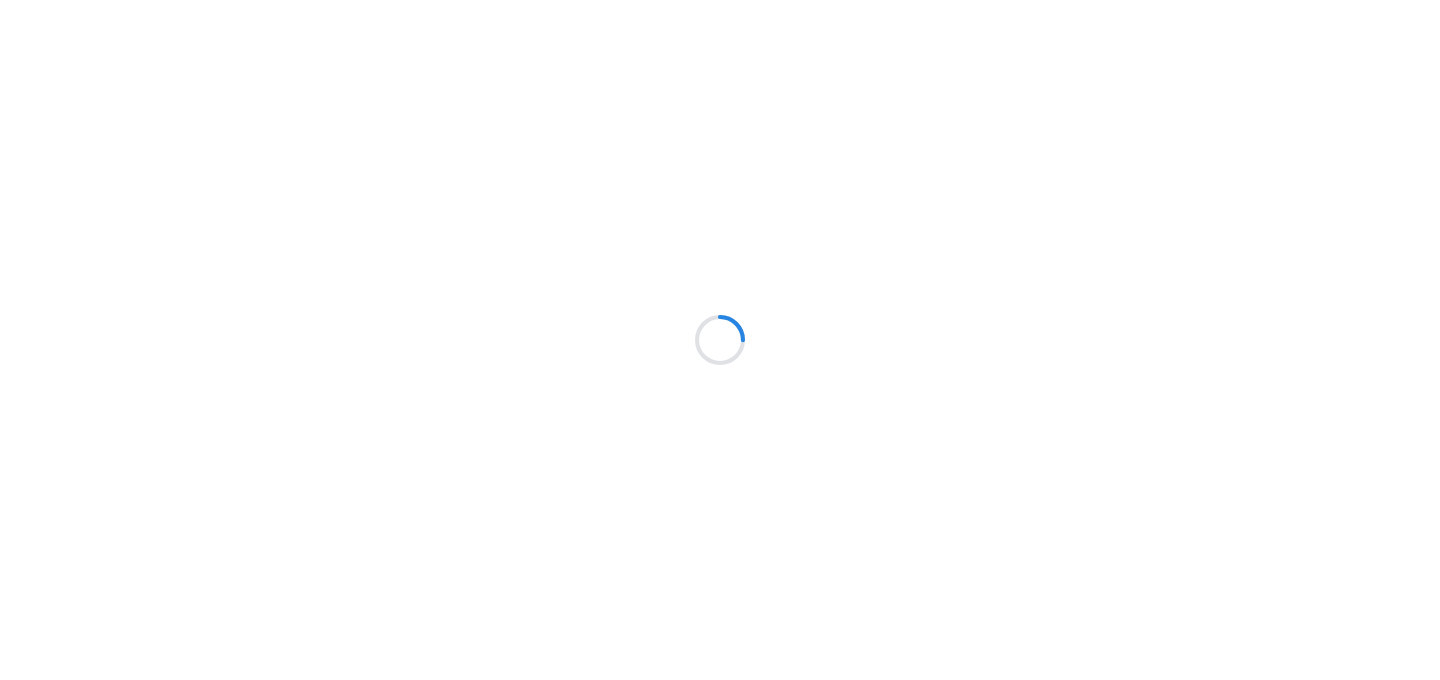 scroll, scrollTop: 0, scrollLeft: 0, axis: both 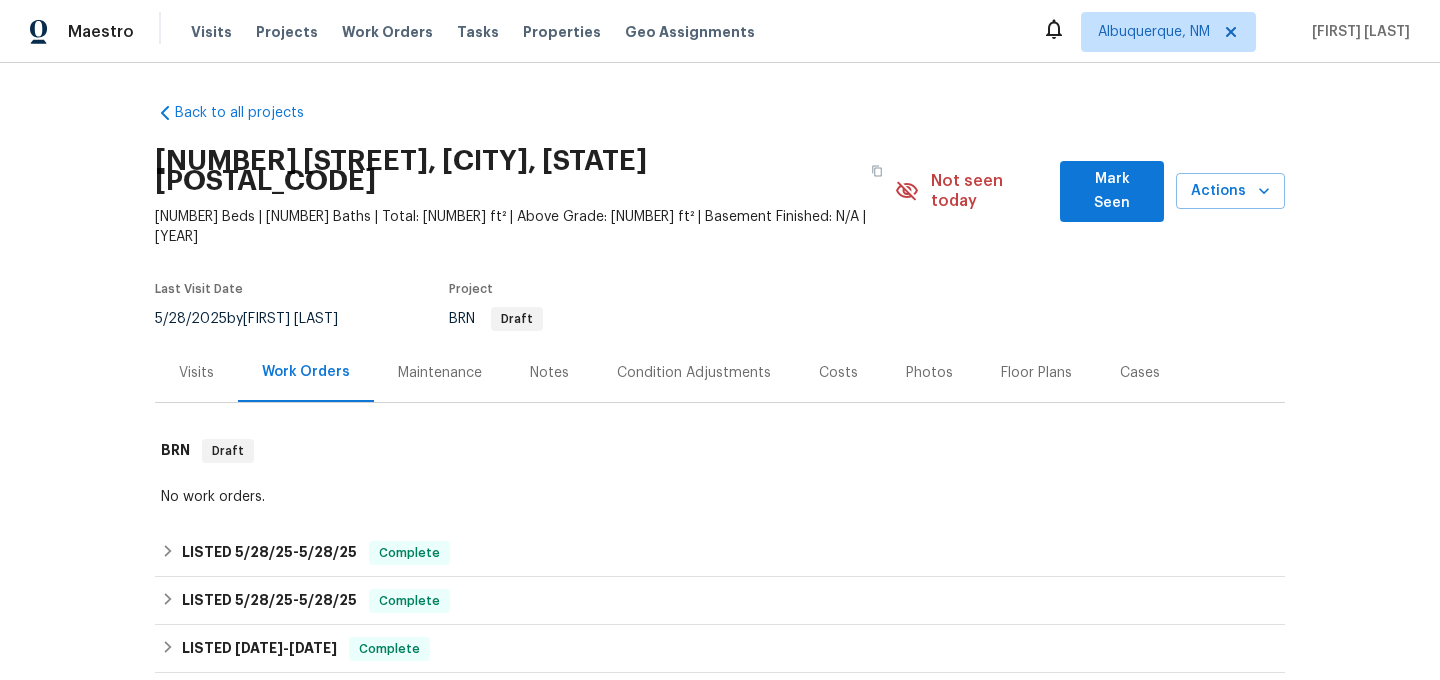 click on "Maintenance" at bounding box center [440, 373] 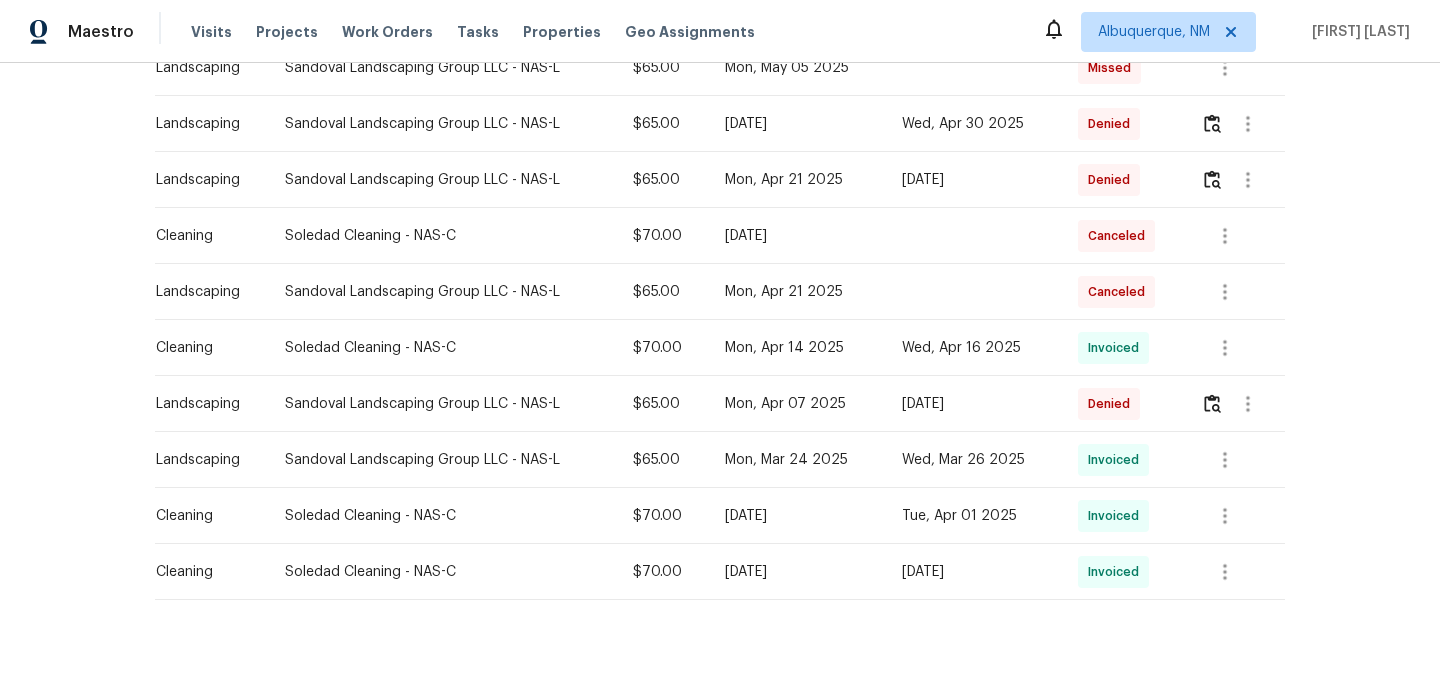 scroll, scrollTop: 614, scrollLeft: 0, axis: vertical 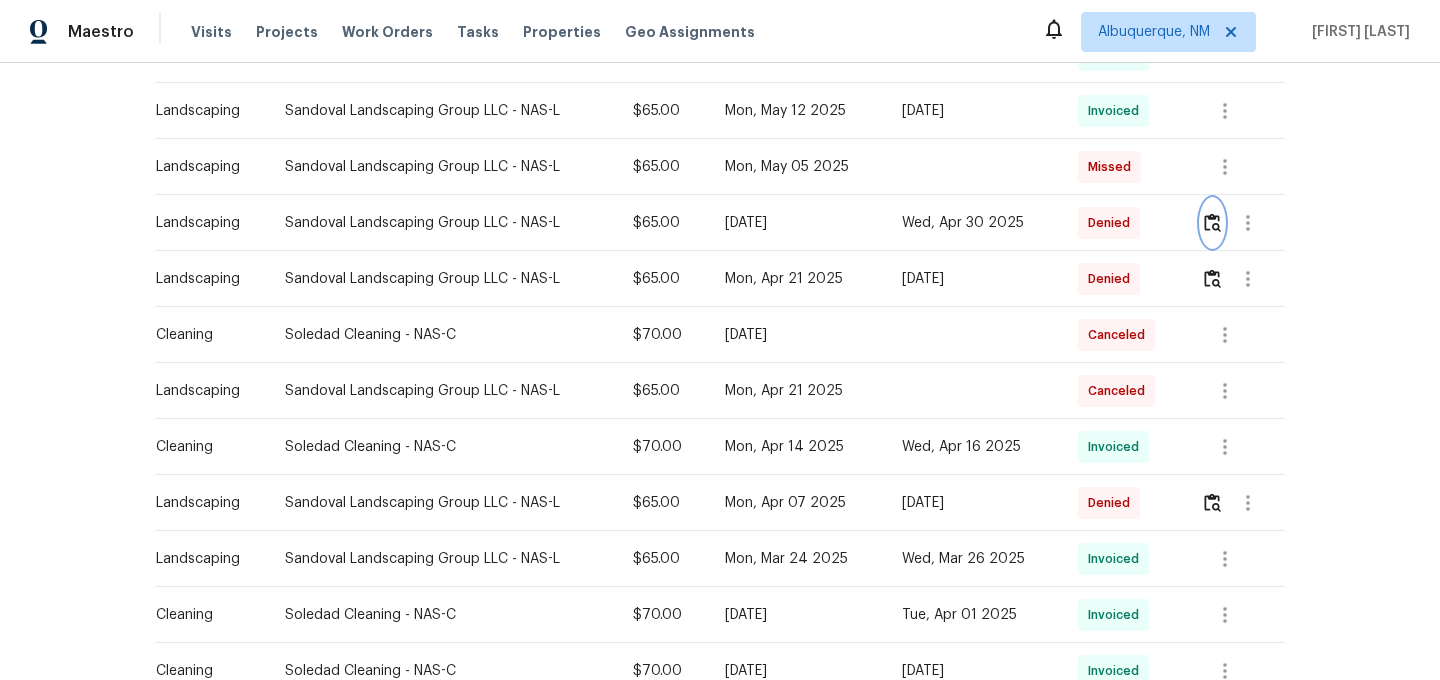 click at bounding box center (1212, 222) 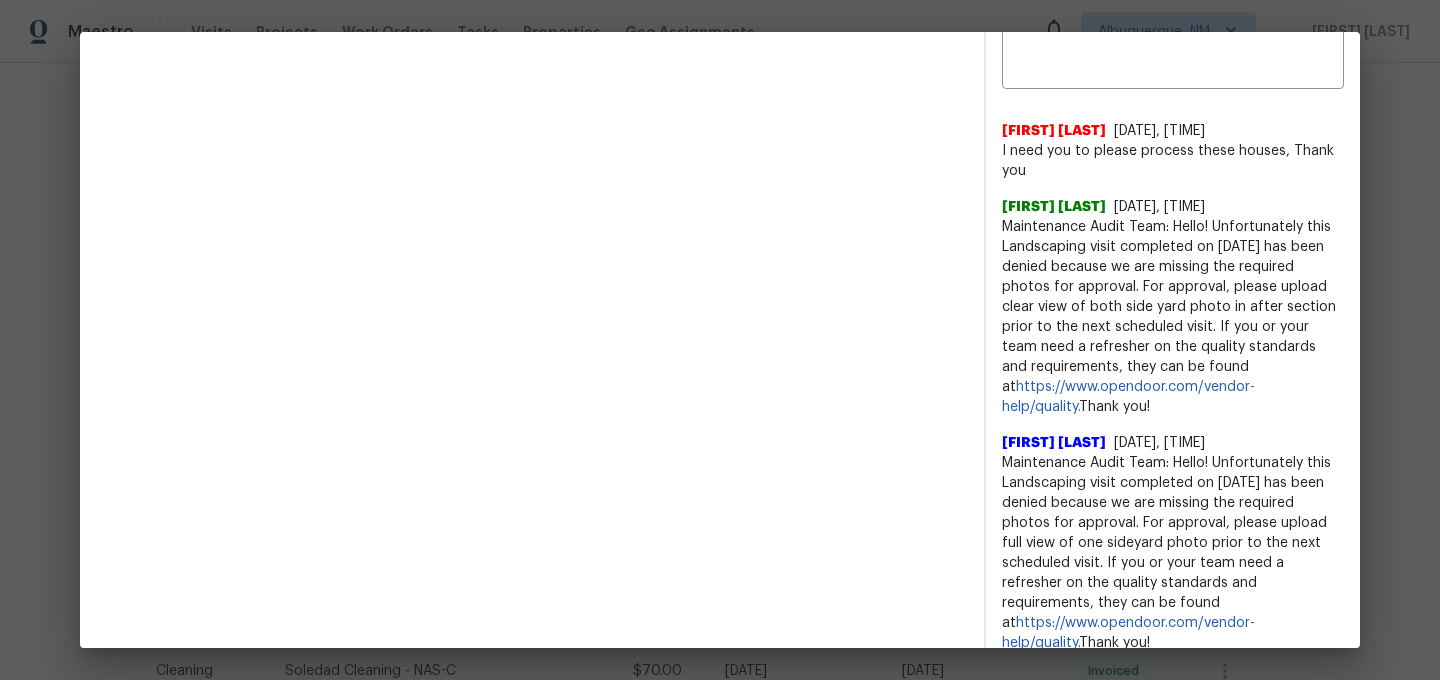 scroll, scrollTop: 634, scrollLeft: 0, axis: vertical 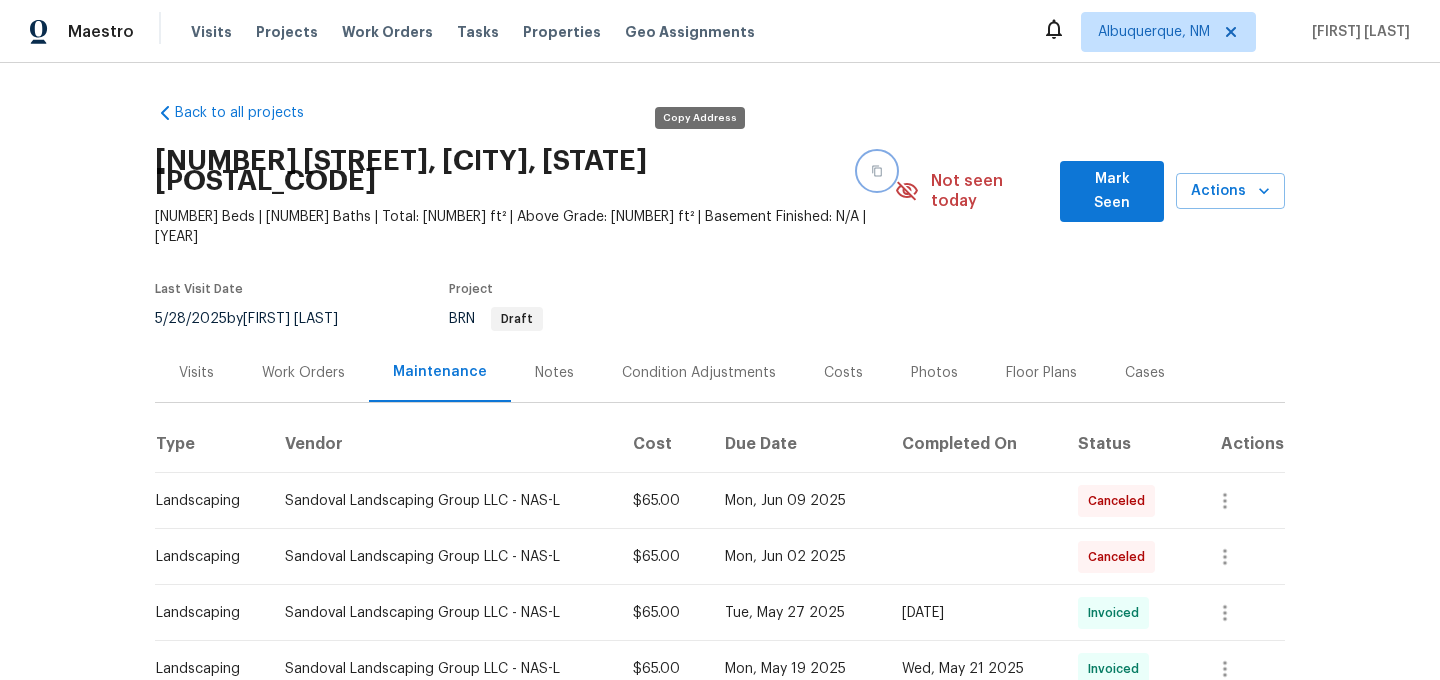 click 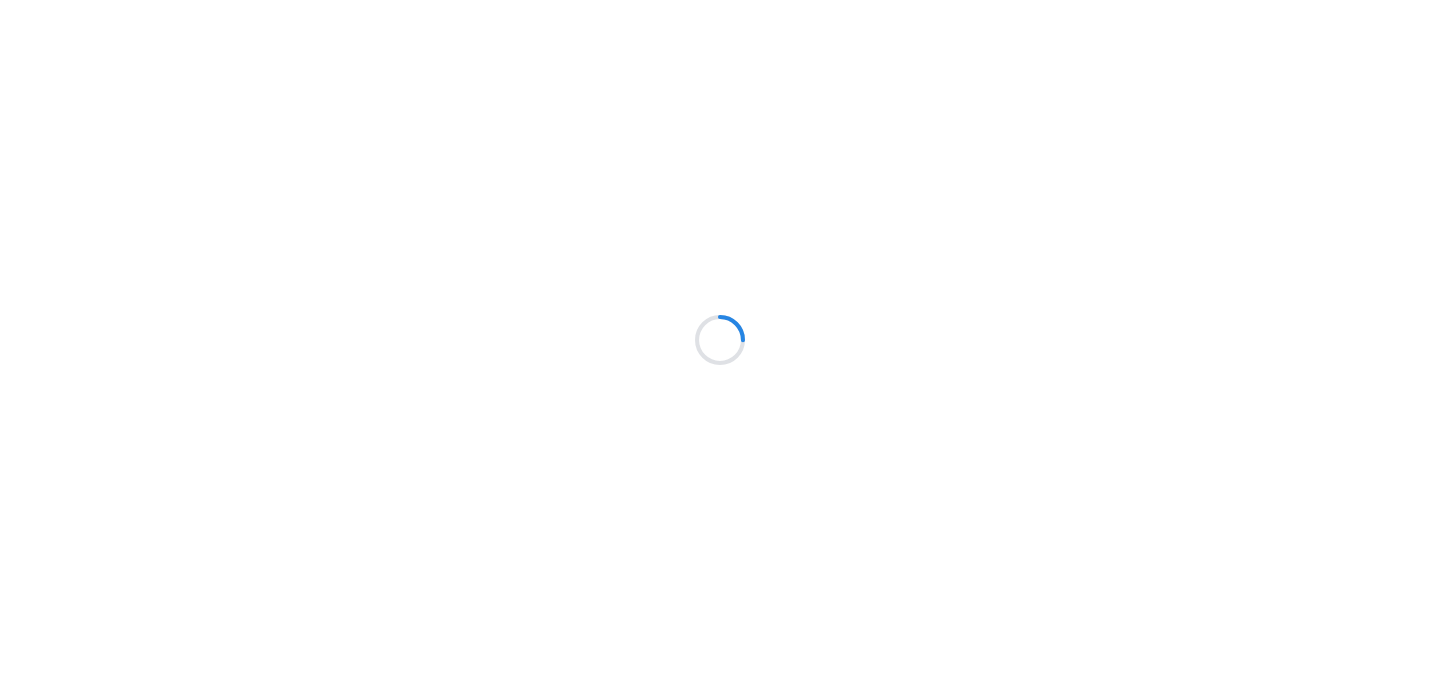 scroll, scrollTop: 0, scrollLeft: 0, axis: both 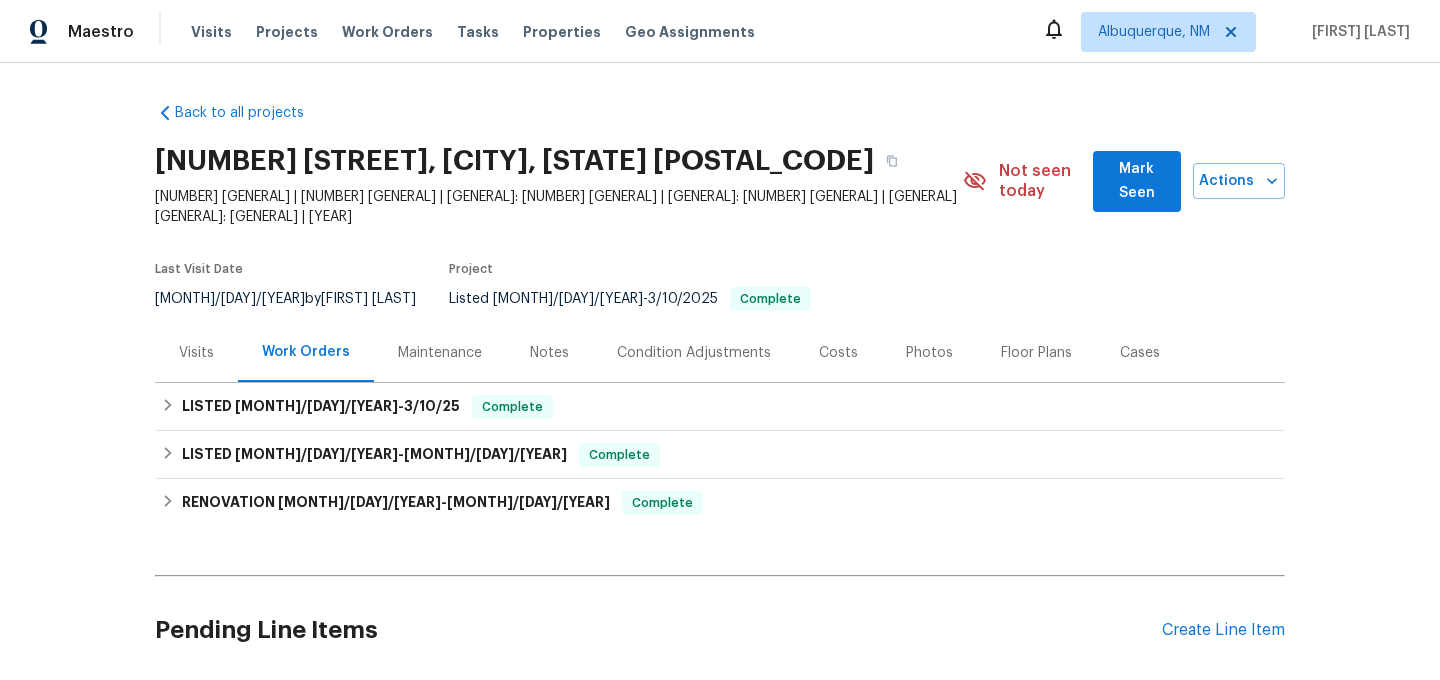 click on "Maintenance" at bounding box center (440, 353) 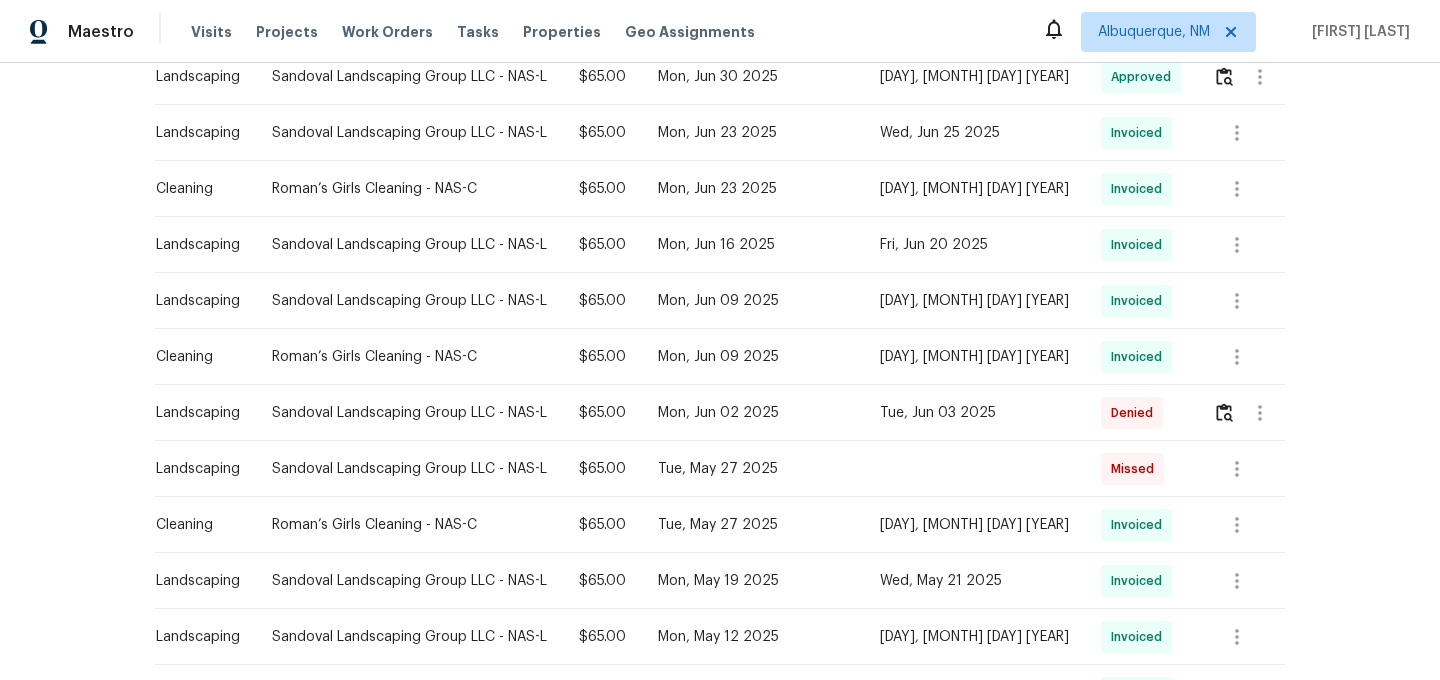 scroll, scrollTop: 931, scrollLeft: 0, axis: vertical 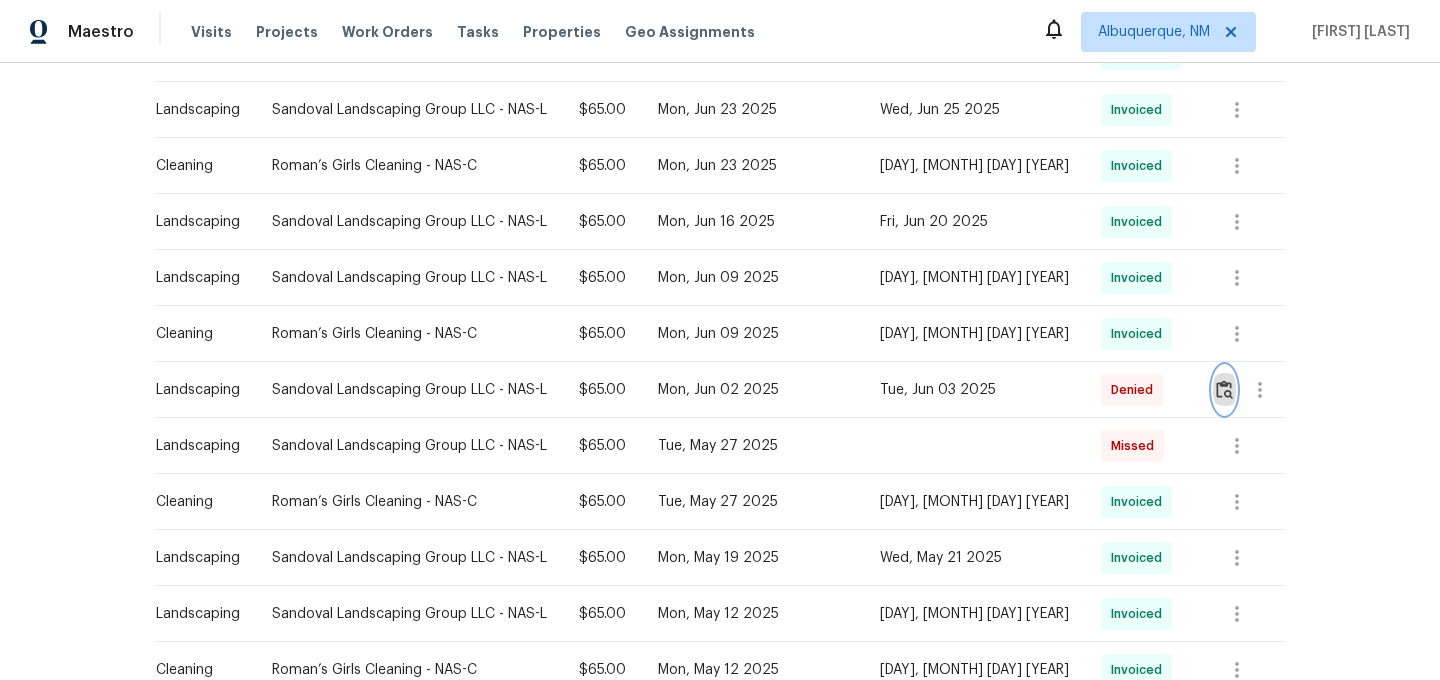 click at bounding box center (1224, 389) 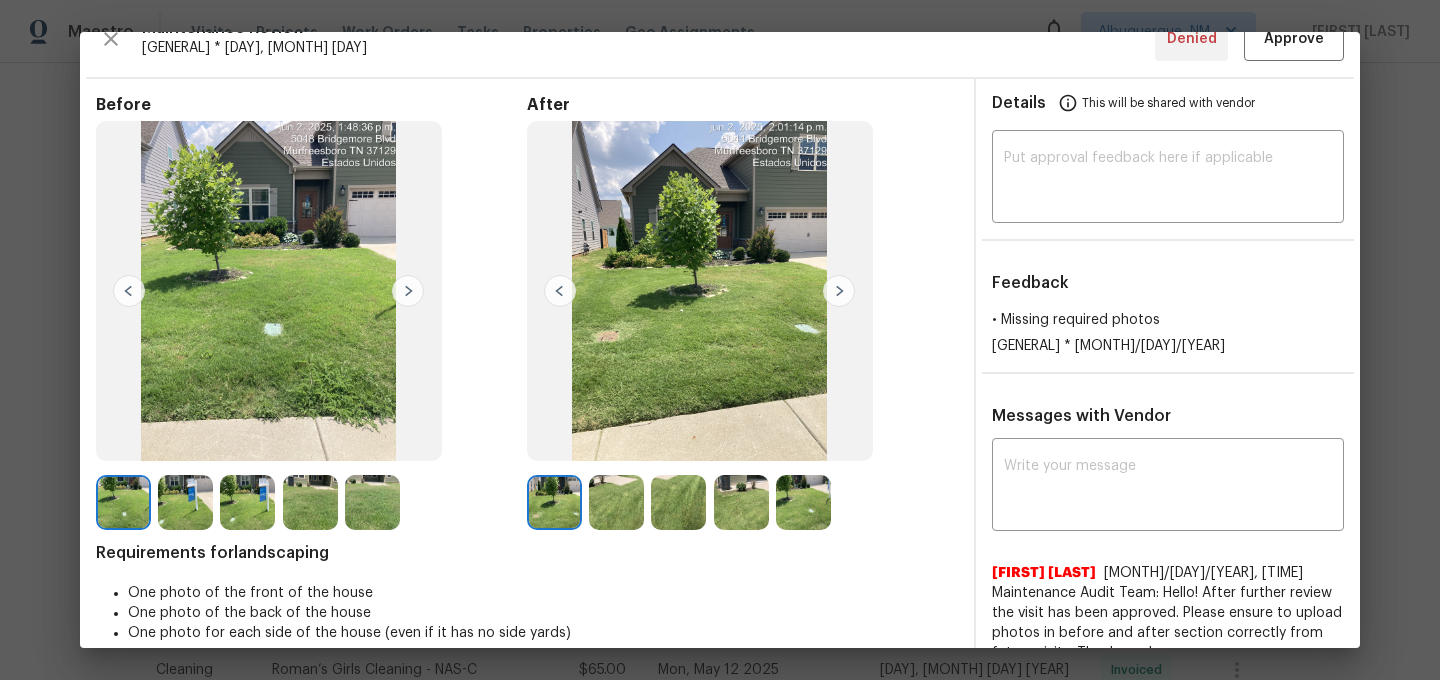 scroll, scrollTop: 4, scrollLeft: 0, axis: vertical 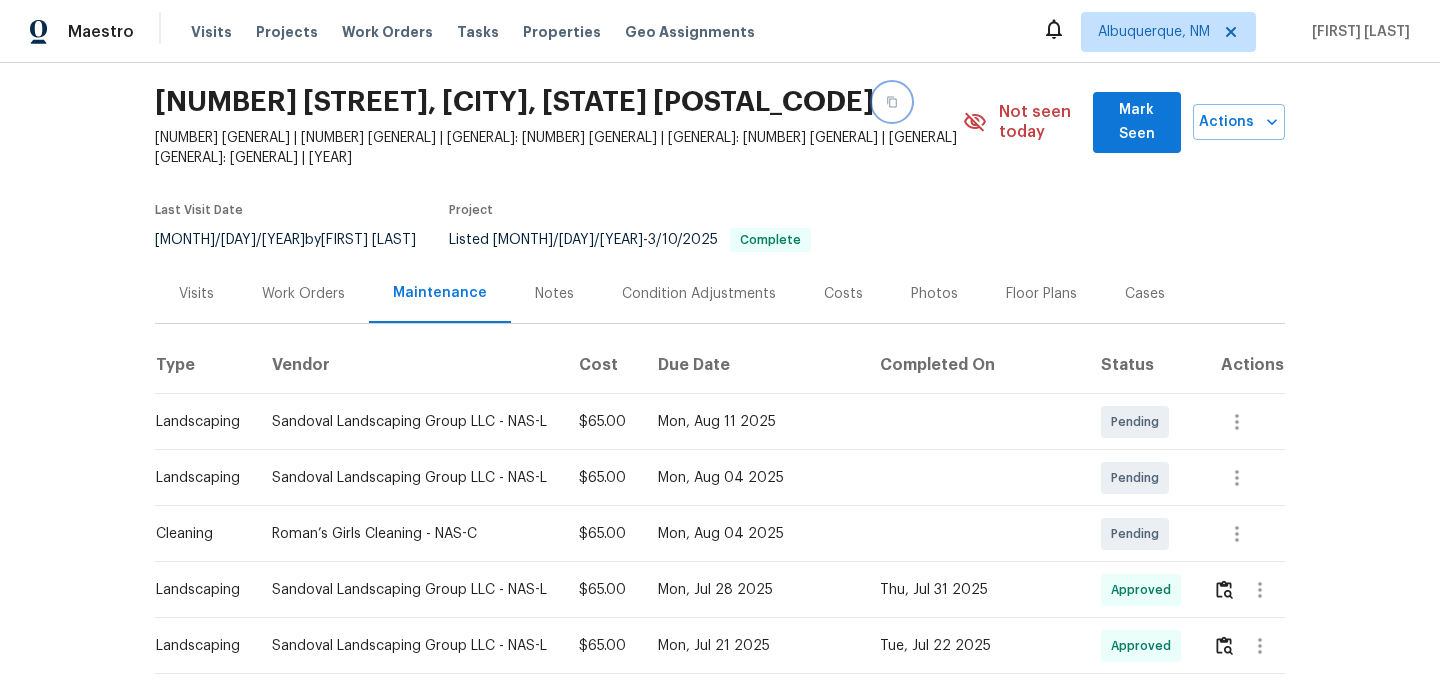 click at bounding box center (892, 102) 